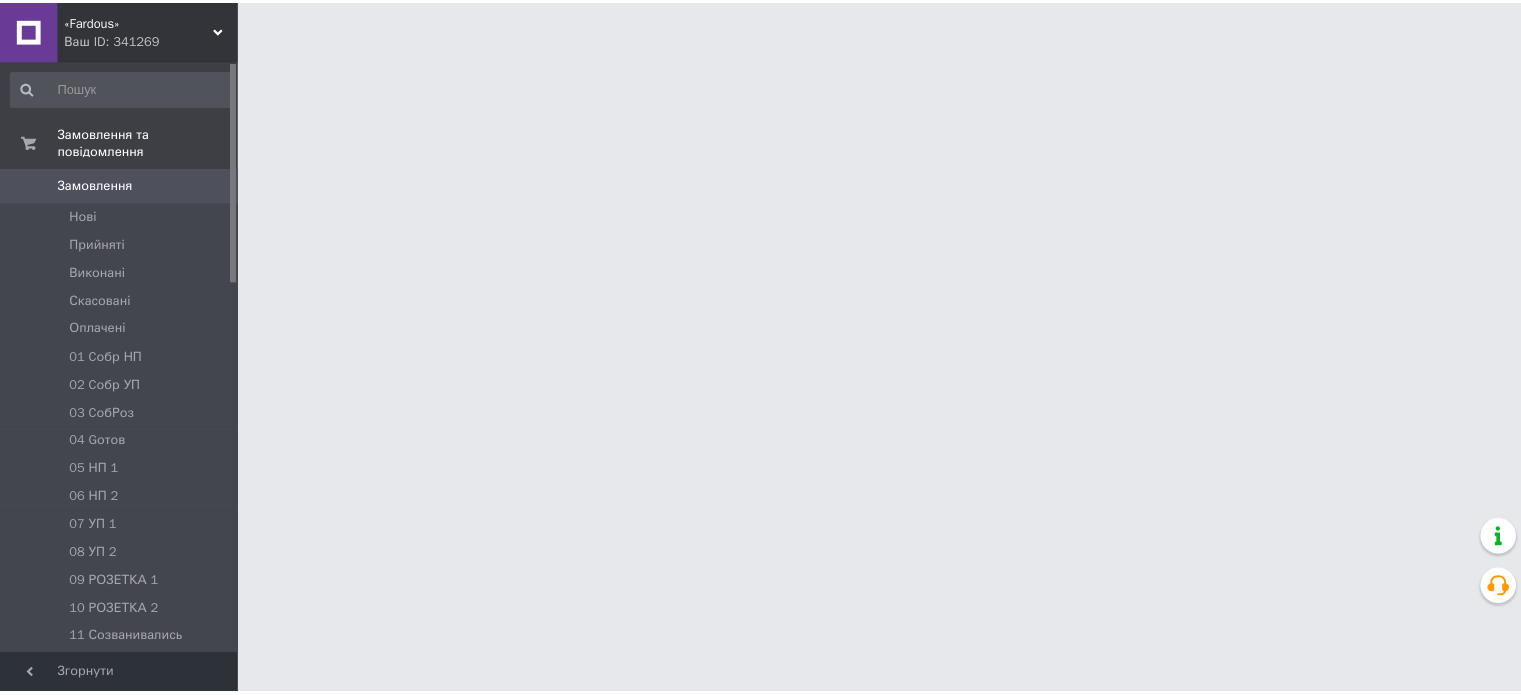 scroll, scrollTop: 0, scrollLeft: 0, axis: both 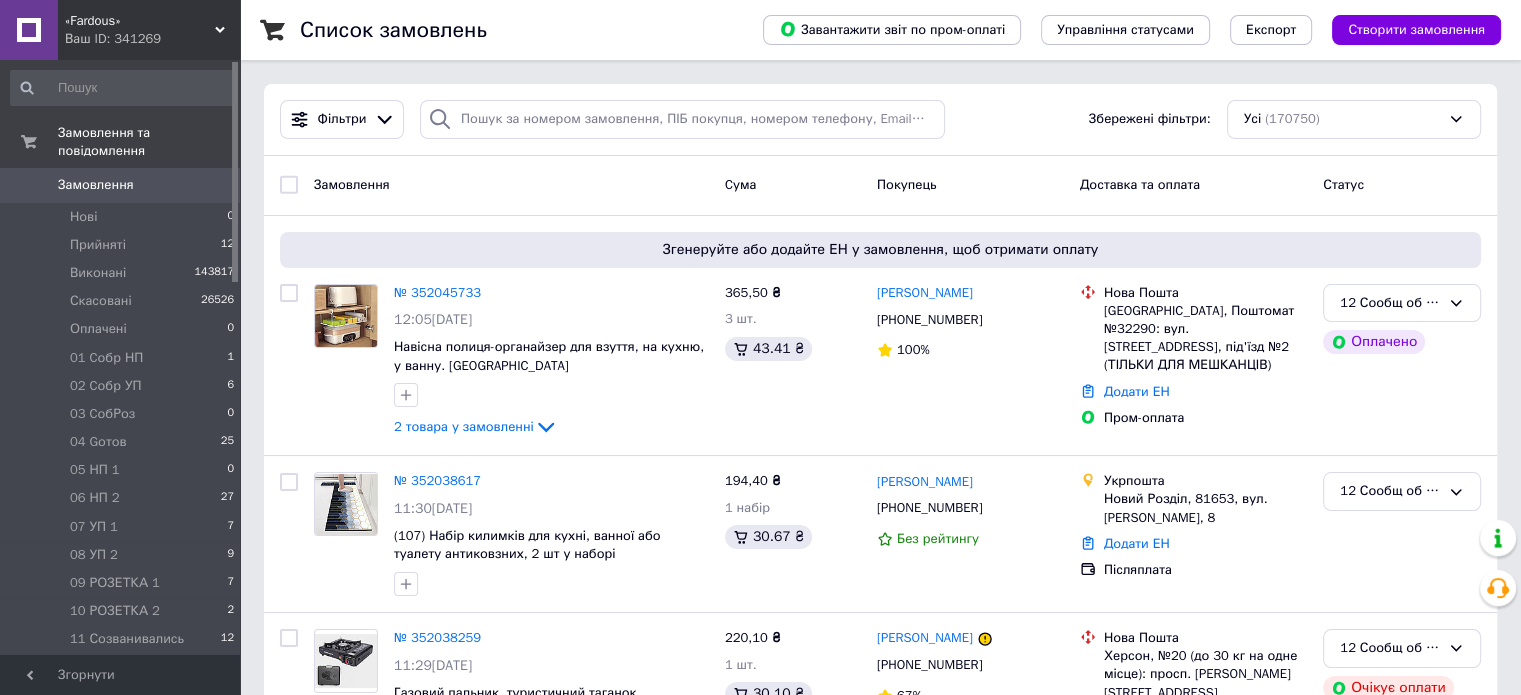 click on "12 Сообщ об ОПЛ" at bounding box center [127, 668] 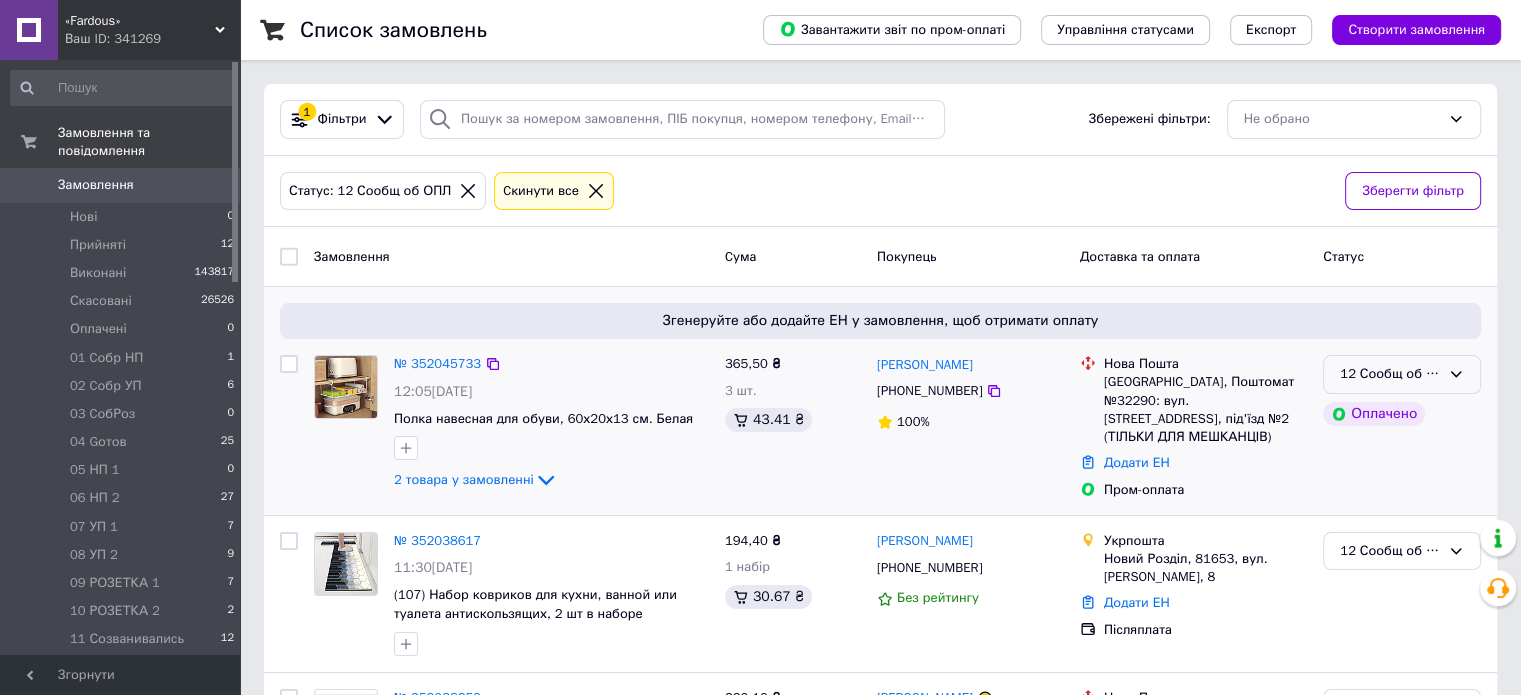 click on "12 Сообщ об ОПЛ" at bounding box center [1402, 374] 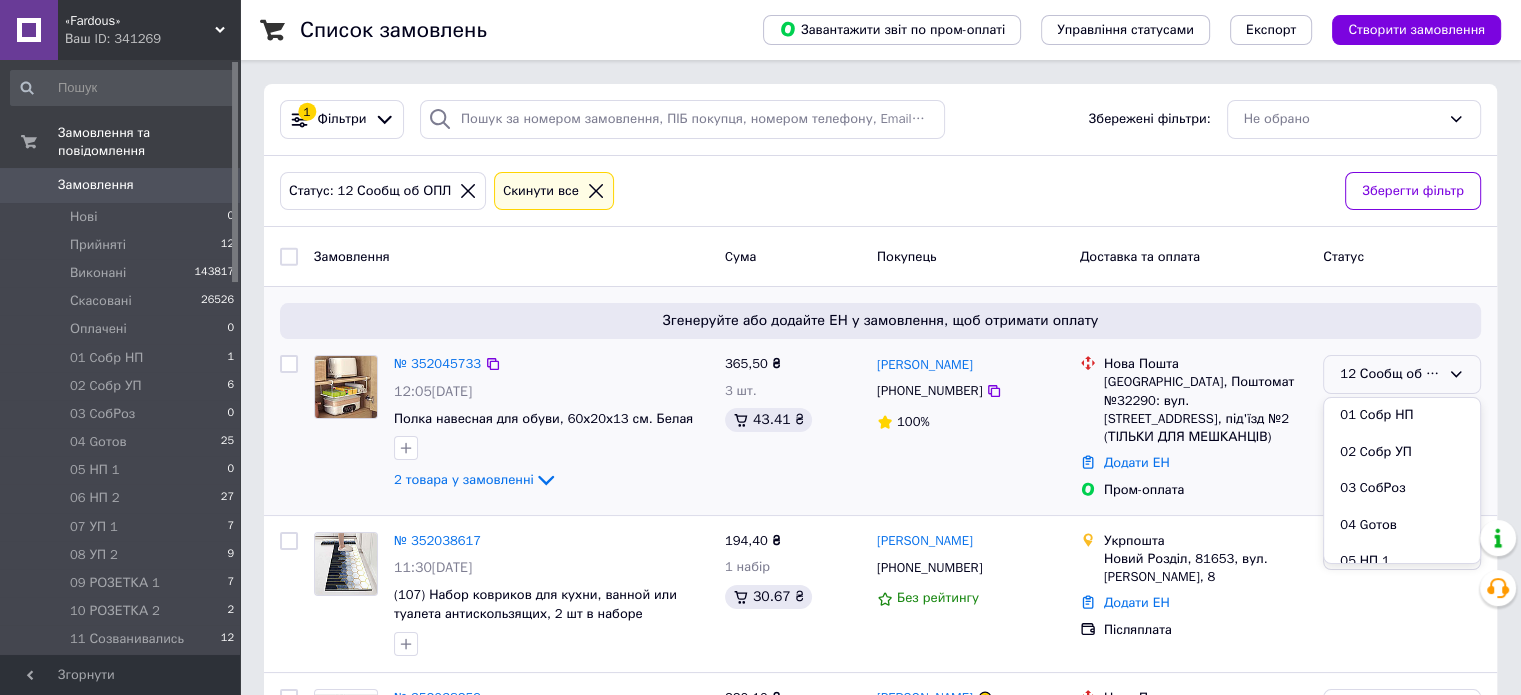 scroll, scrollTop: 289, scrollLeft: 0, axis: vertical 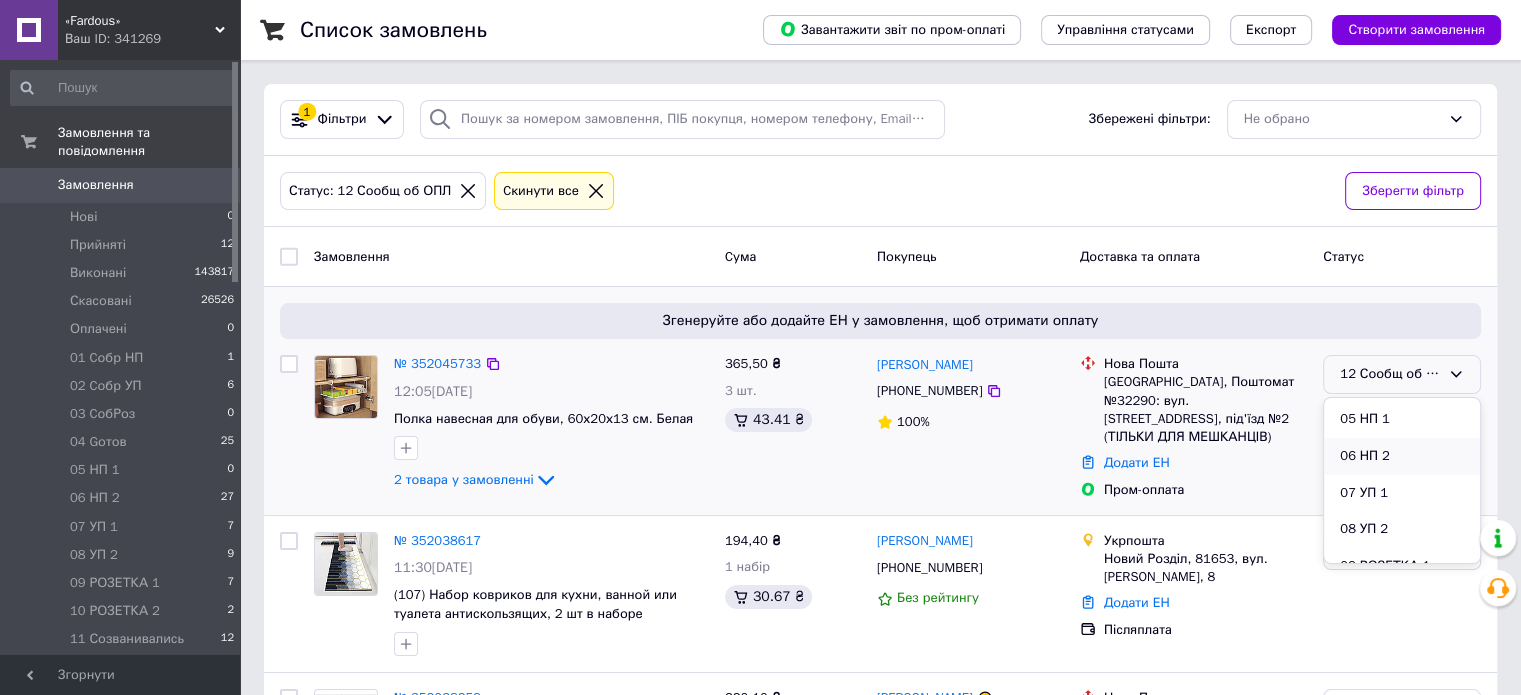 click on "06 НП 2" at bounding box center (1402, 456) 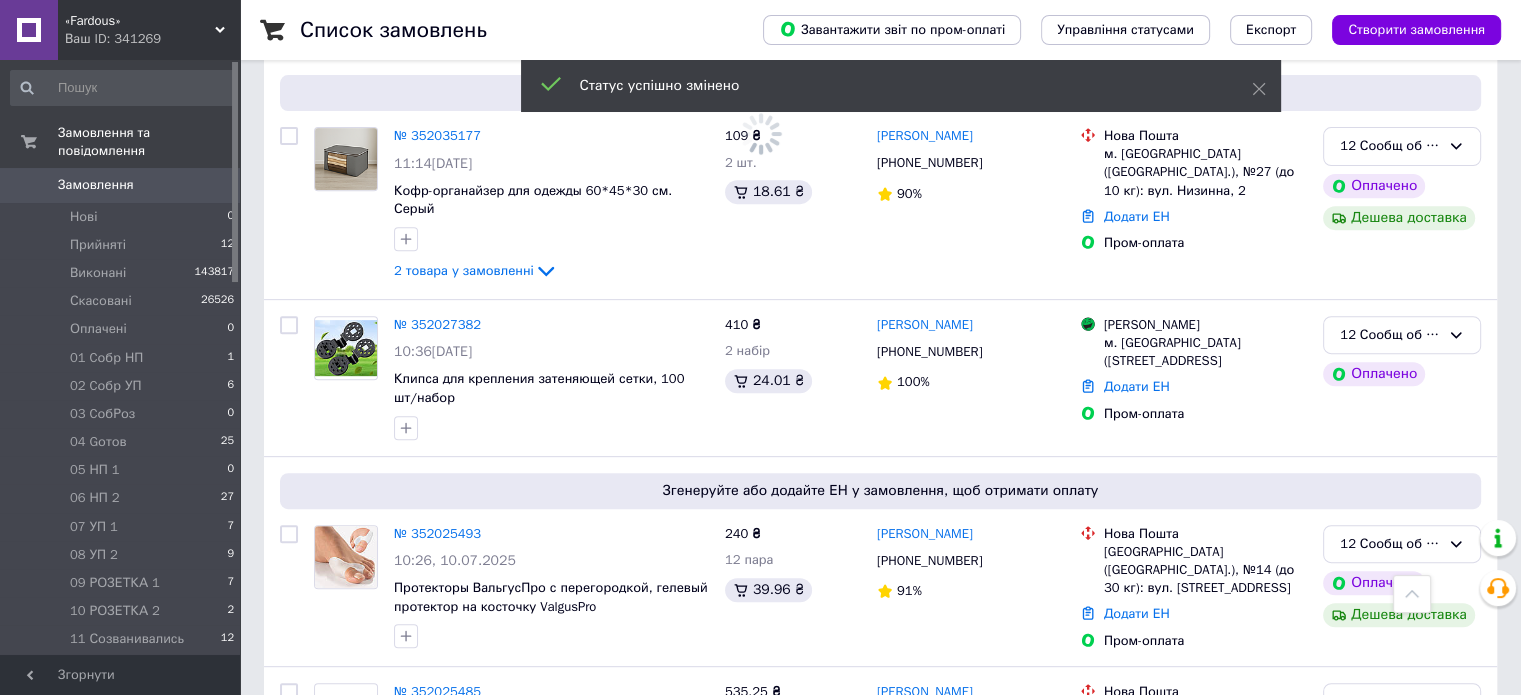 scroll, scrollTop: 827, scrollLeft: 0, axis: vertical 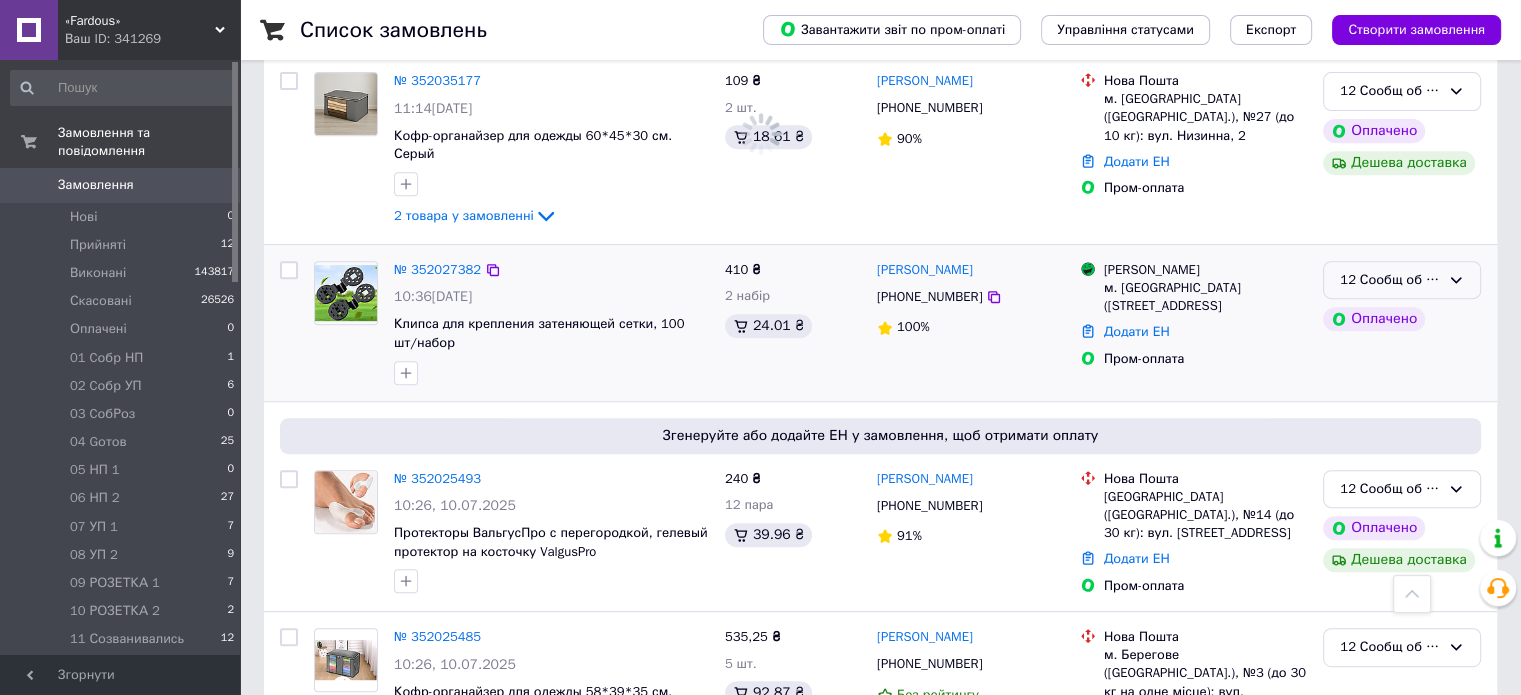 click on "12 Сообщ об ОПЛ" at bounding box center (1402, 280) 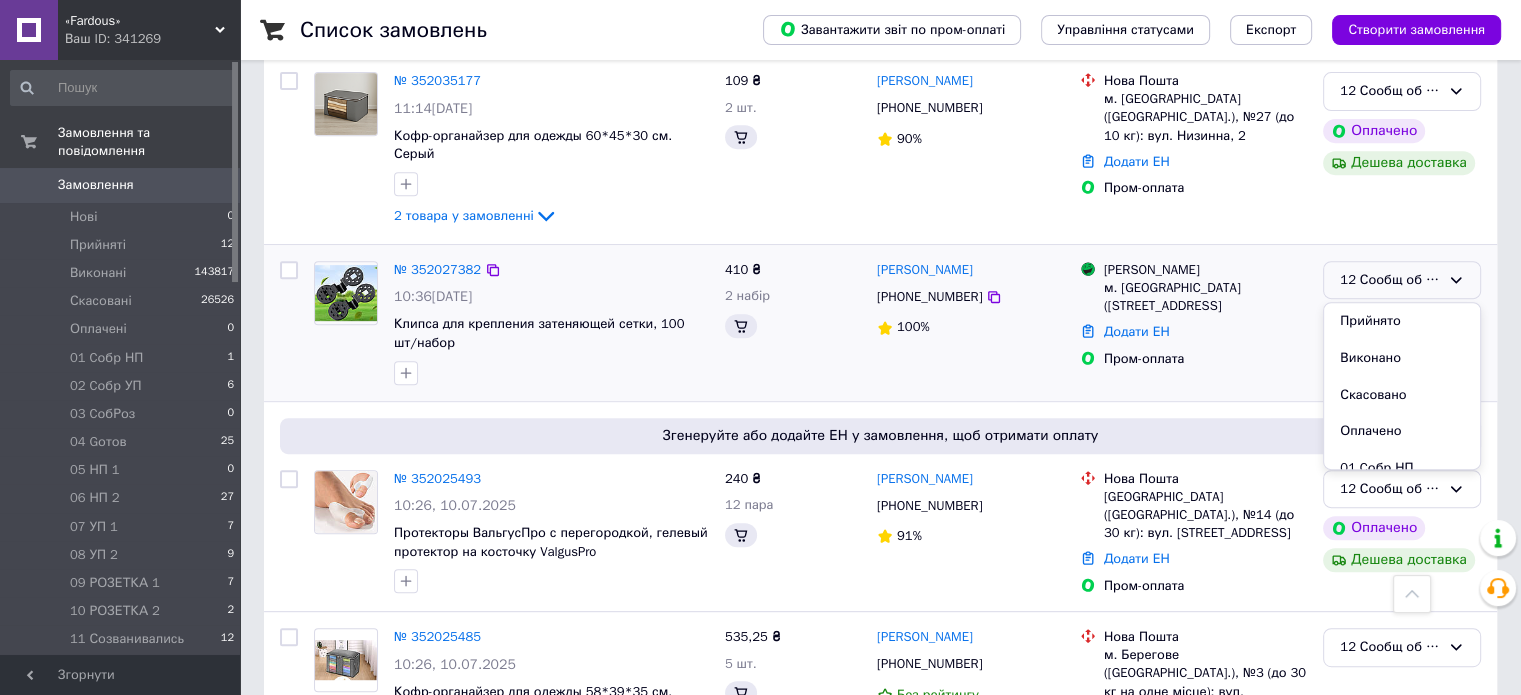 click on "Прийнято Виконано Скасовано Оплачено 01 Cобр НП 02 Cобр УП 03 CобРоз 04 Gотов 05 НП 1 06 НП 2 07 УП 1 08 УП 2 09 РОЗЕТКА 1 10 РОЗЕТКА 2 11 Созванивались 13 БУХ 1 14 НАЛОЖКА 15 Наложка ОПЛ 16 Problem 17 Возврат 18 Дропп / Самовывоз 19 Ожидающие 20 БУХ 2 21 Самовывоз 1 22 В работе БУХ3 БУХ4 Бух5 БУХ6 БУХ7" at bounding box center [1402, 386] 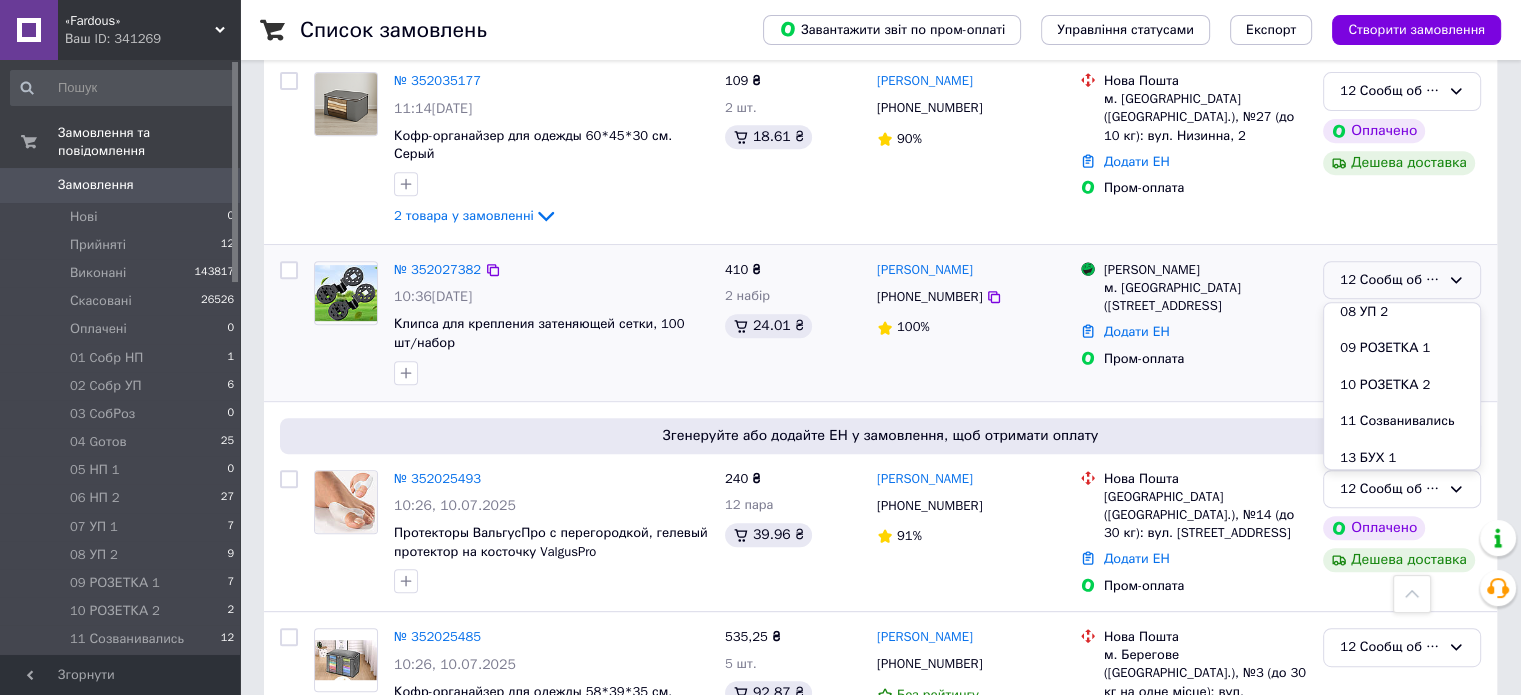 scroll, scrollTop: 434, scrollLeft: 0, axis: vertical 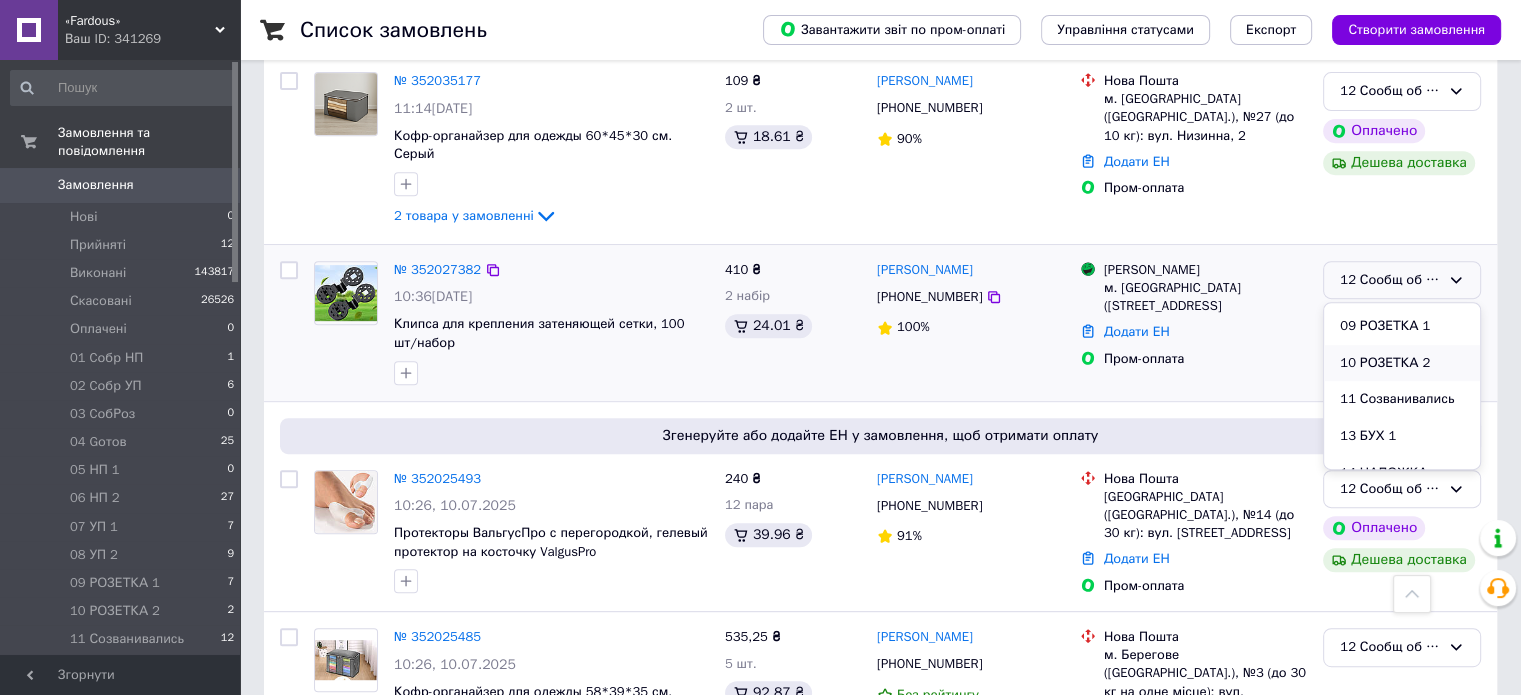 click on "10 РОЗЕТКА 2" at bounding box center (1402, 363) 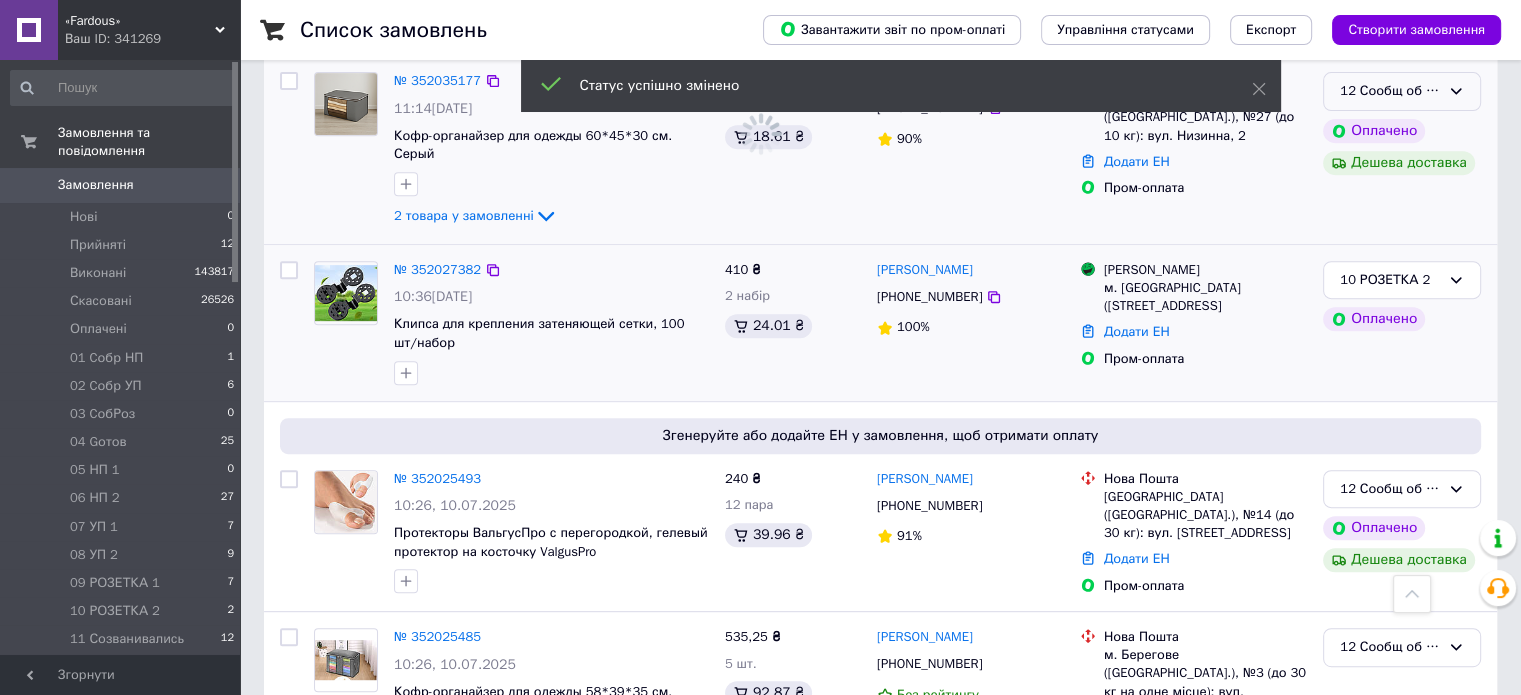 click on "12 Сообщ об ОПЛ" at bounding box center (1402, 91) 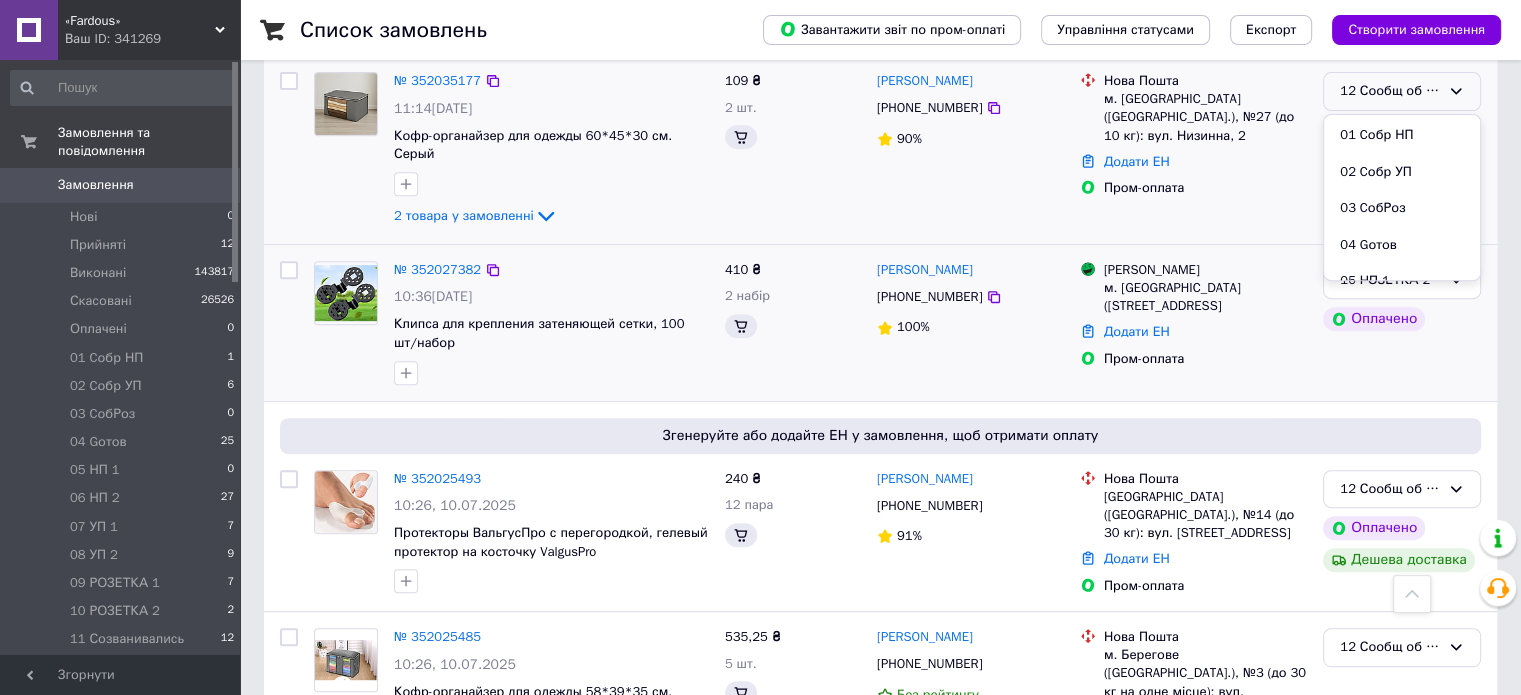 scroll, scrollTop: 289, scrollLeft: 0, axis: vertical 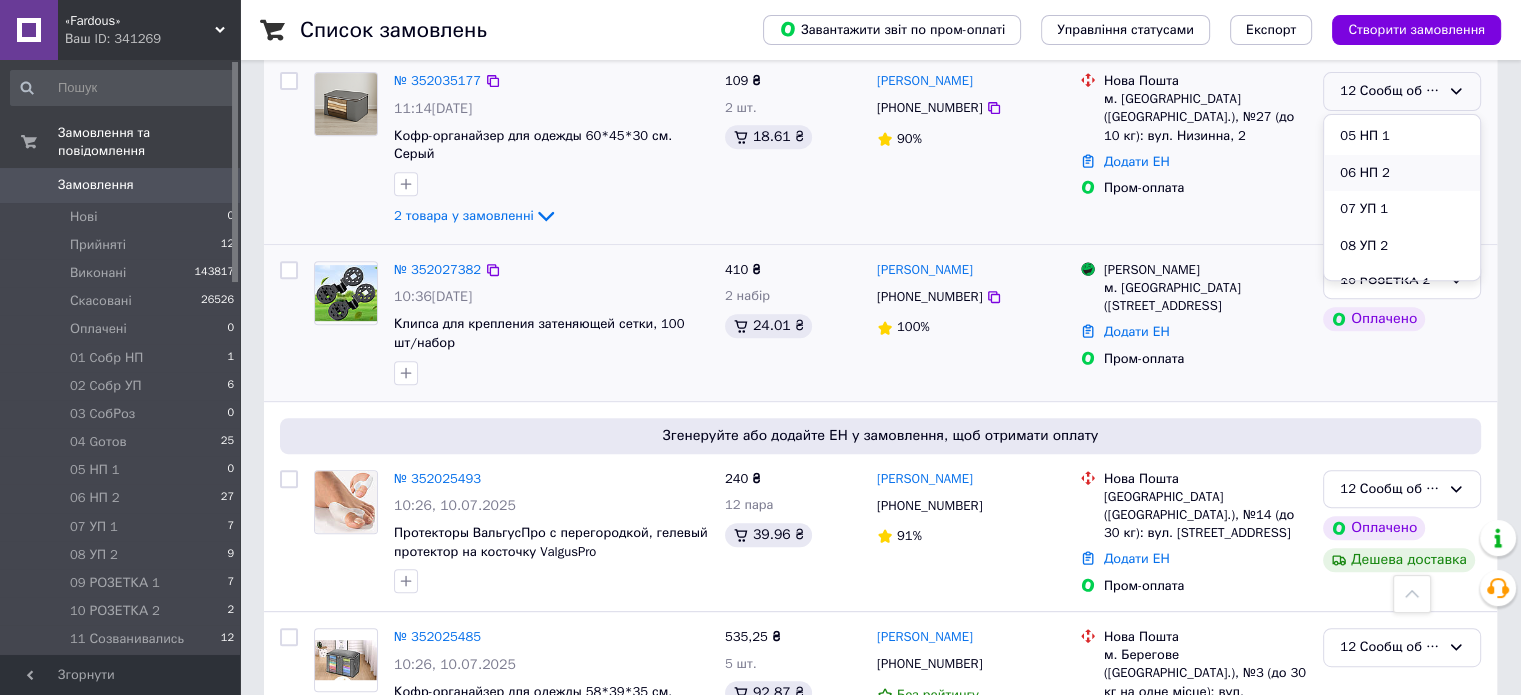 click on "06 НП 2" at bounding box center [1402, 173] 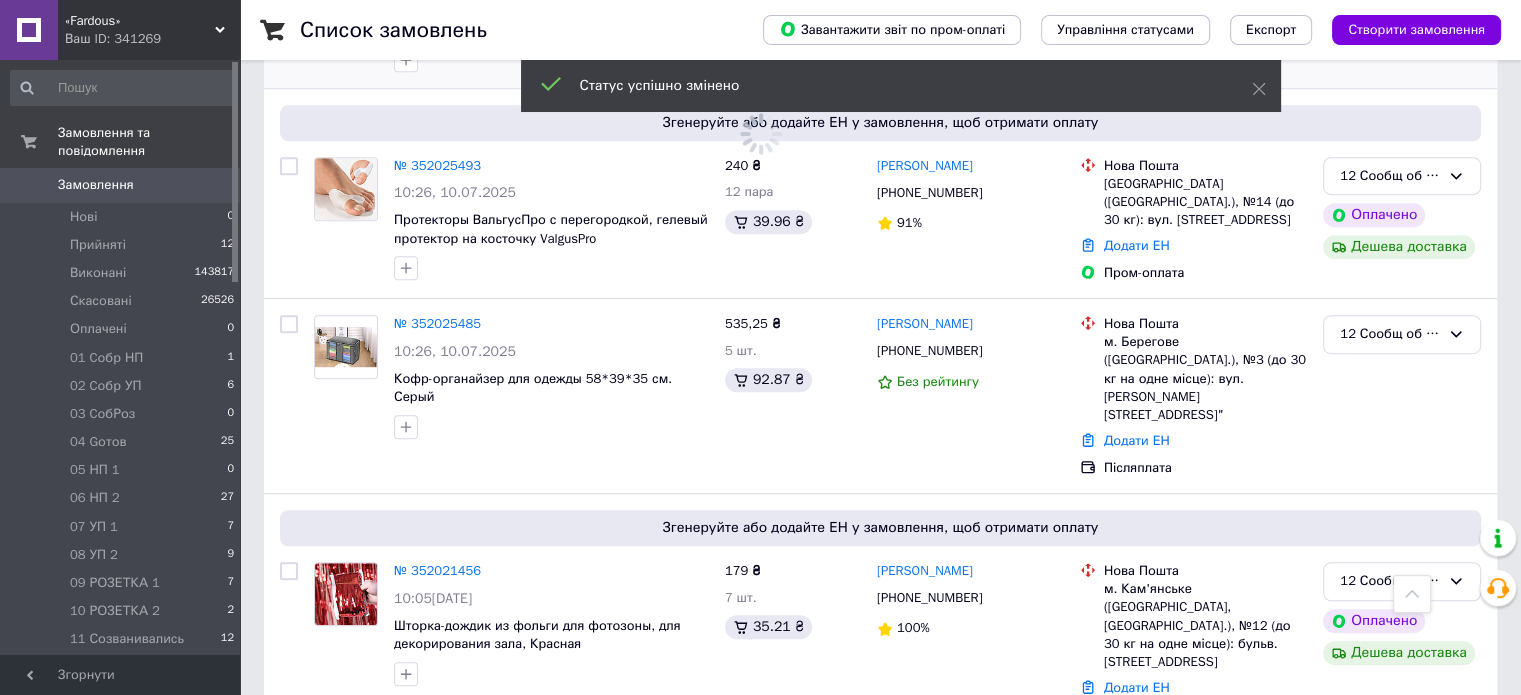 scroll, scrollTop: 1146, scrollLeft: 0, axis: vertical 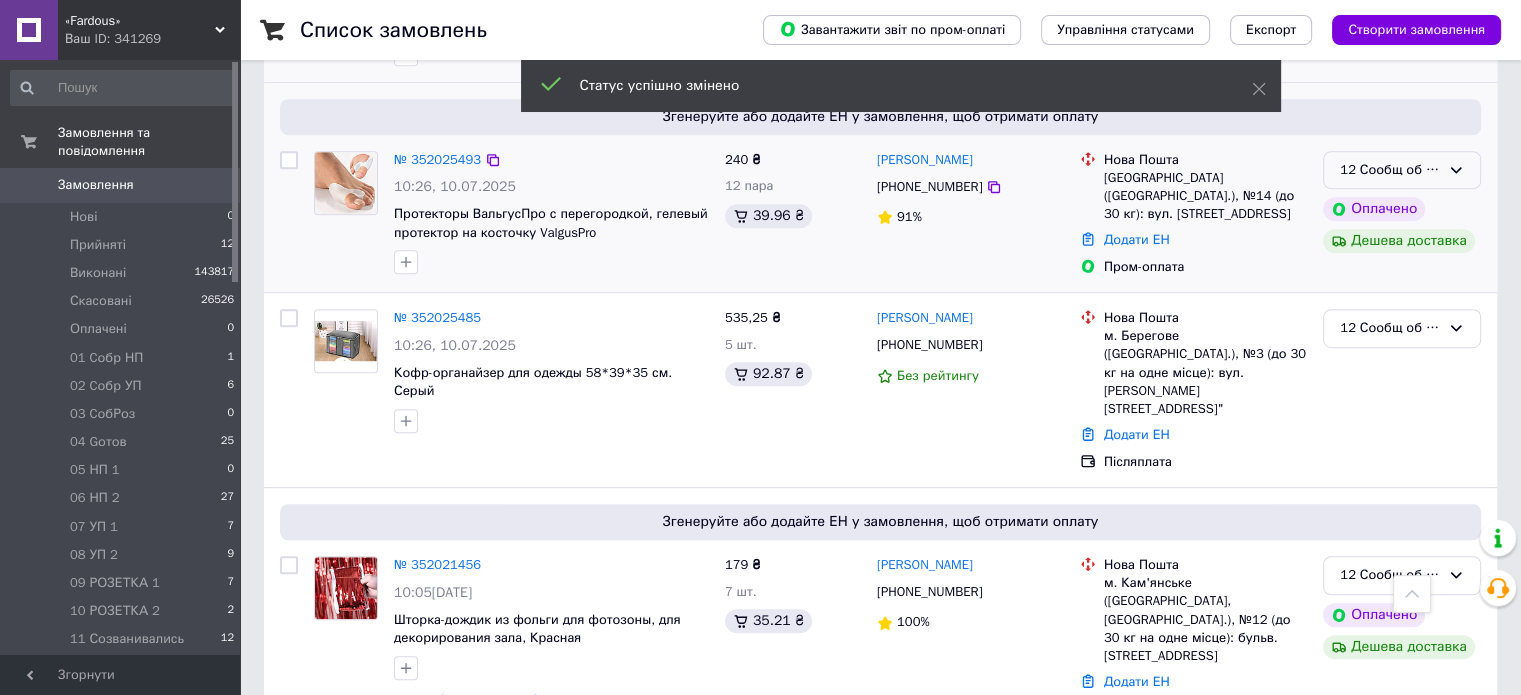 click 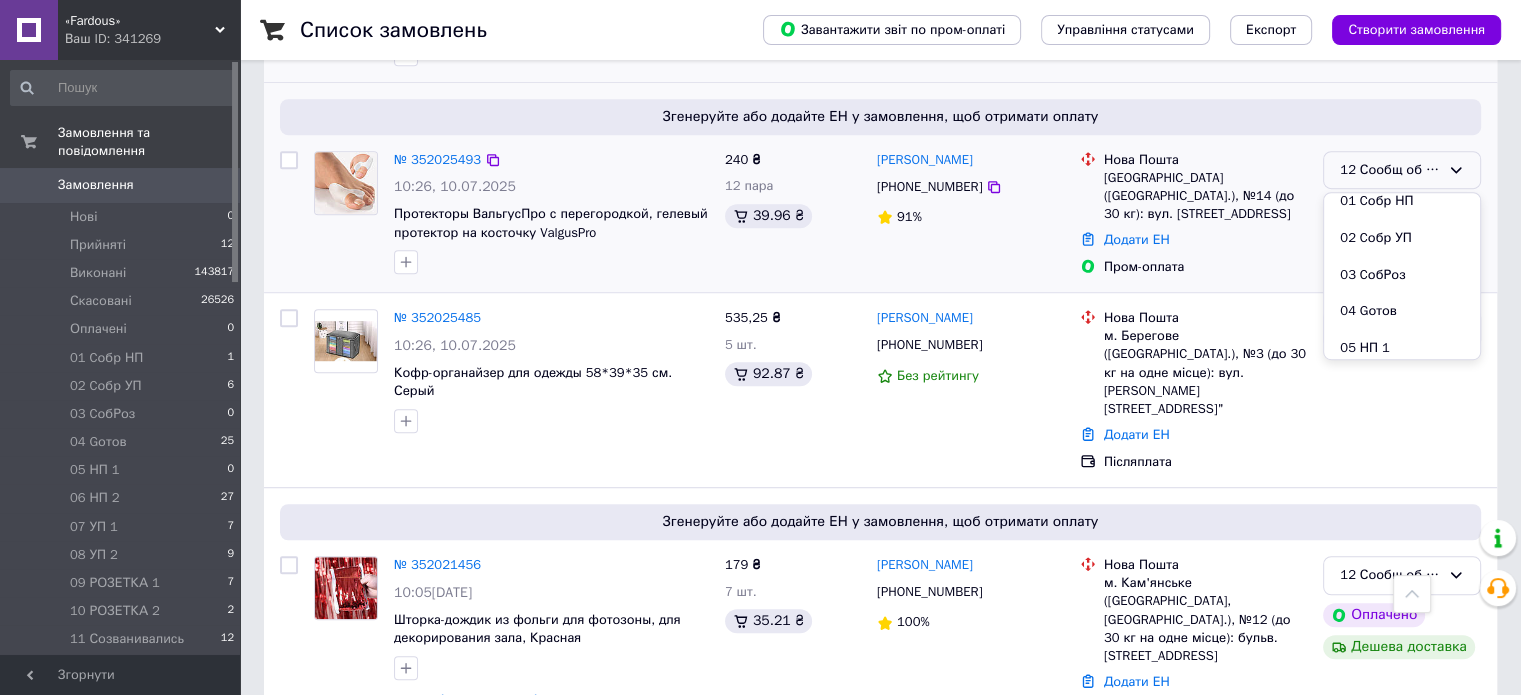 scroll, scrollTop: 289, scrollLeft: 0, axis: vertical 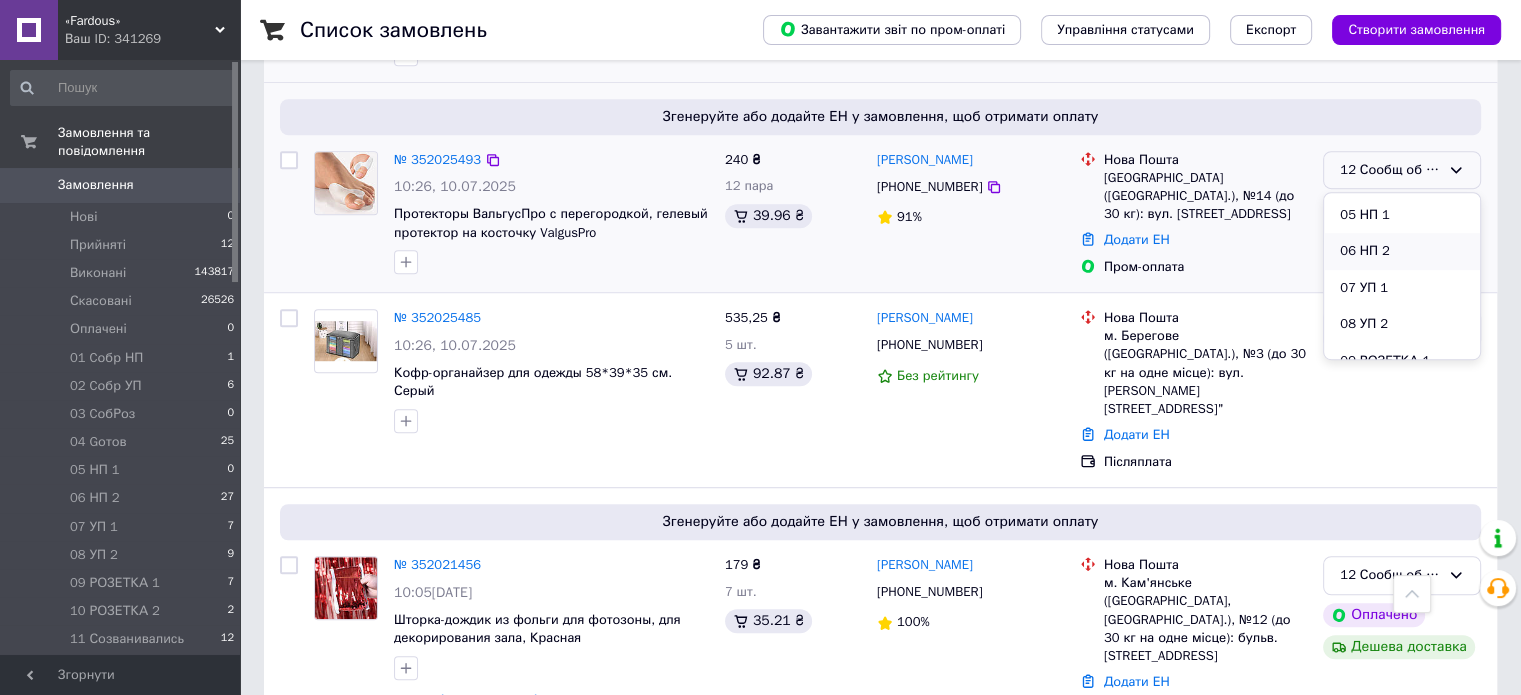 click on "06 НП 2" at bounding box center [1402, 251] 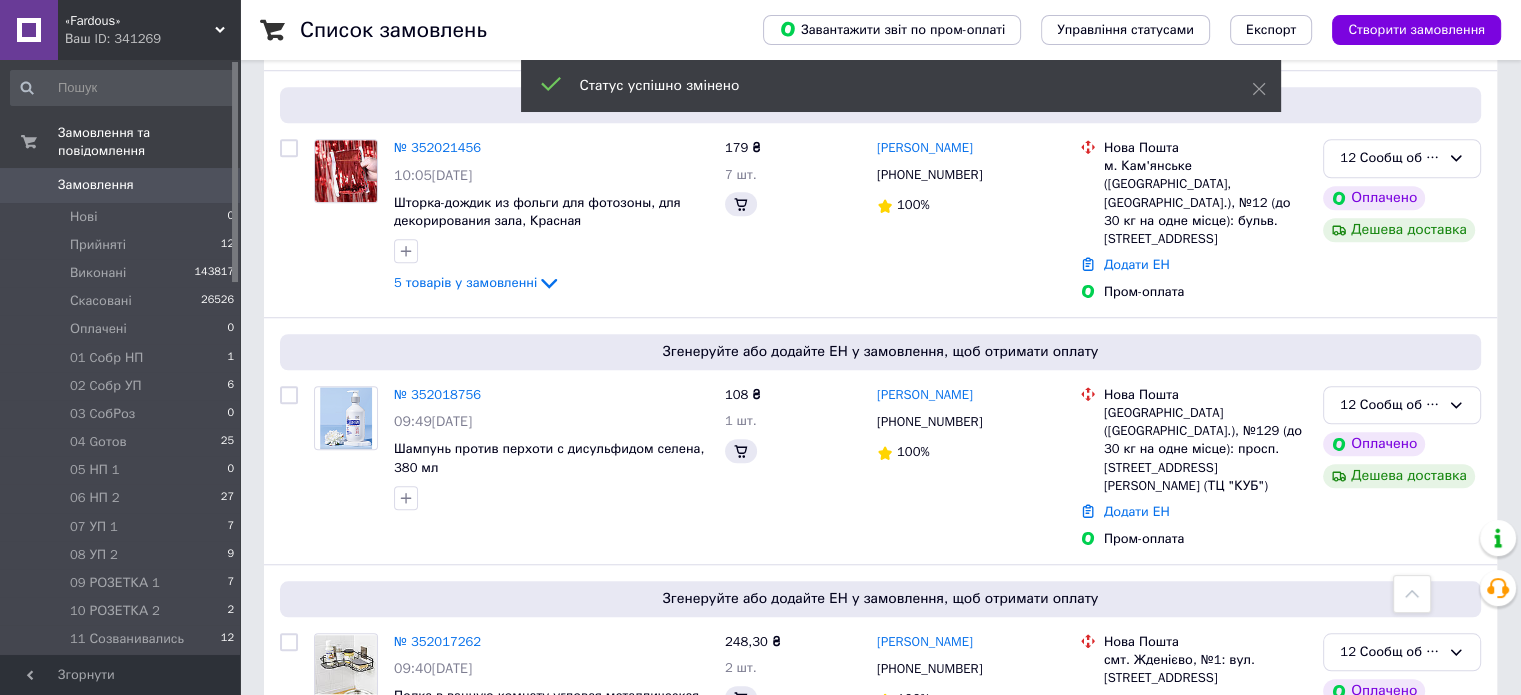 scroll, scrollTop: 1514, scrollLeft: 0, axis: vertical 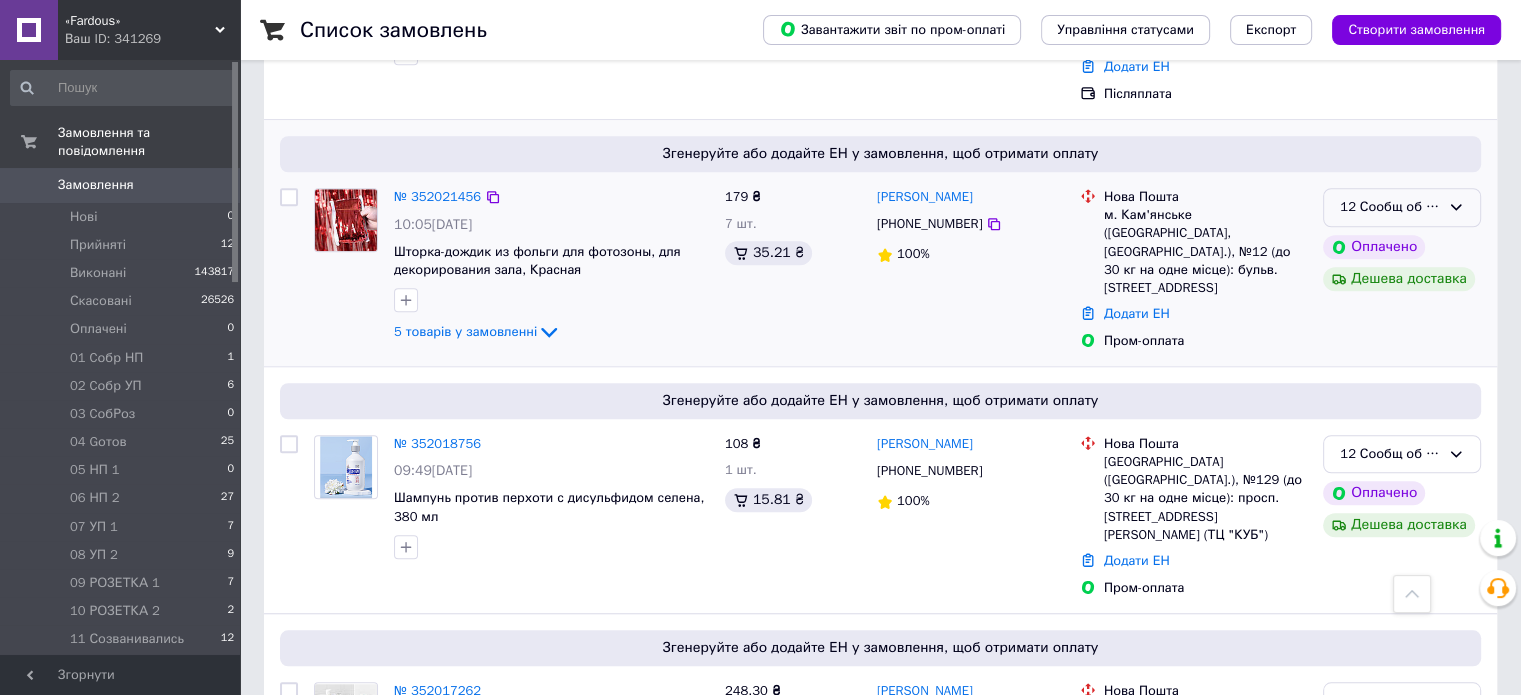 click 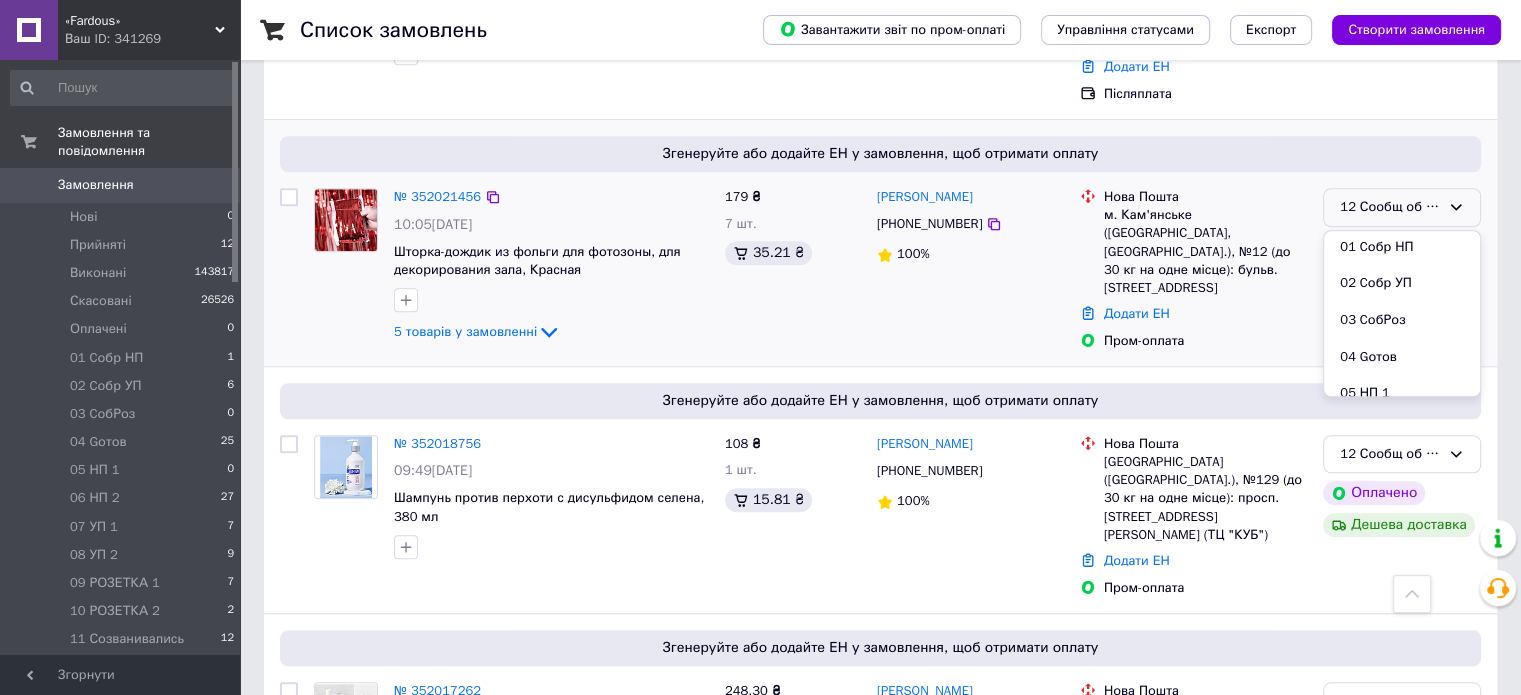 scroll, scrollTop: 289, scrollLeft: 0, axis: vertical 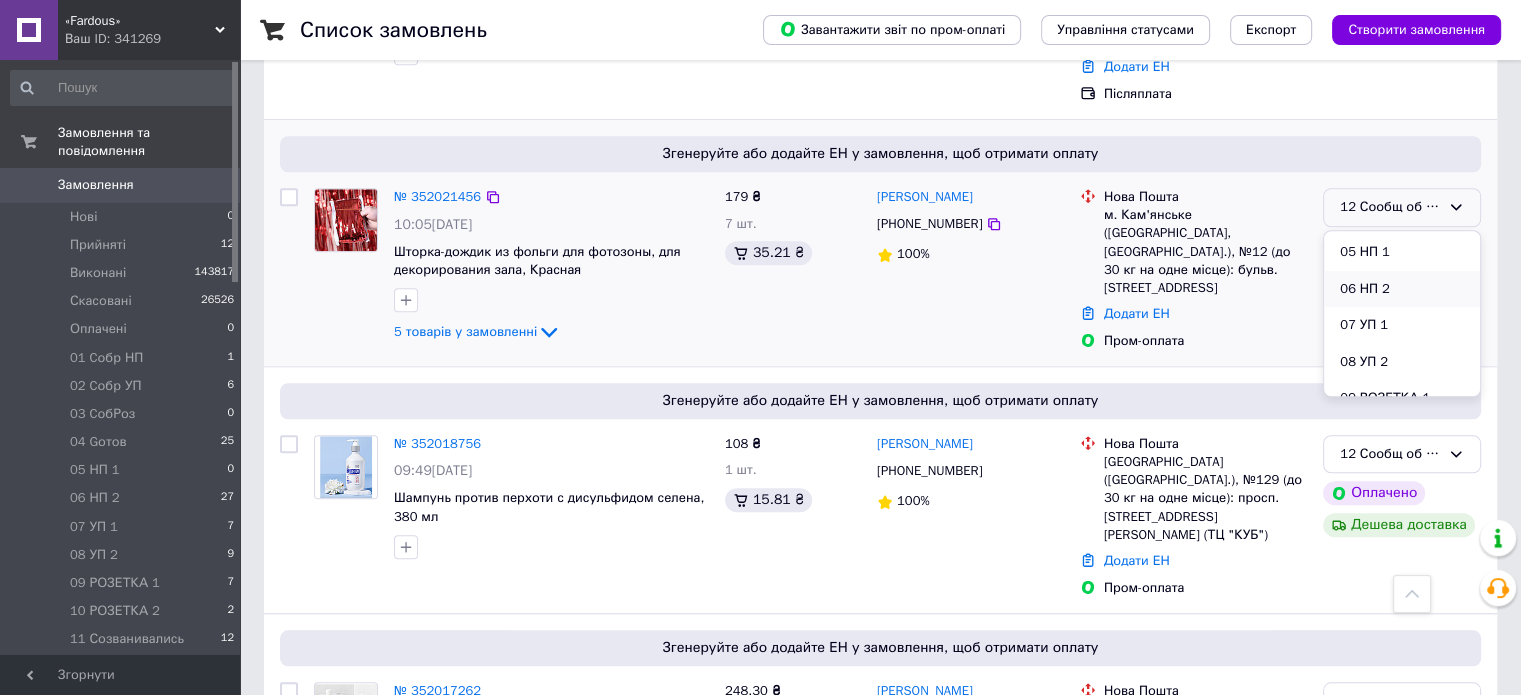 click on "06 НП 2" at bounding box center [1402, 289] 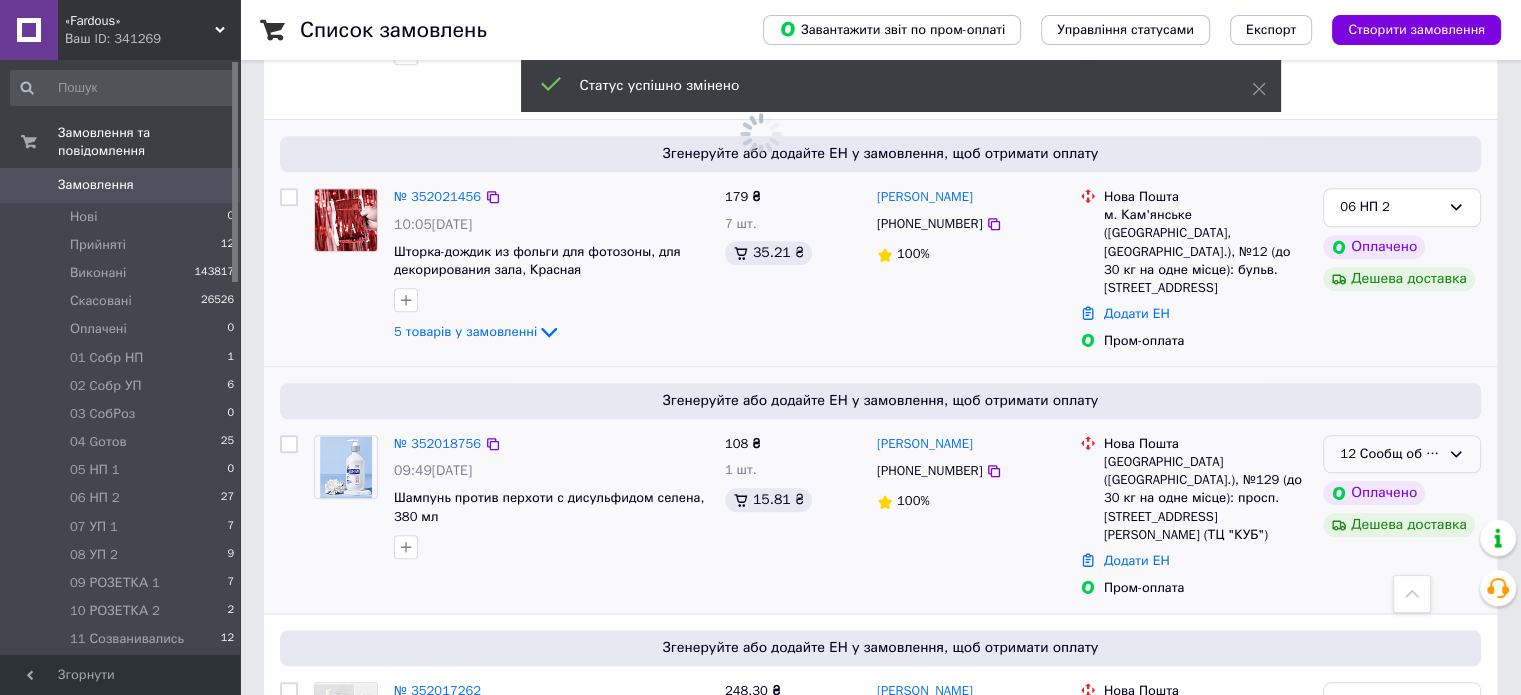 click on "12 Сообщ об ОПЛ" at bounding box center [1402, 454] 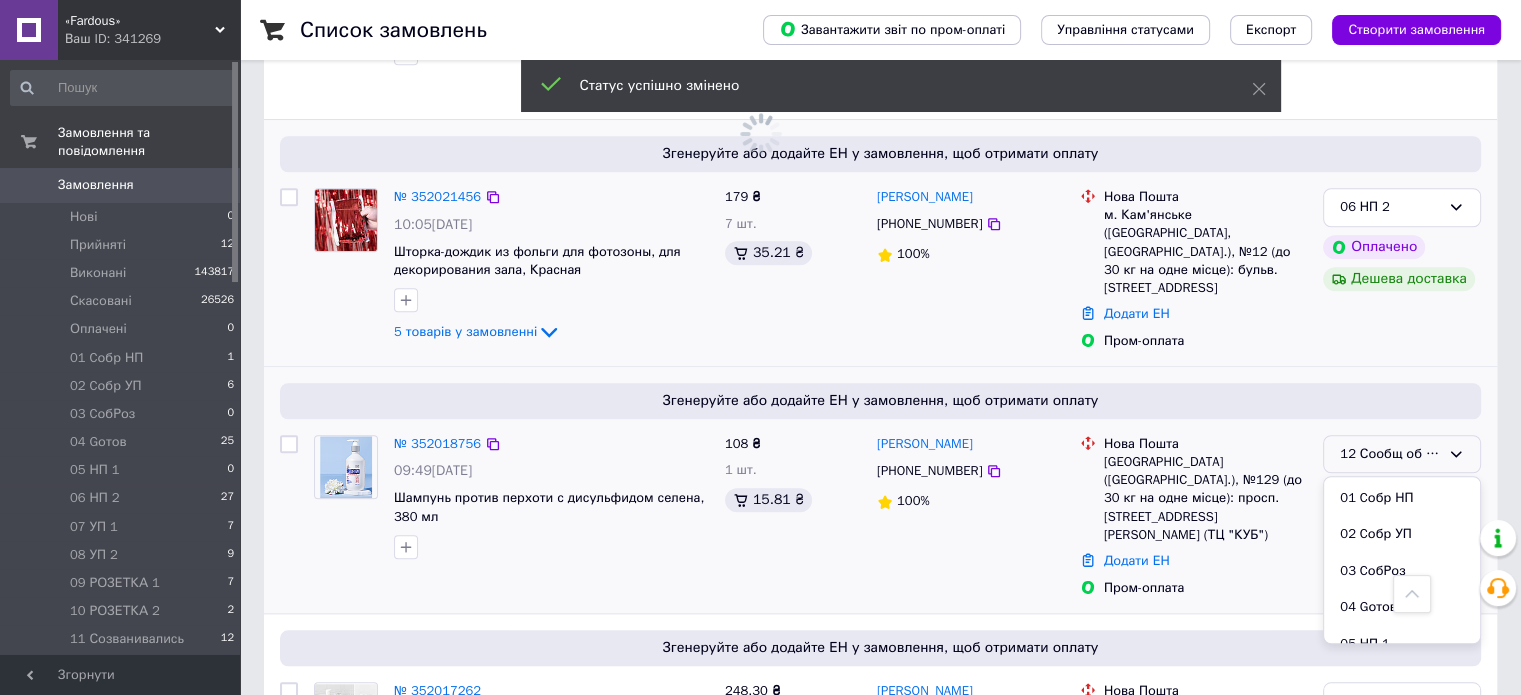 scroll, scrollTop: 289, scrollLeft: 0, axis: vertical 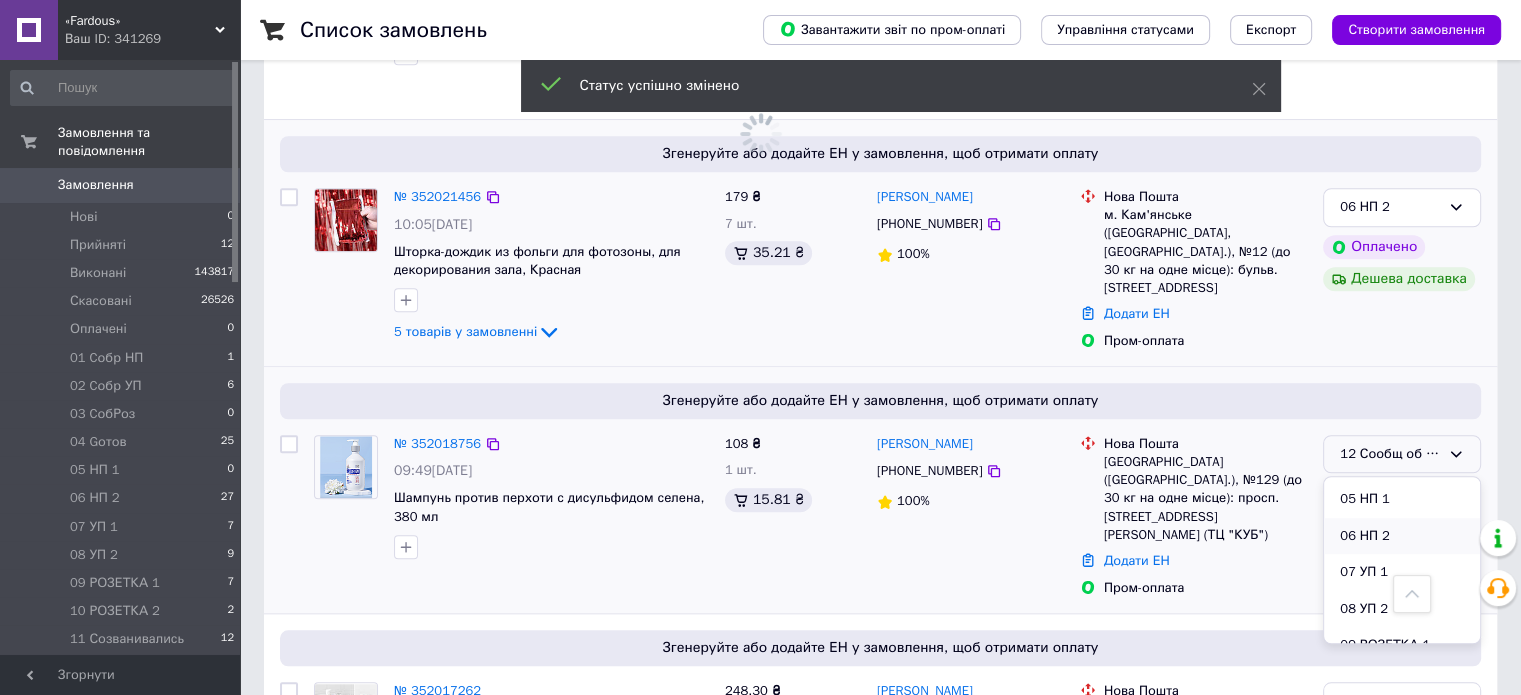 click on "06 НП 2" at bounding box center (1402, 536) 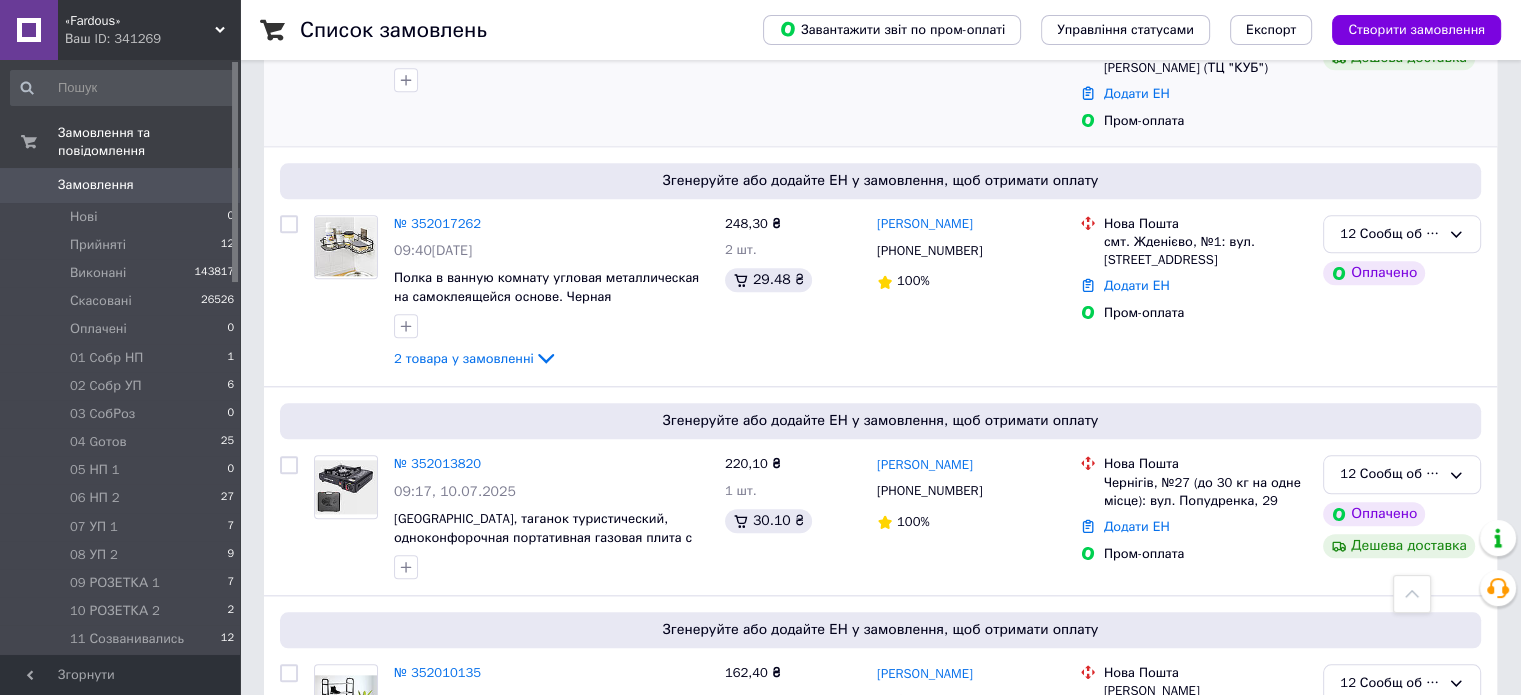 scroll, scrollTop: 1971, scrollLeft: 0, axis: vertical 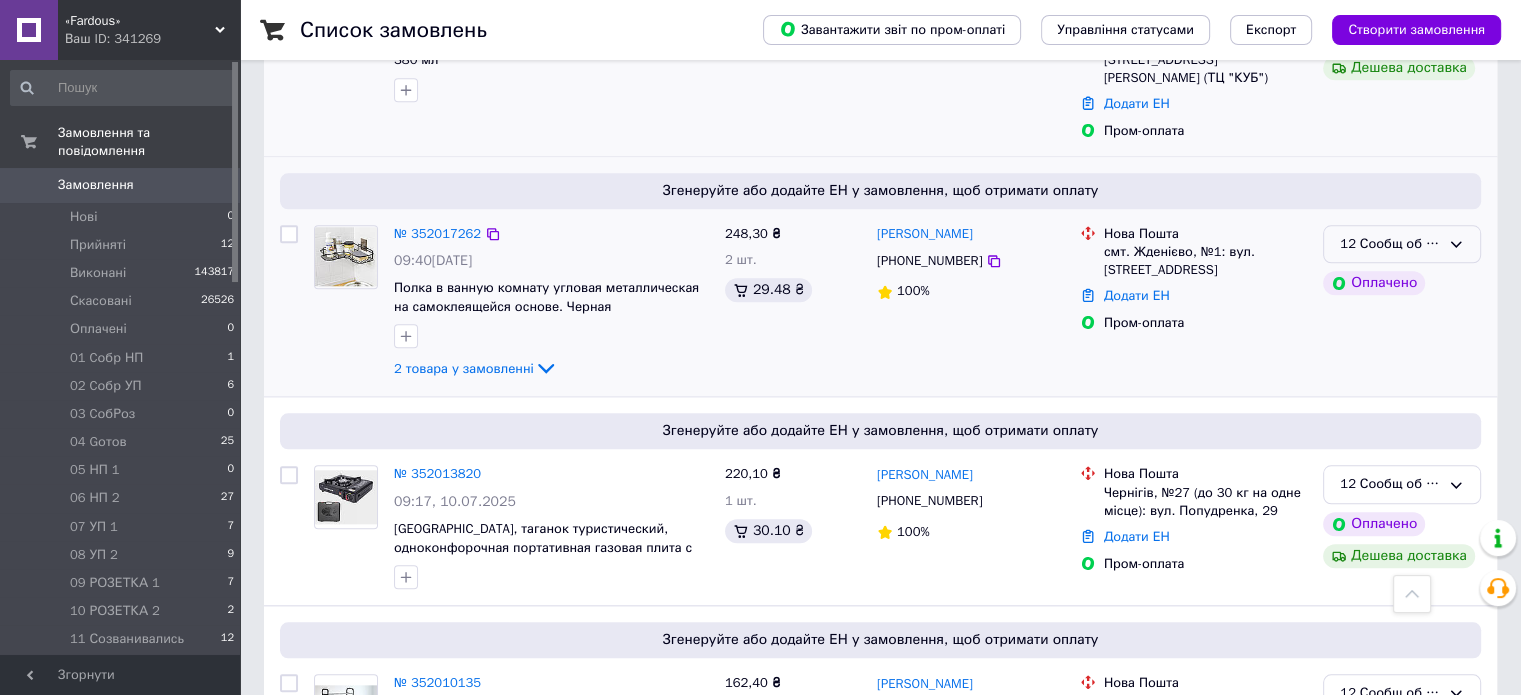 click on "12 Сообщ об ОПЛ" at bounding box center [1402, 244] 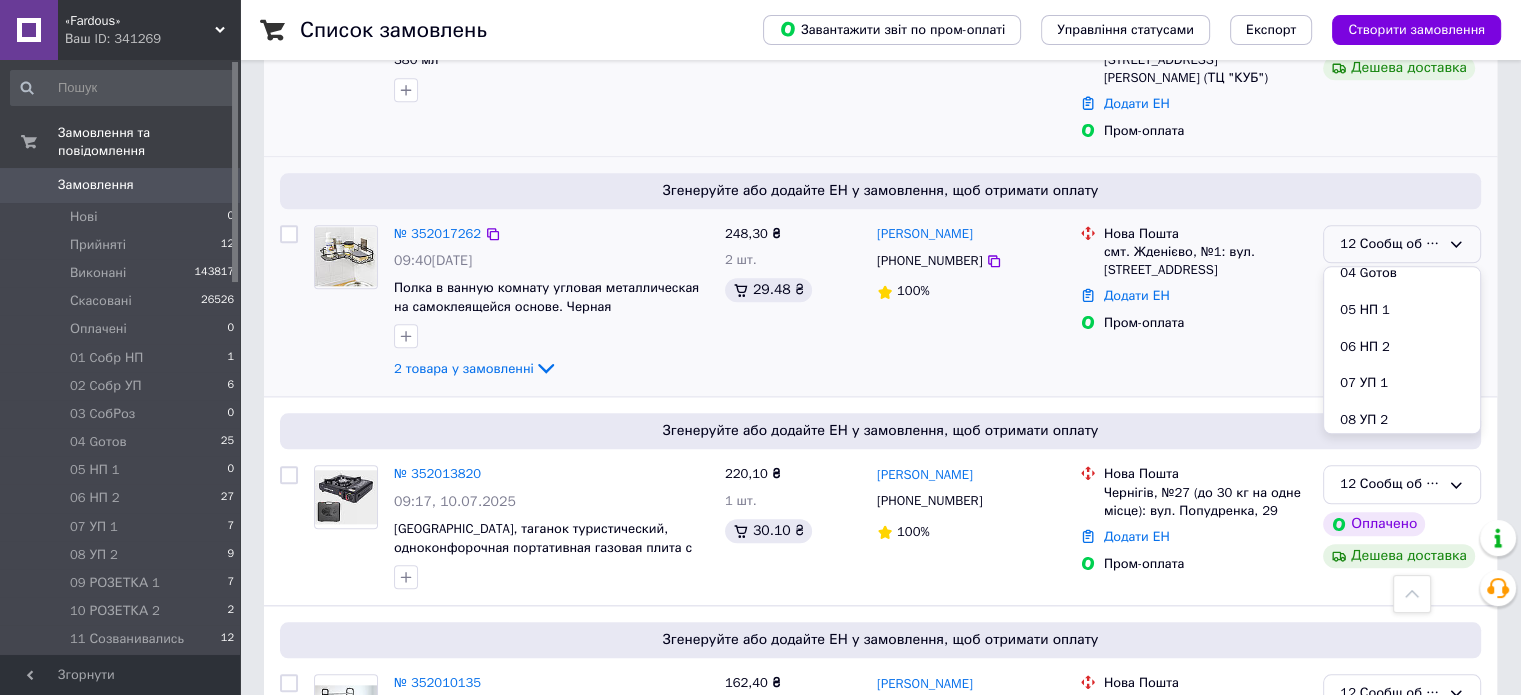 scroll, scrollTop: 289, scrollLeft: 0, axis: vertical 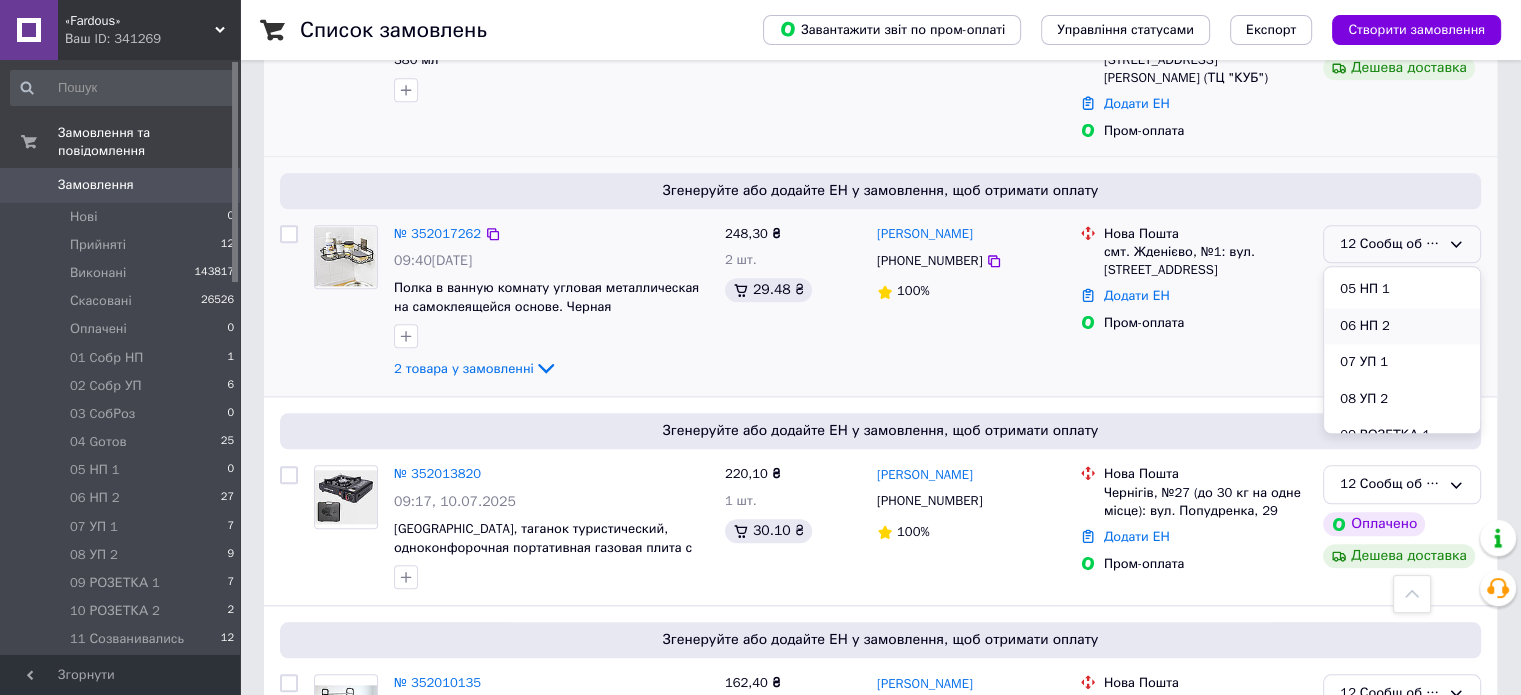 click on "06 НП 2" at bounding box center (1402, 326) 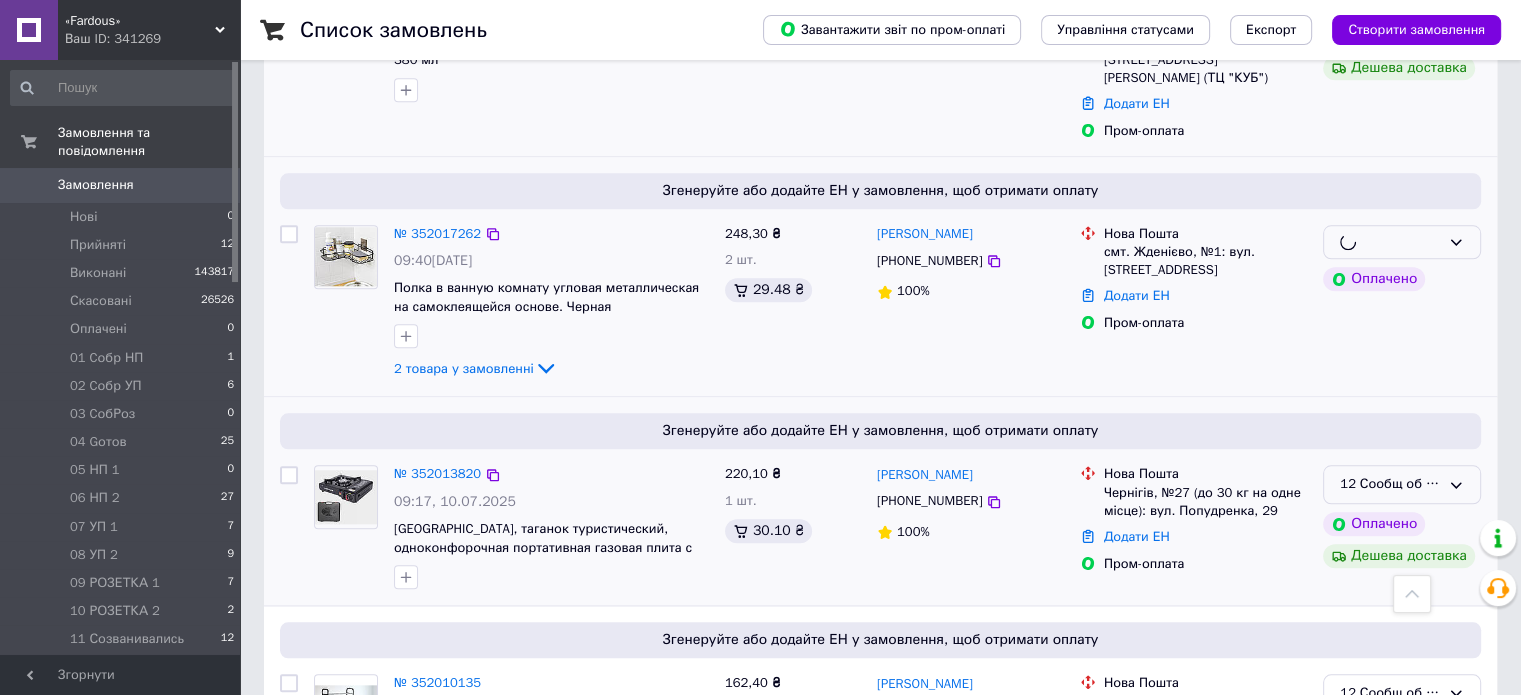 click on "12 Сообщ об ОПЛ" at bounding box center (1402, 484) 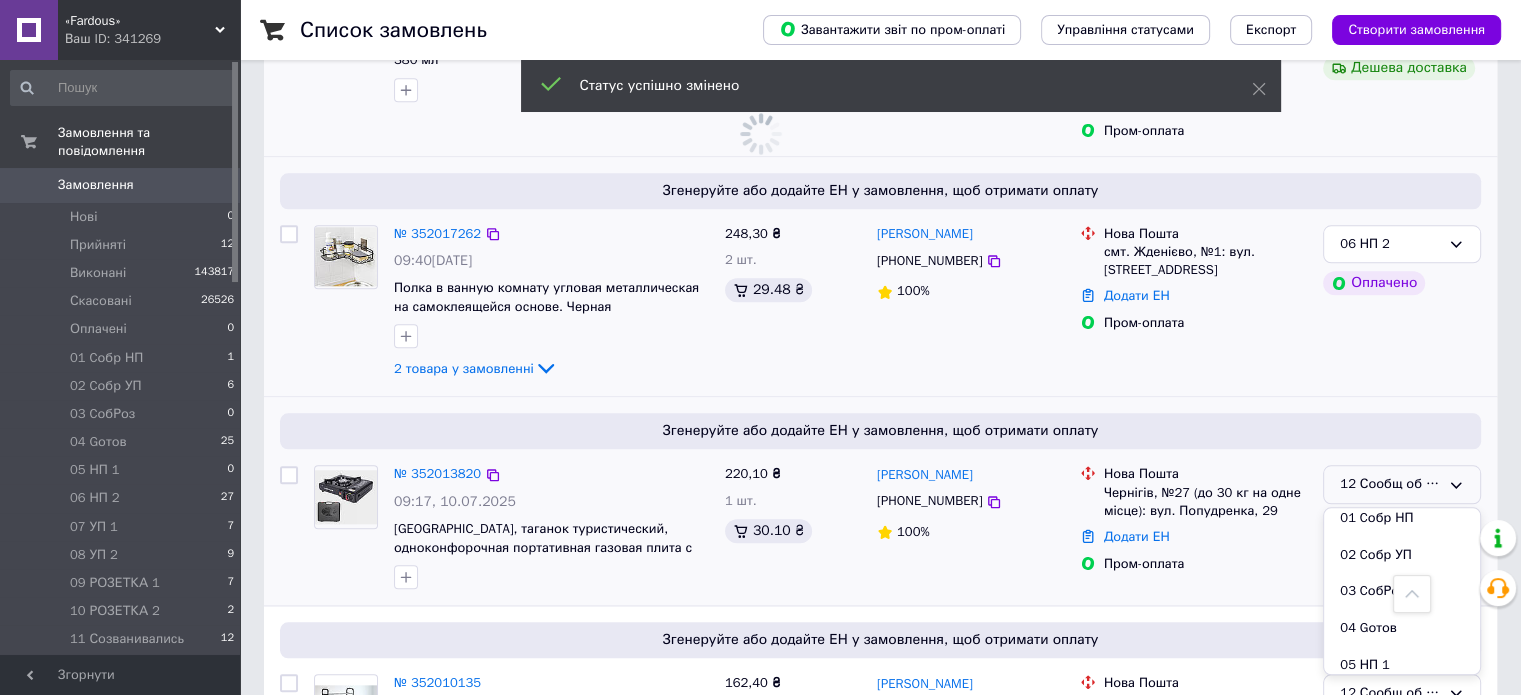 scroll, scrollTop: 289, scrollLeft: 0, axis: vertical 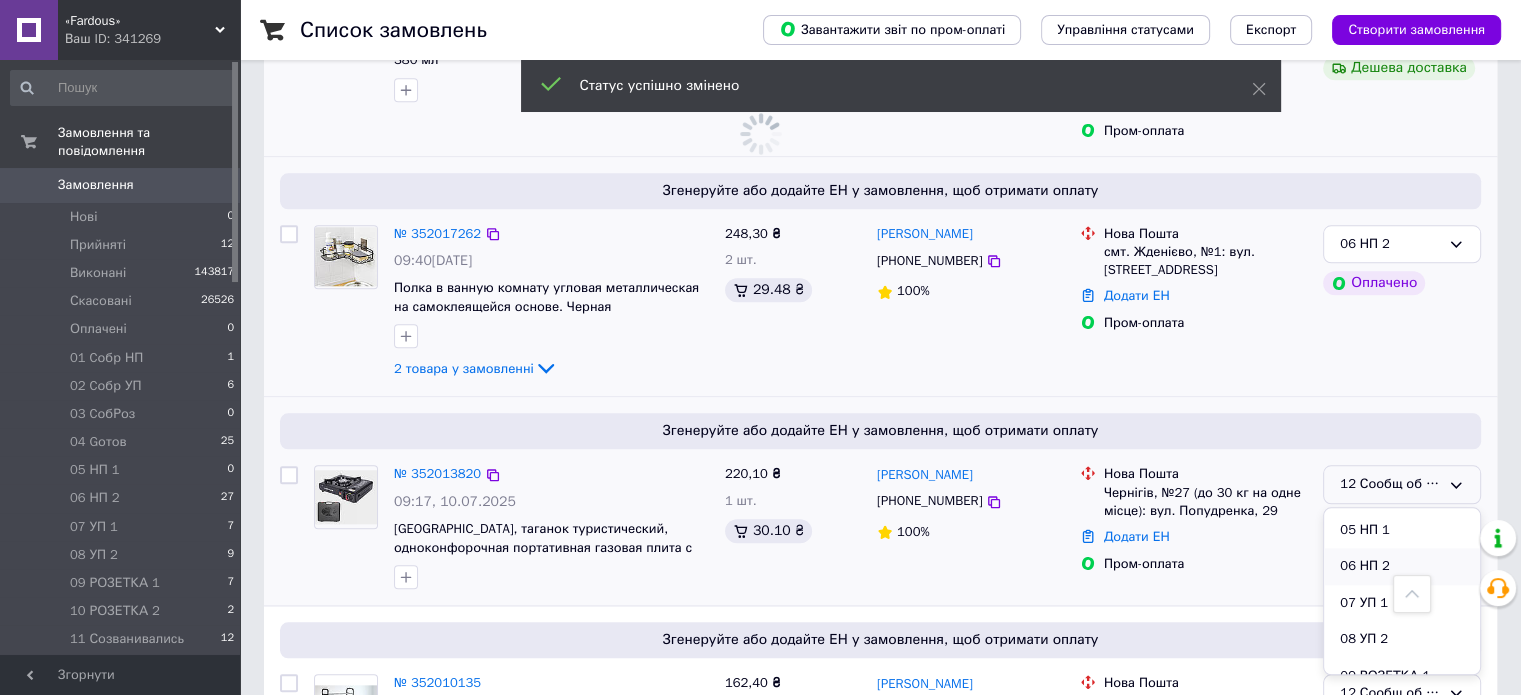 click on "06 НП 2" at bounding box center (1402, 566) 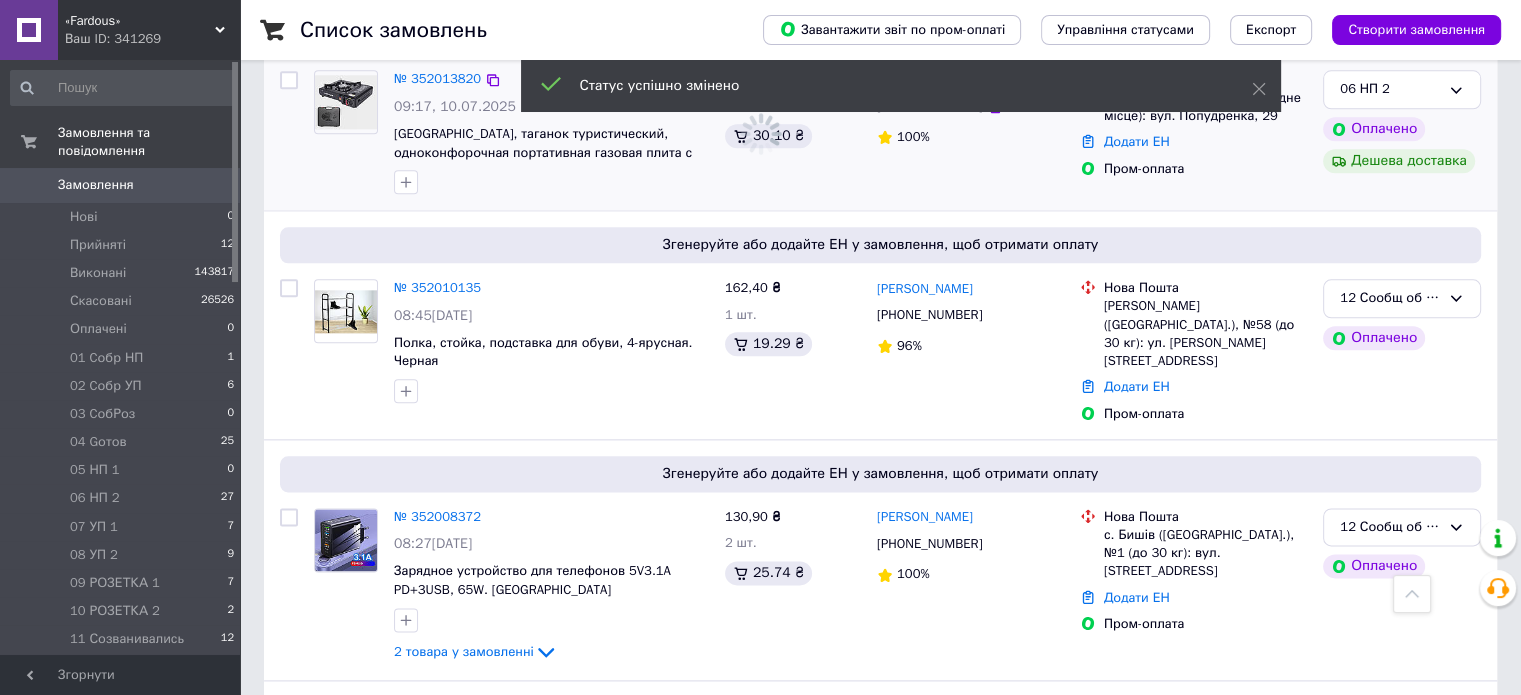 scroll, scrollTop: 1169, scrollLeft: 0, axis: vertical 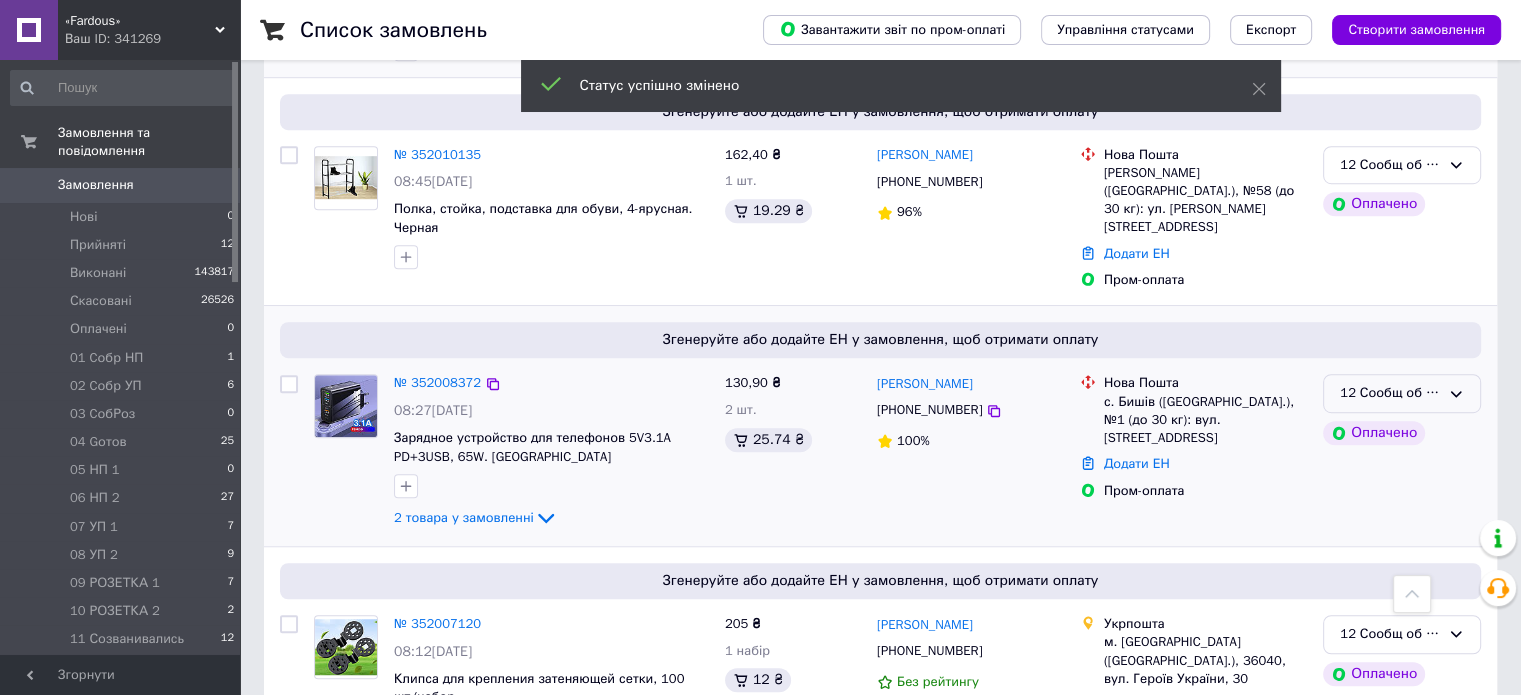 click 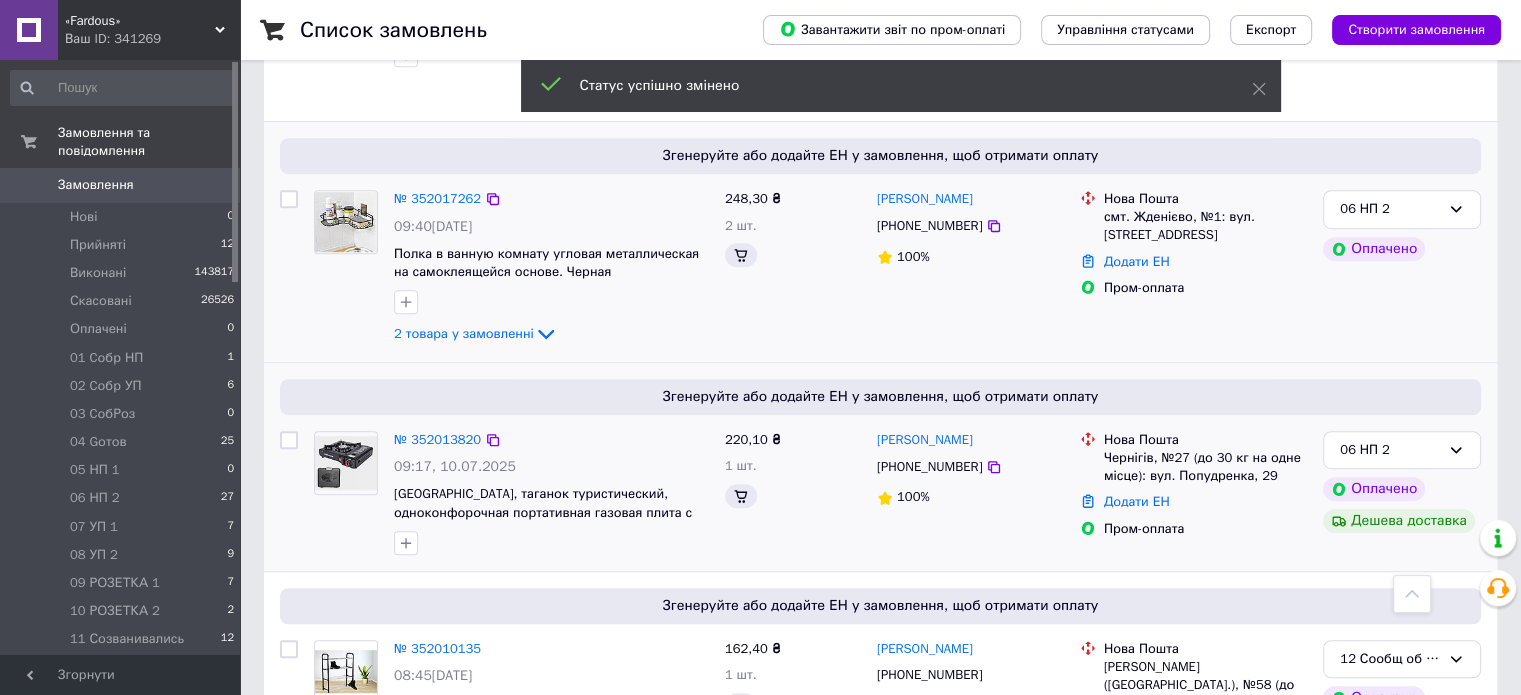 scroll, scrollTop: 1639, scrollLeft: 0, axis: vertical 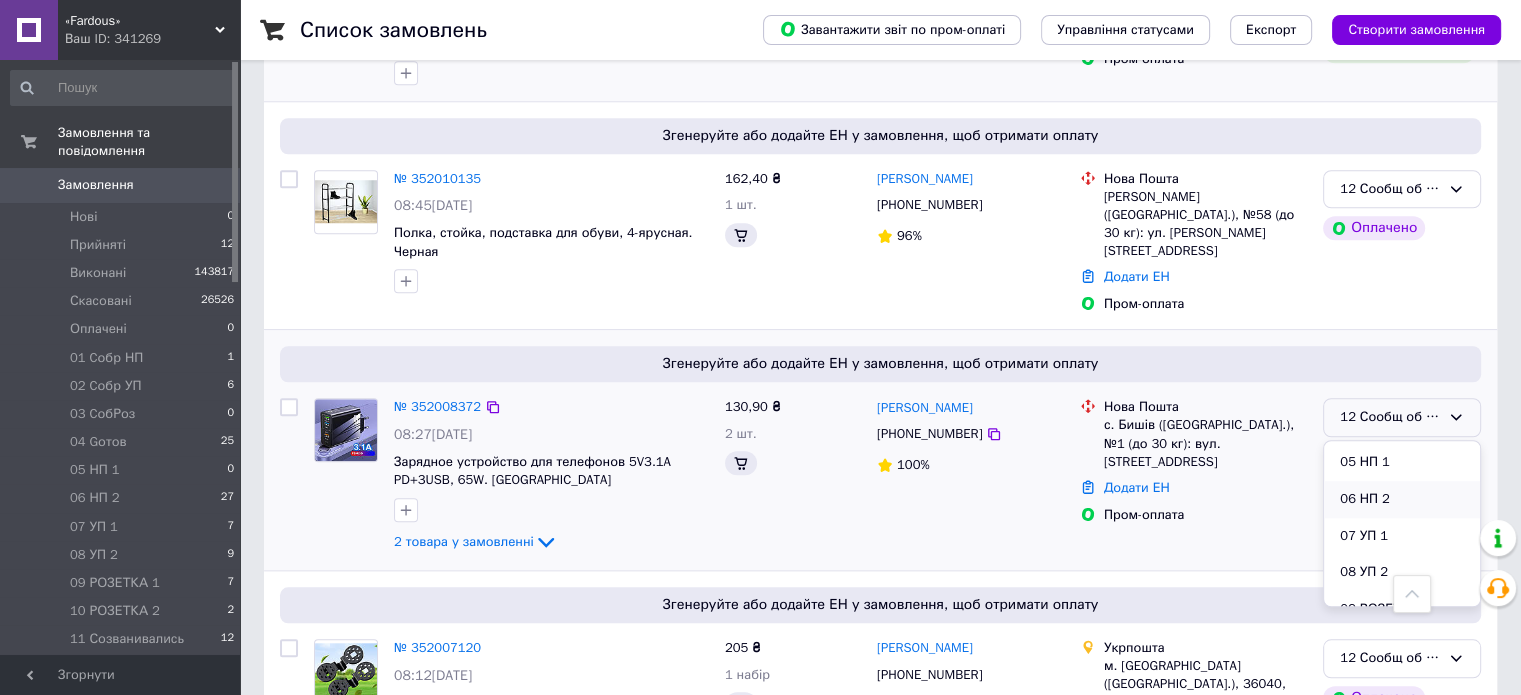click on "06 НП 2" at bounding box center (1402, 499) 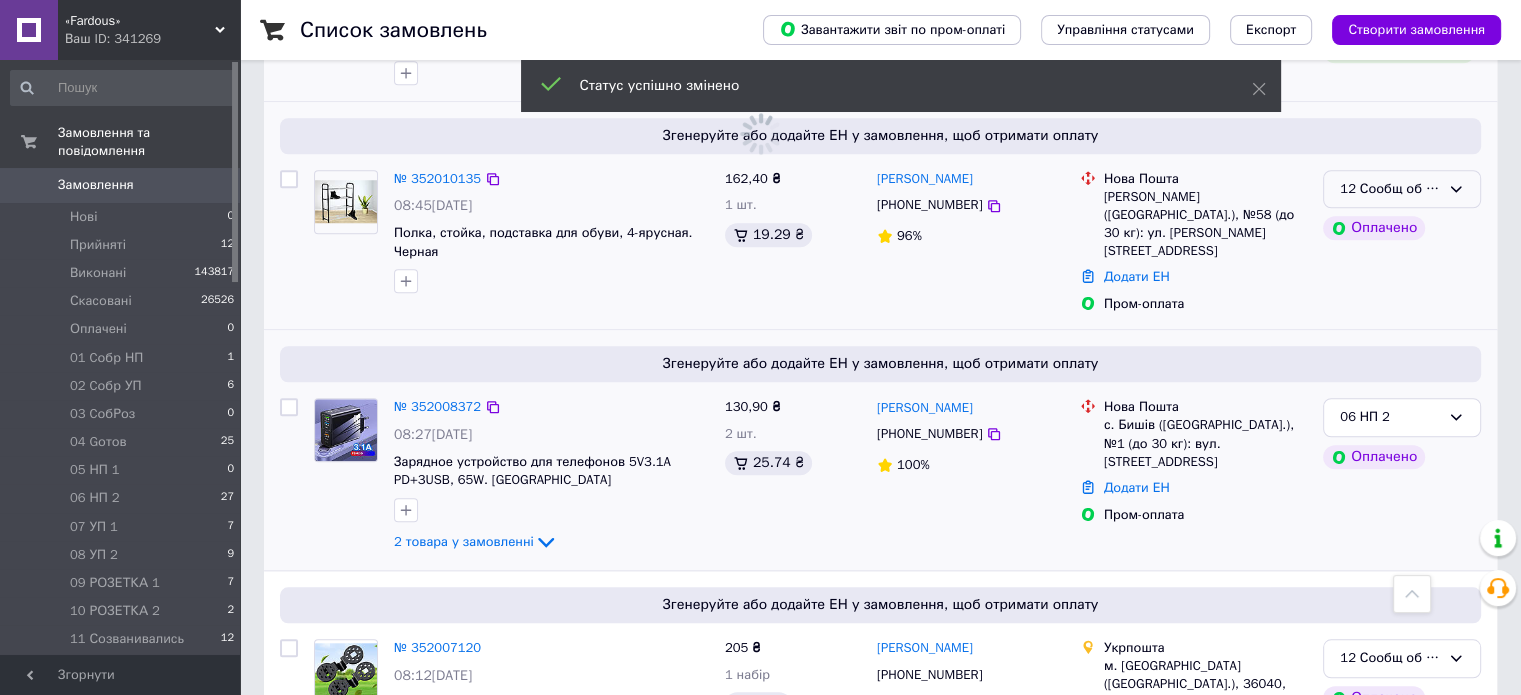 click 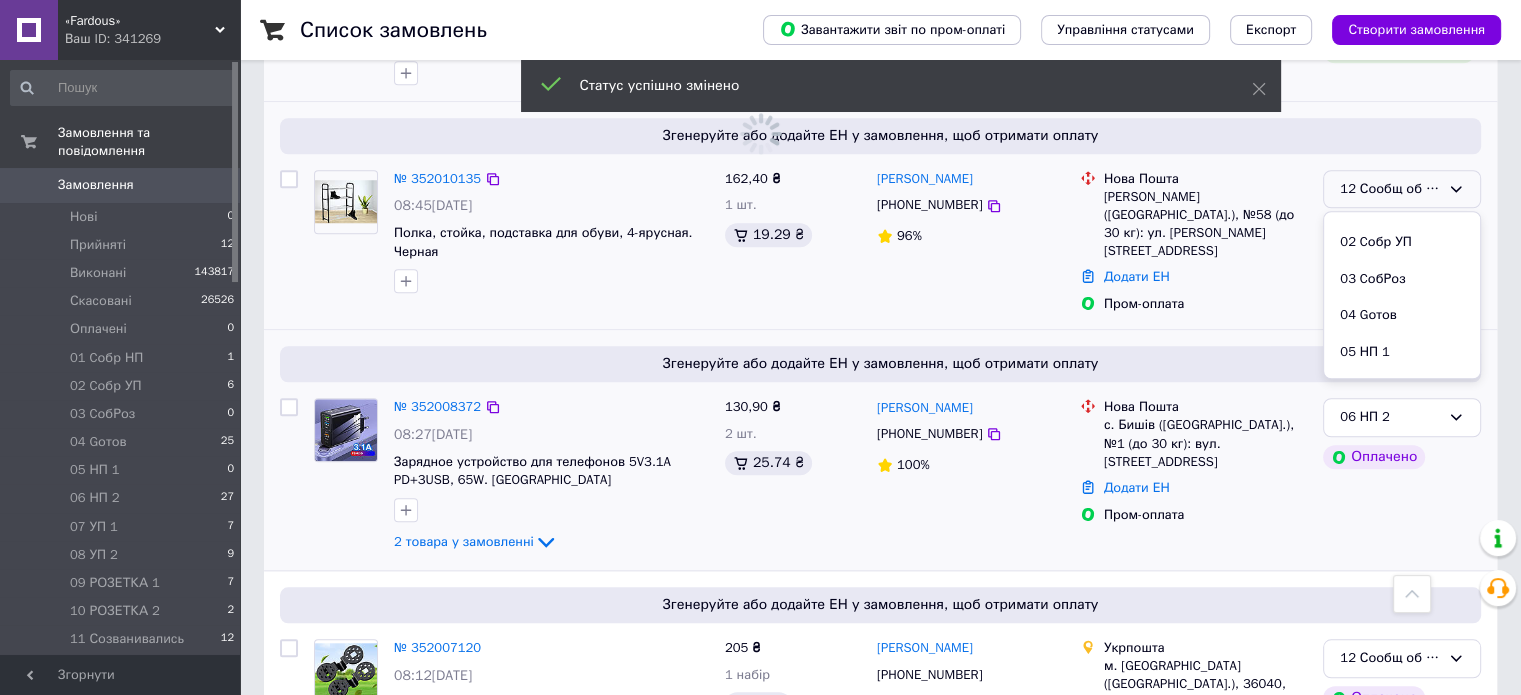scroll, scrollTop: 289, scrollLeft: 0, axis: vertical 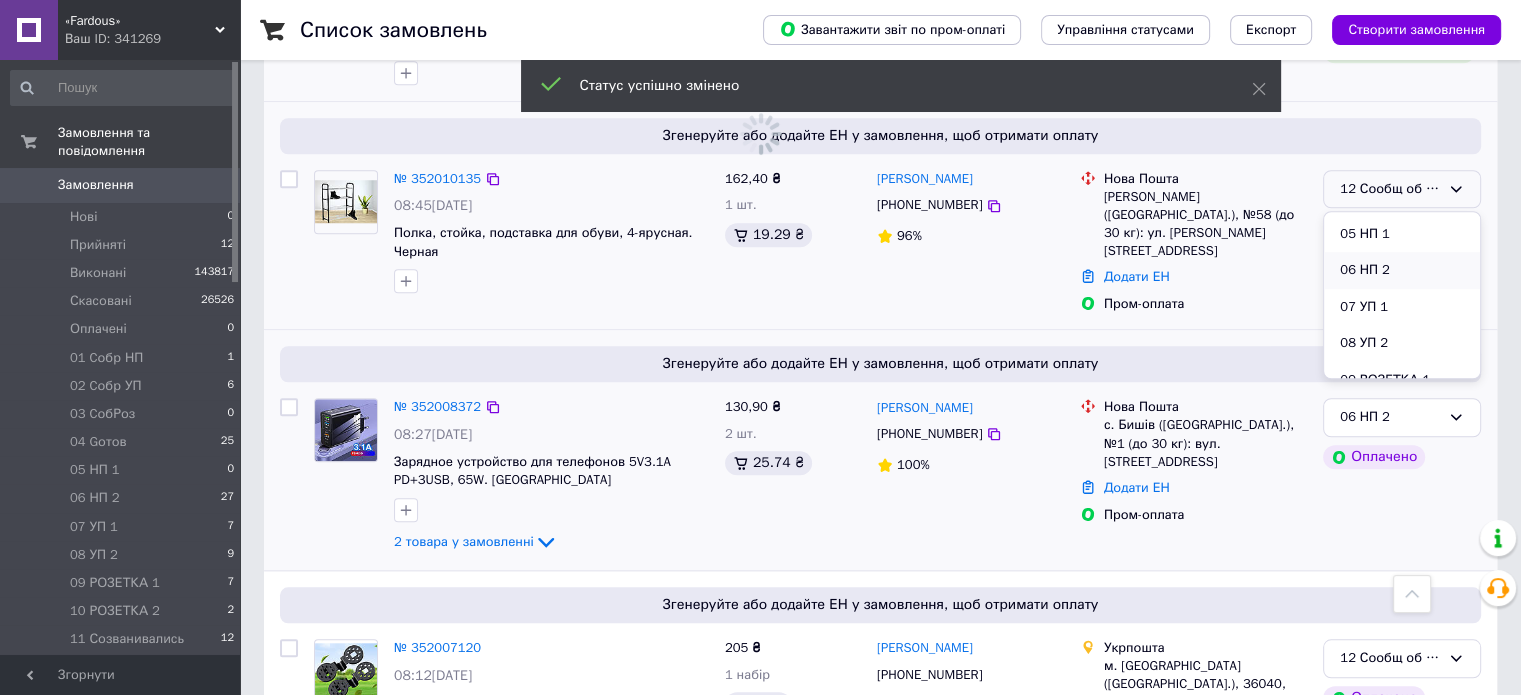 click on "06 НП 2" at bounding box center (1402, 270) 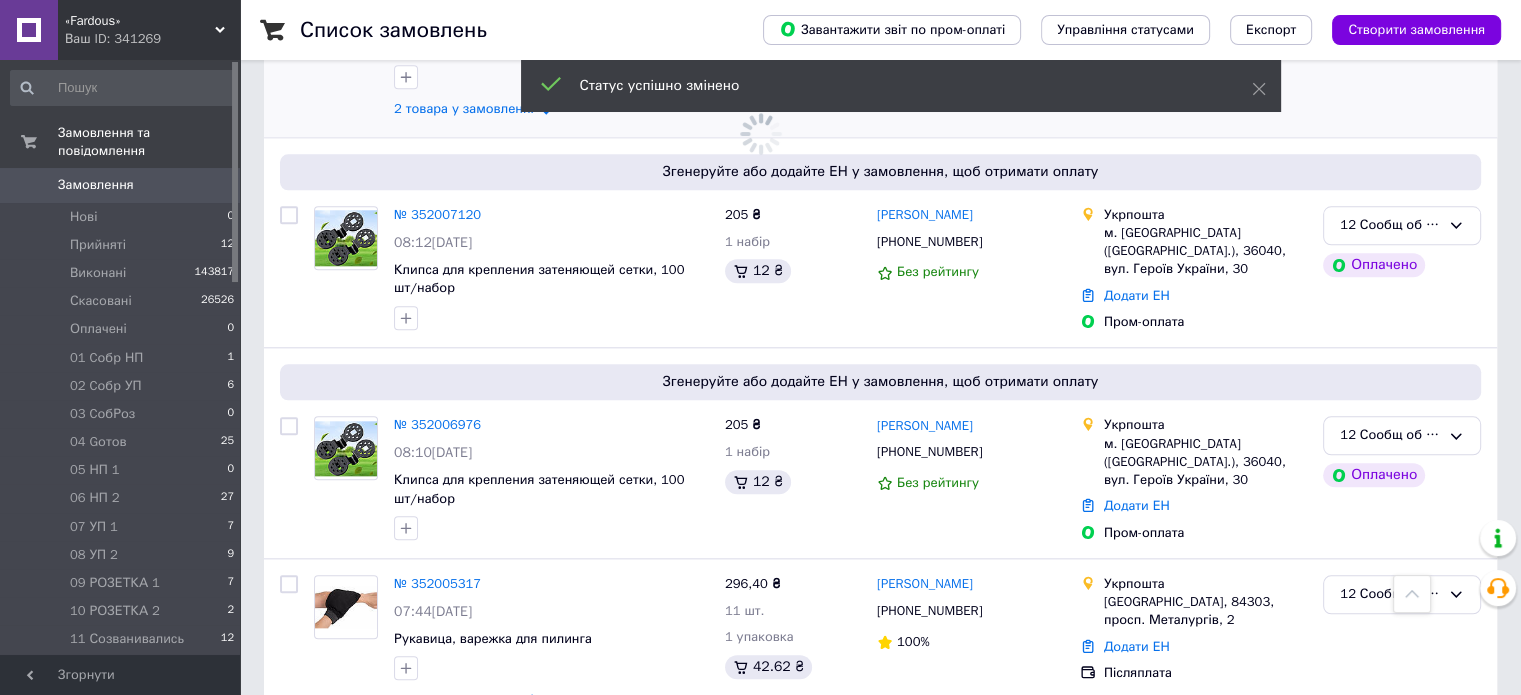 scroll, scrollTop: 2083, scrollLeft: 0, axis: vertical 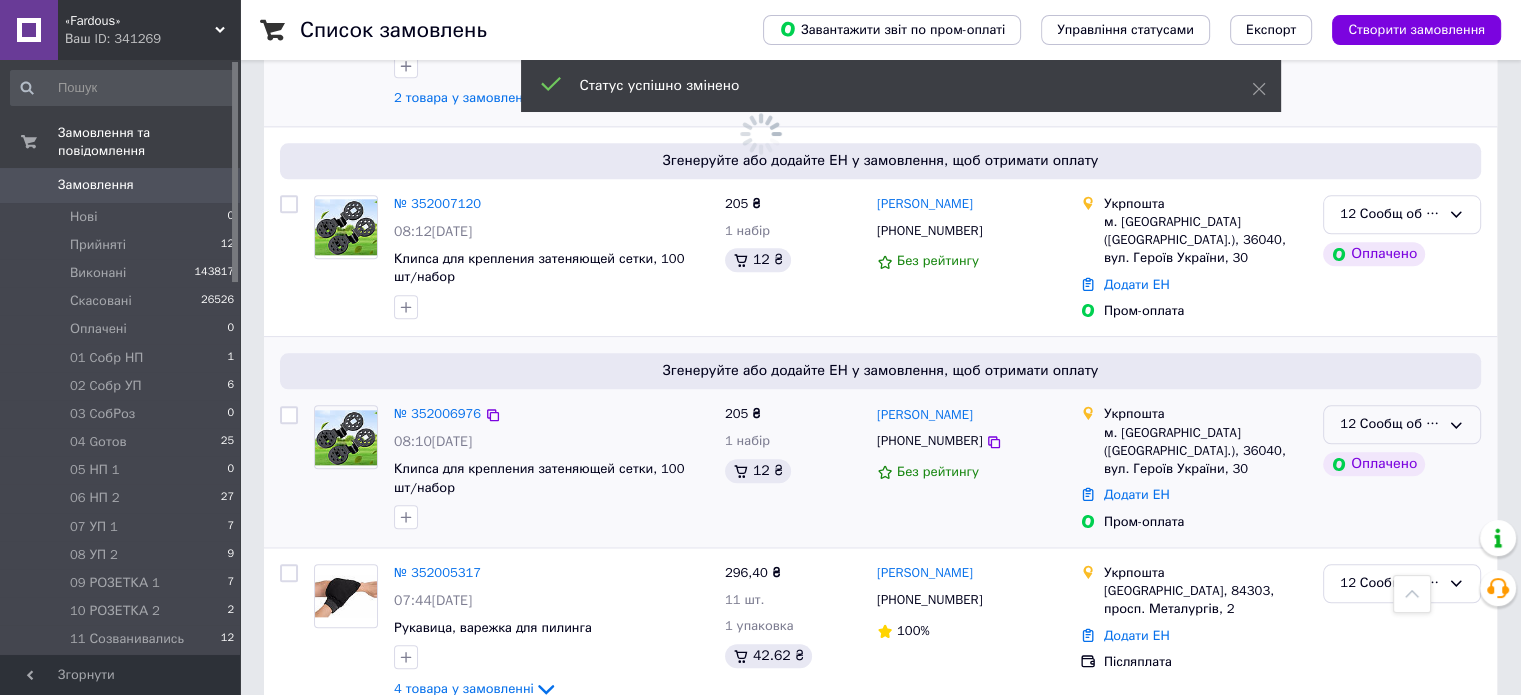 click on "12 Сообщ об ОПЛ" at bounding box center (1402, 424) 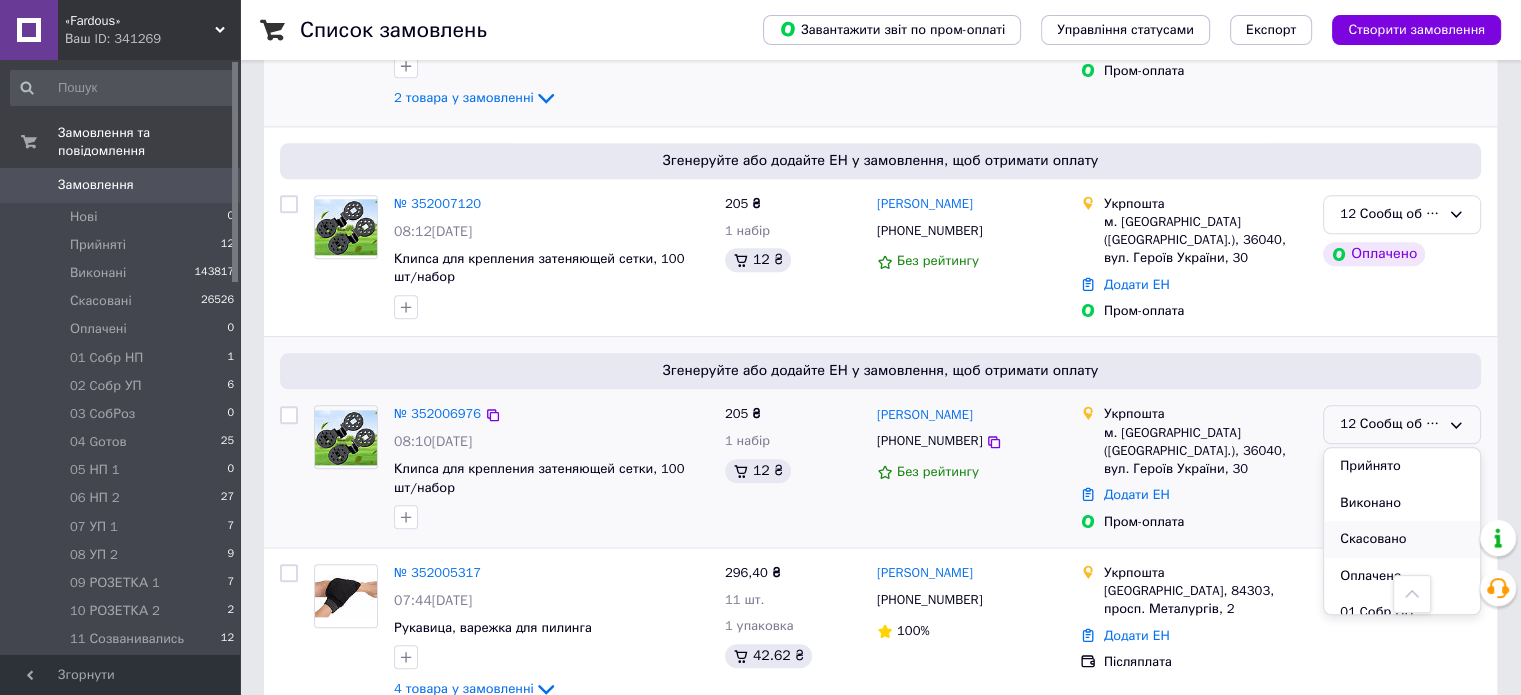 click on "Скасовано" at bounding box center (1402, 539) 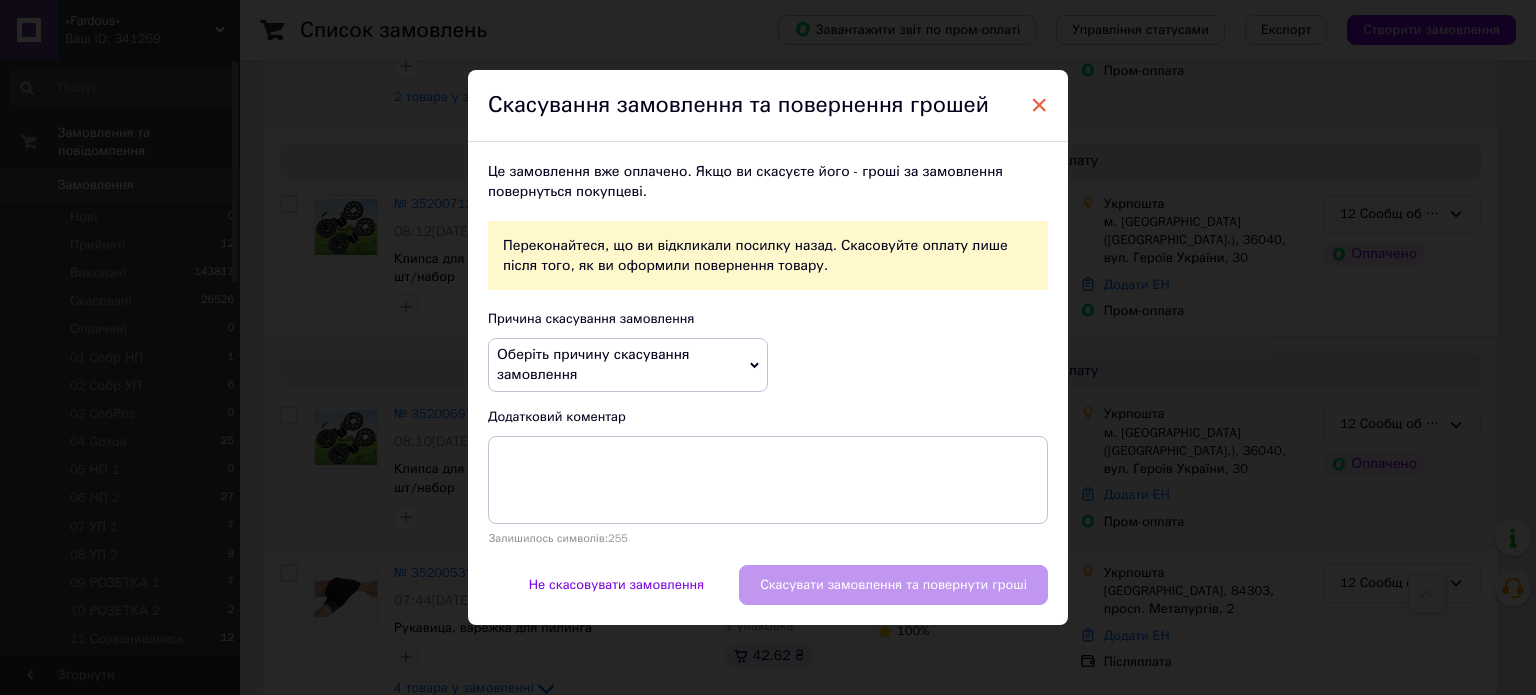 click on "×" at bounding box center (1039, 105) 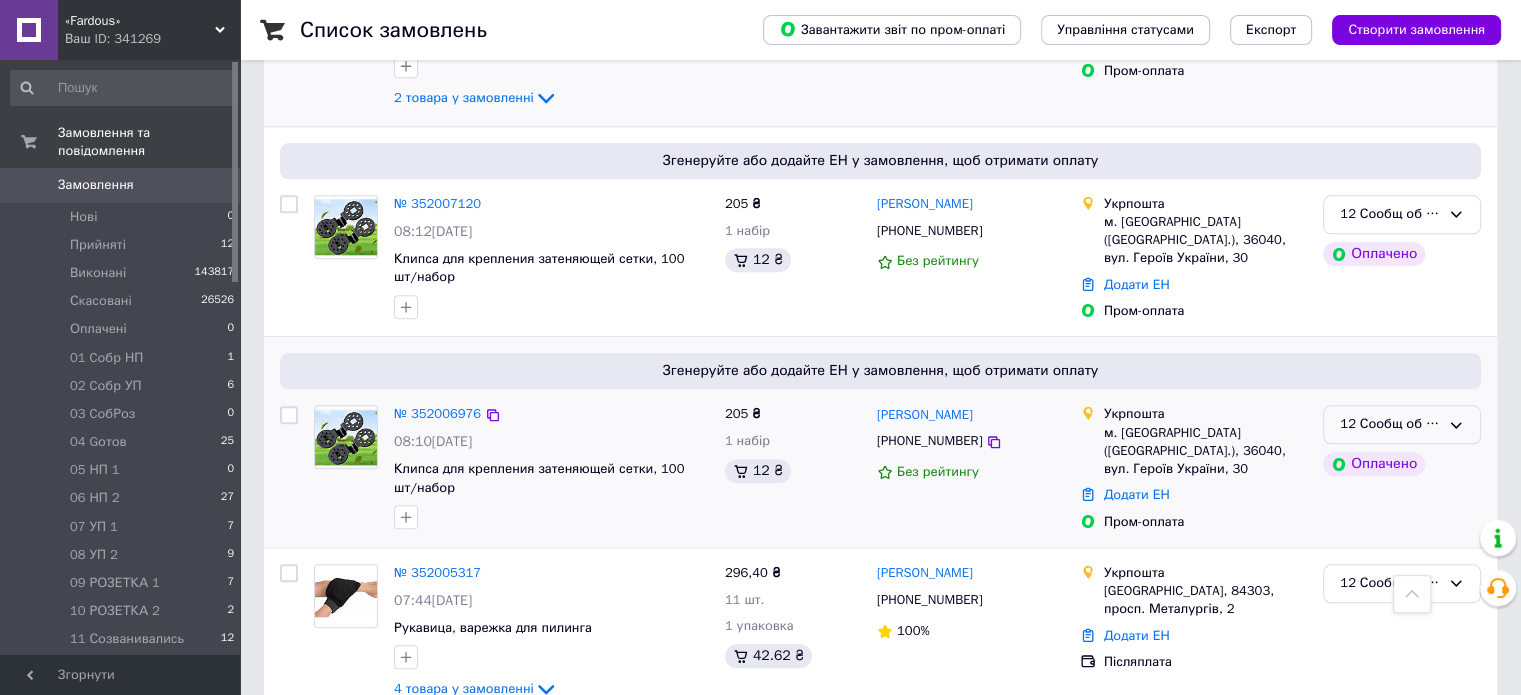 click 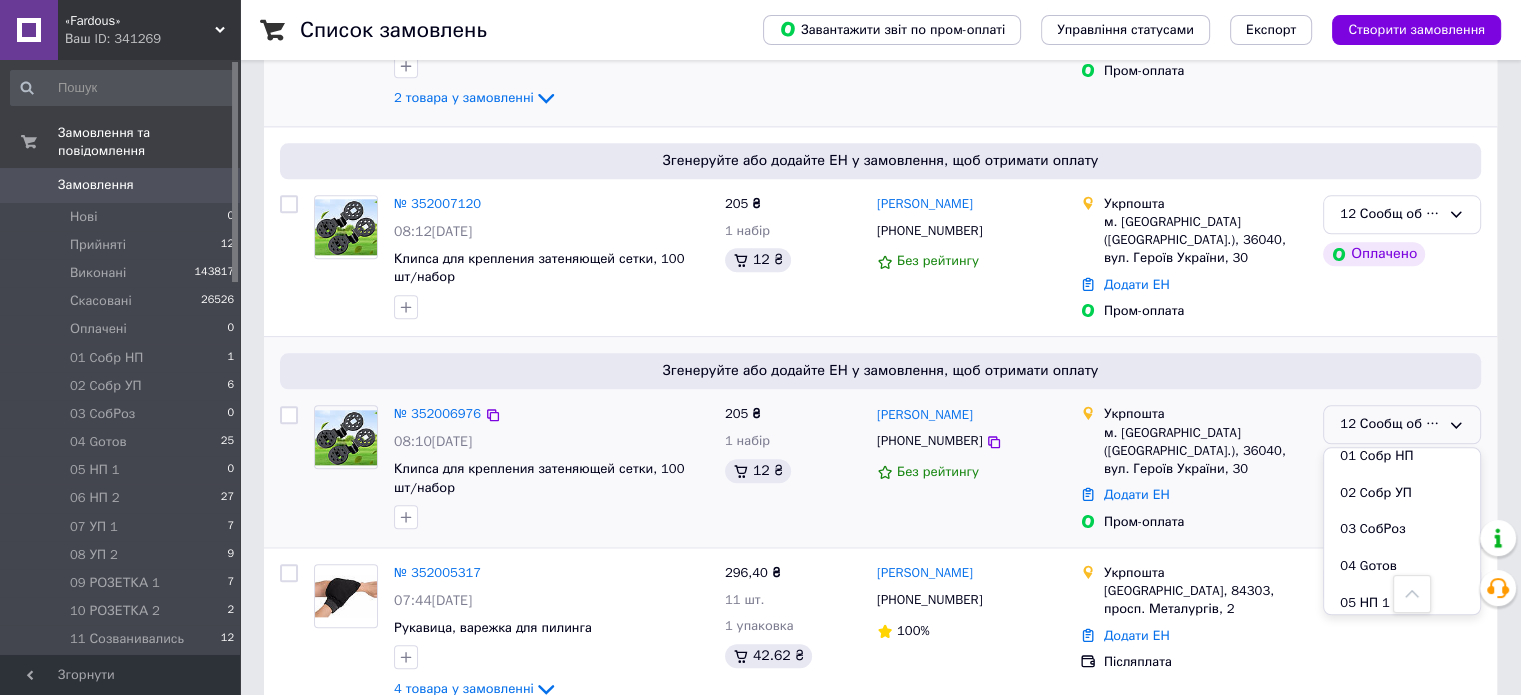 scroll, scrollTop: 291, scrollLeft: 0, axis: vertical 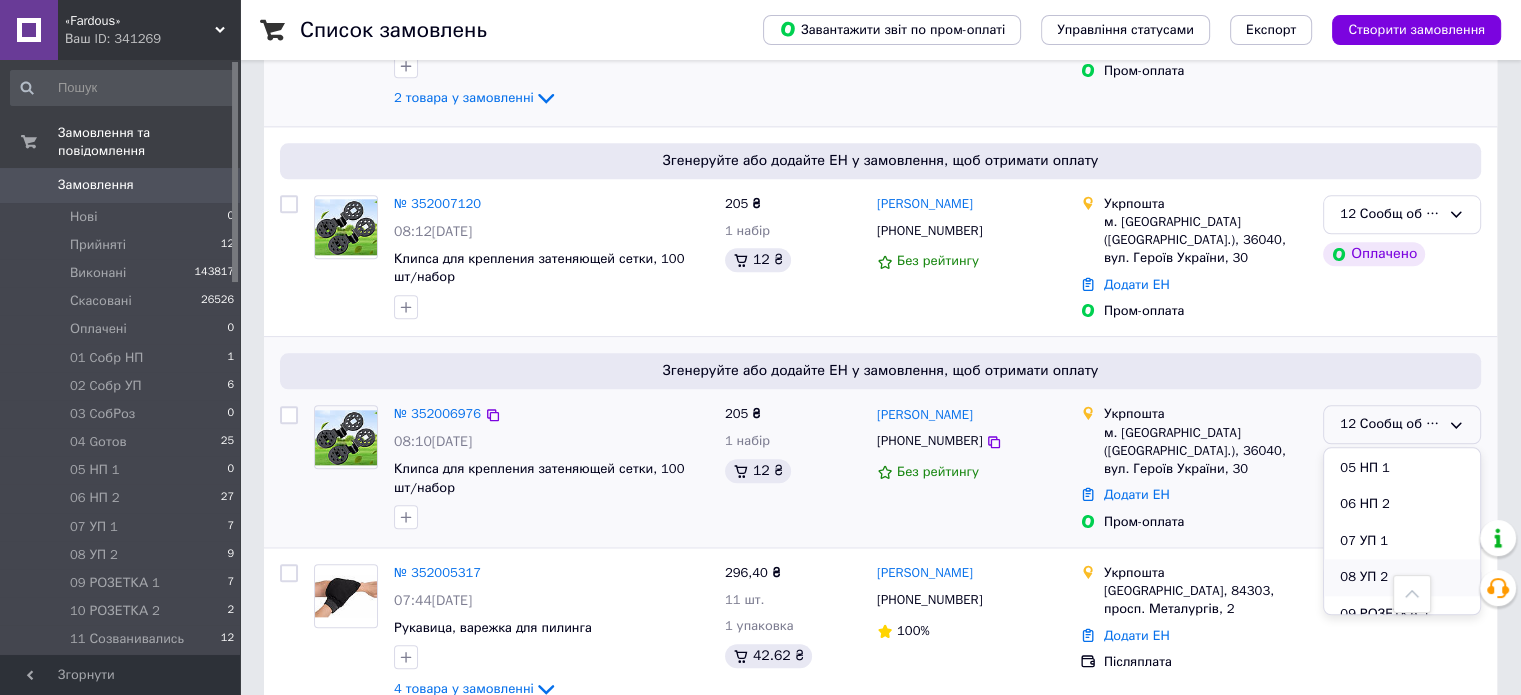 click on "08 УП 2" at bounding box center [1402, 577] 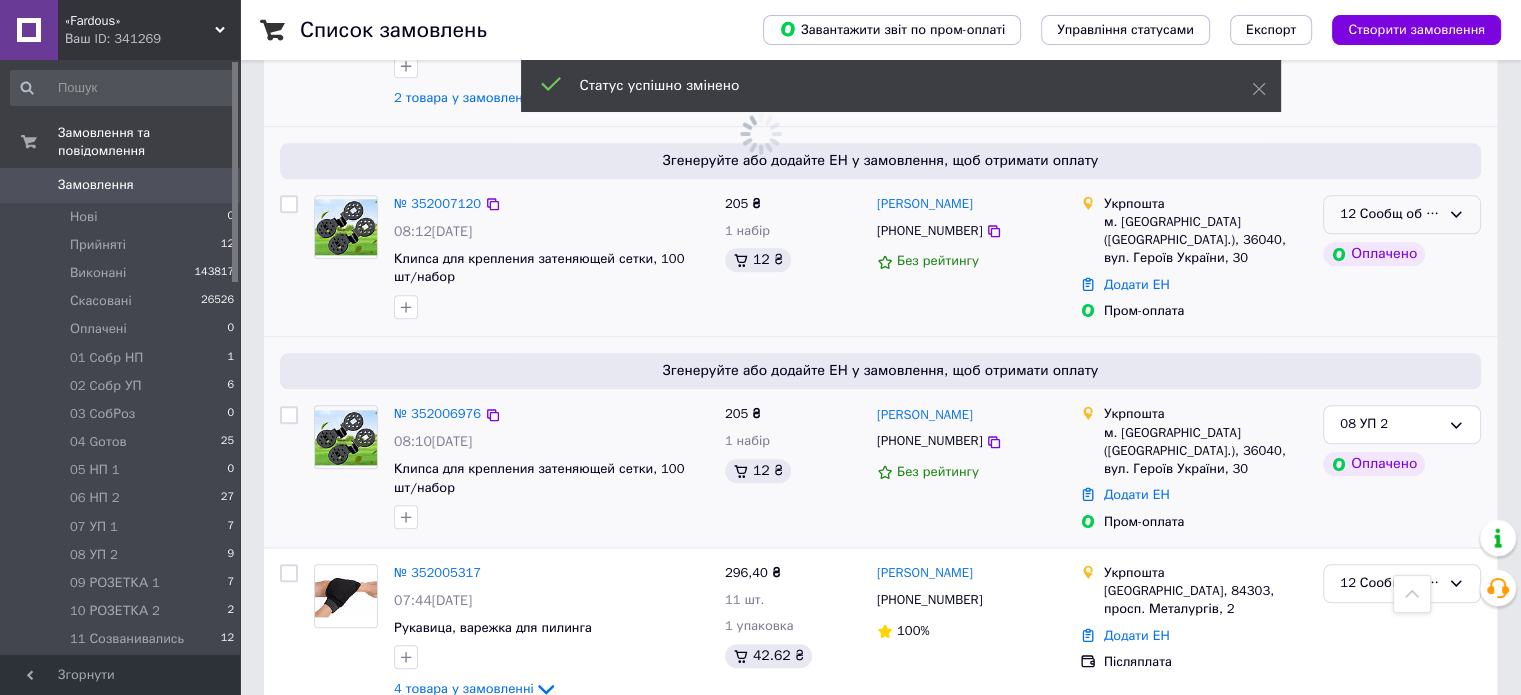 click 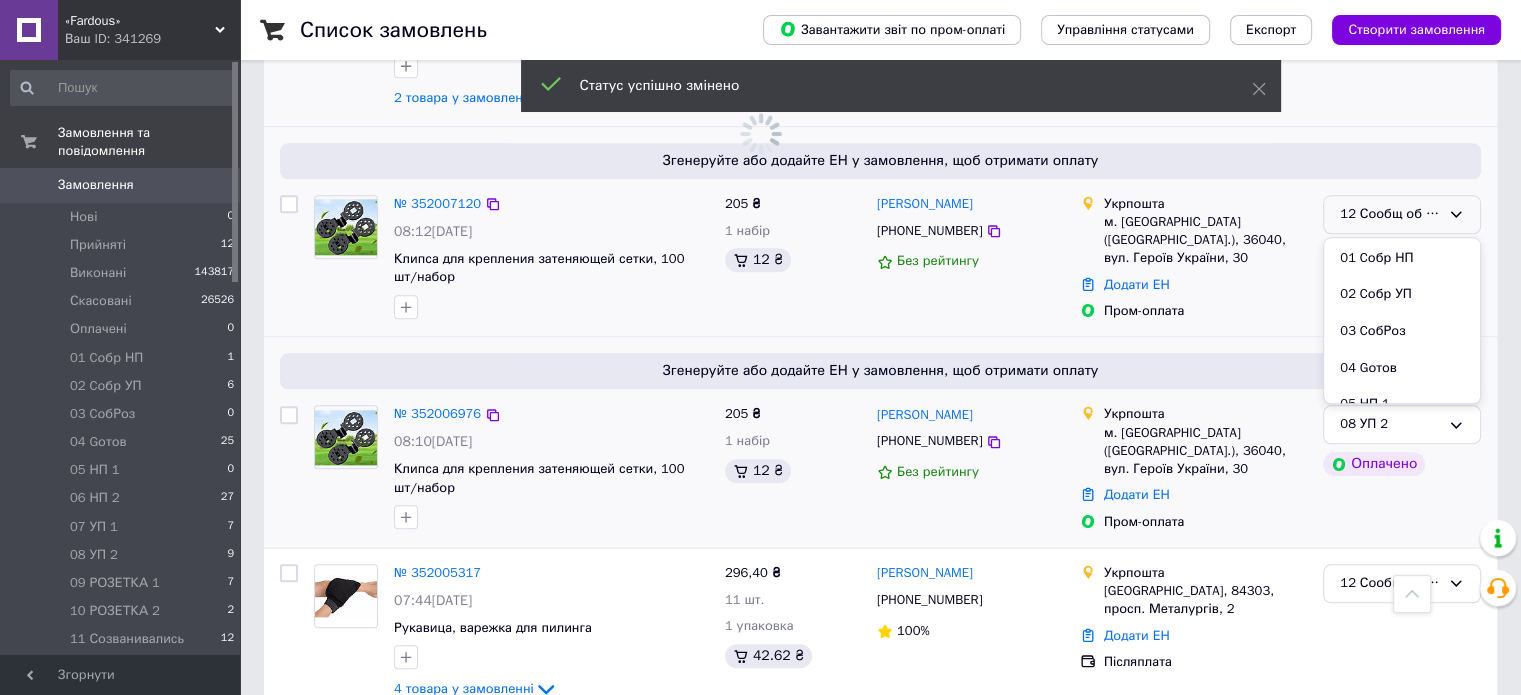 scroll, scrollTop: 289, scrollLeft: 0, axis: vertical 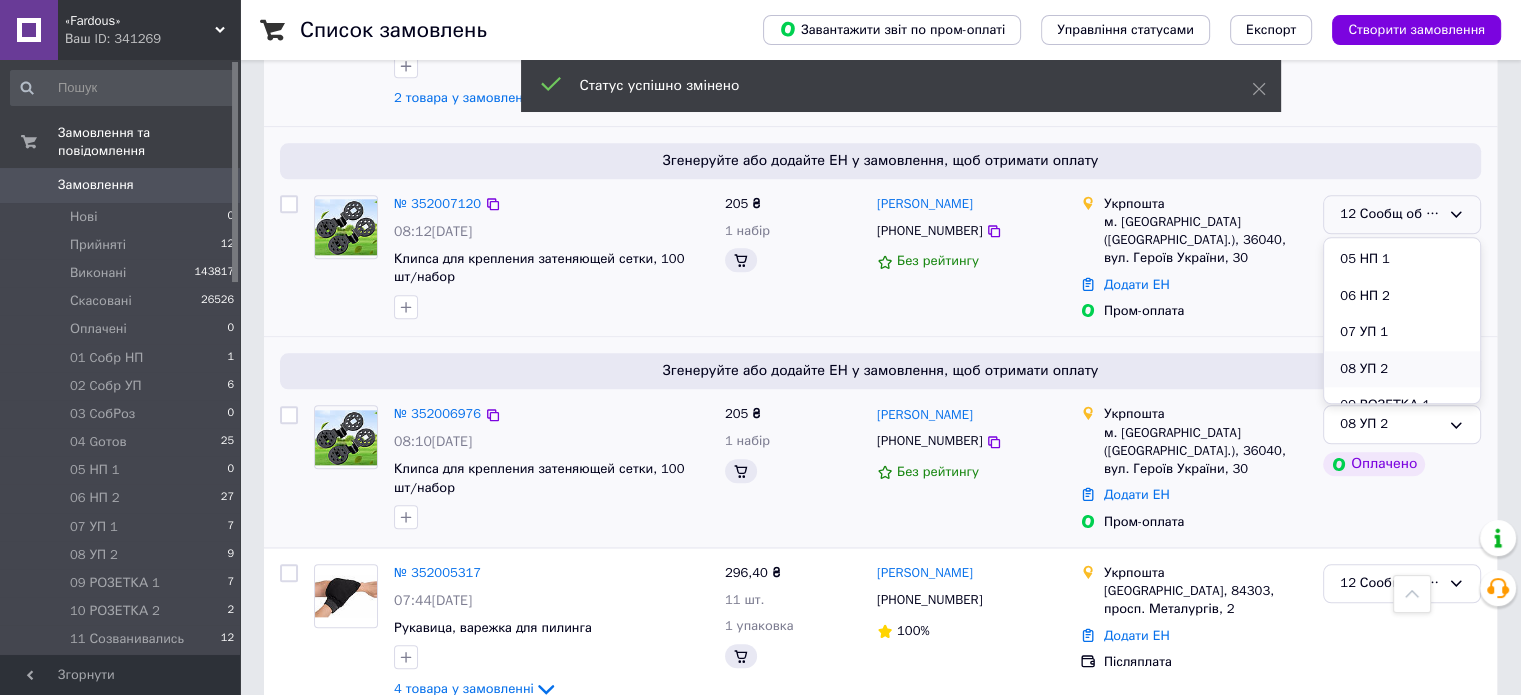 click on "08 УП 2" at bounding box center [1402, 369] 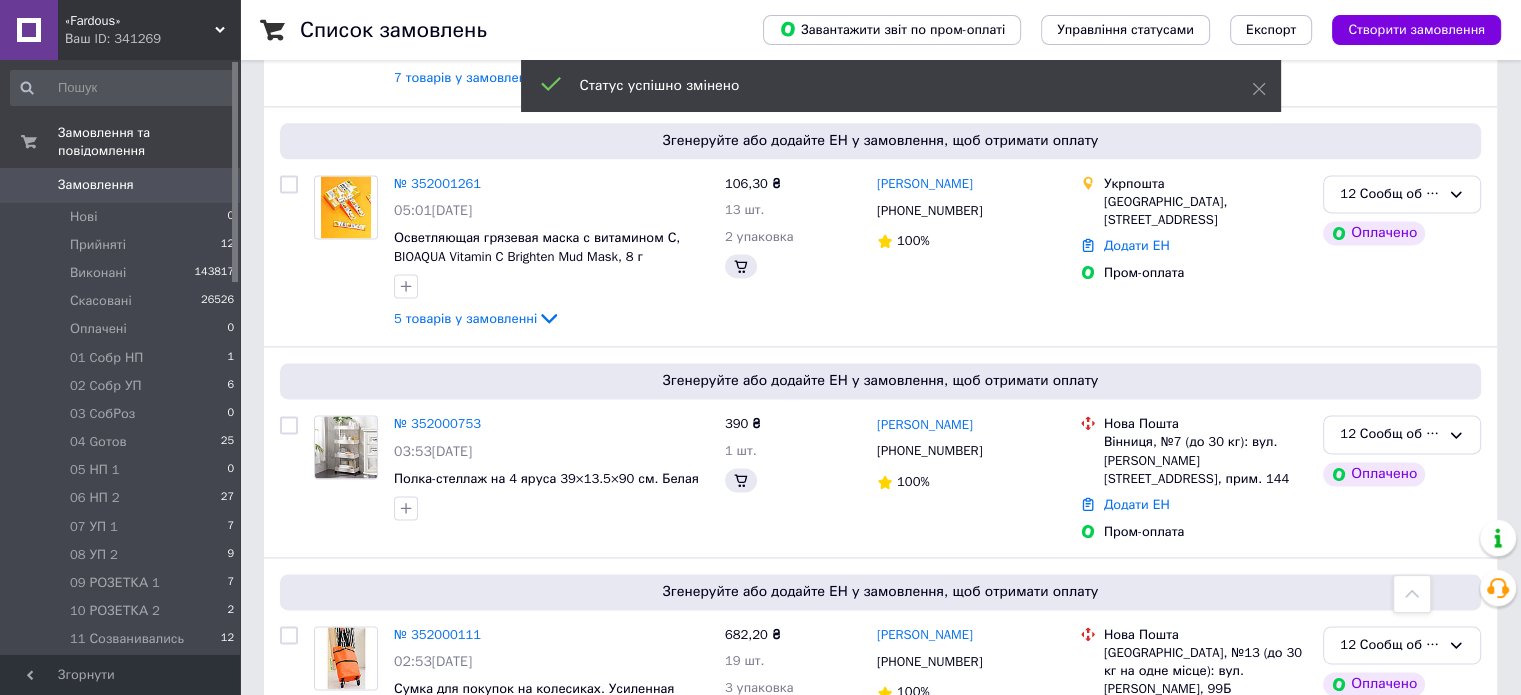 scroll, scrollTop: 2220, scrollLeft: 0, axis: vertical 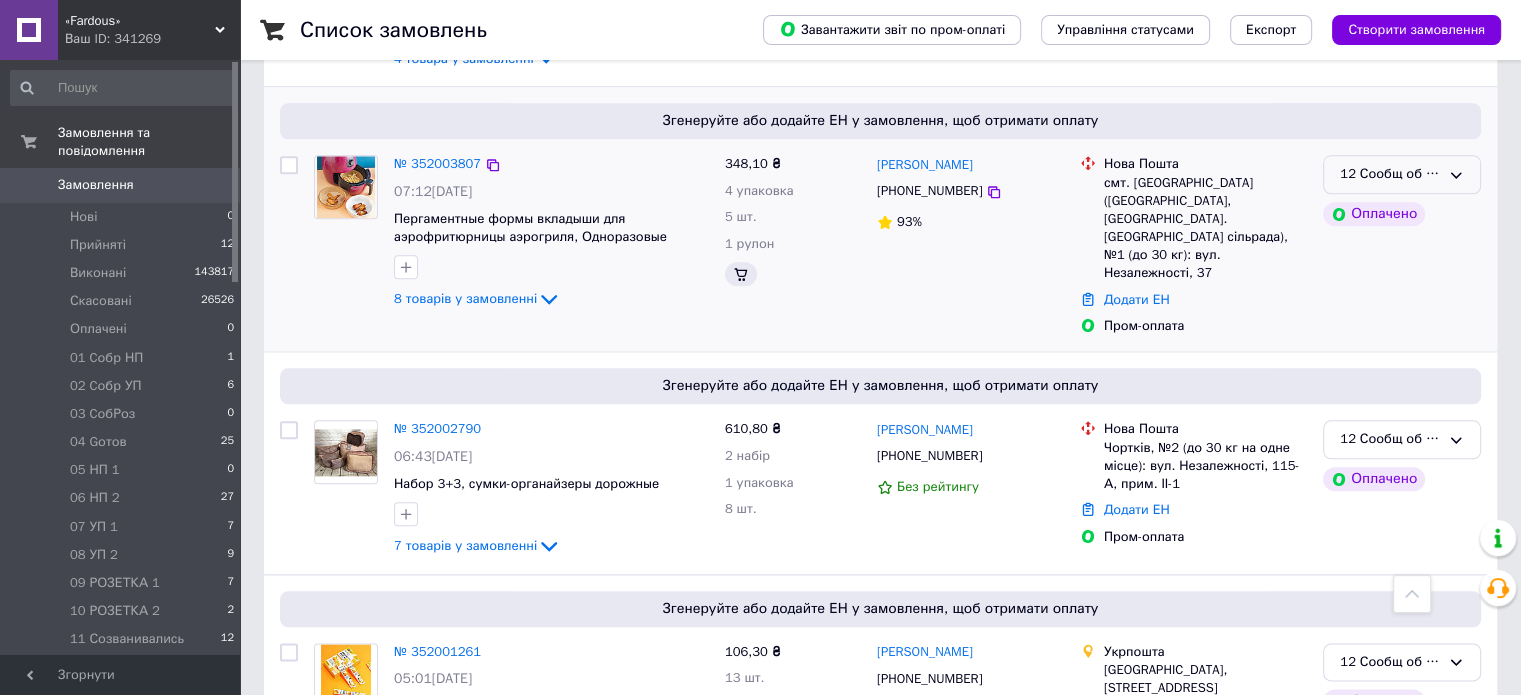 click on "12 Сообщ об ОПЛ" at bounding box center [1402, 174] 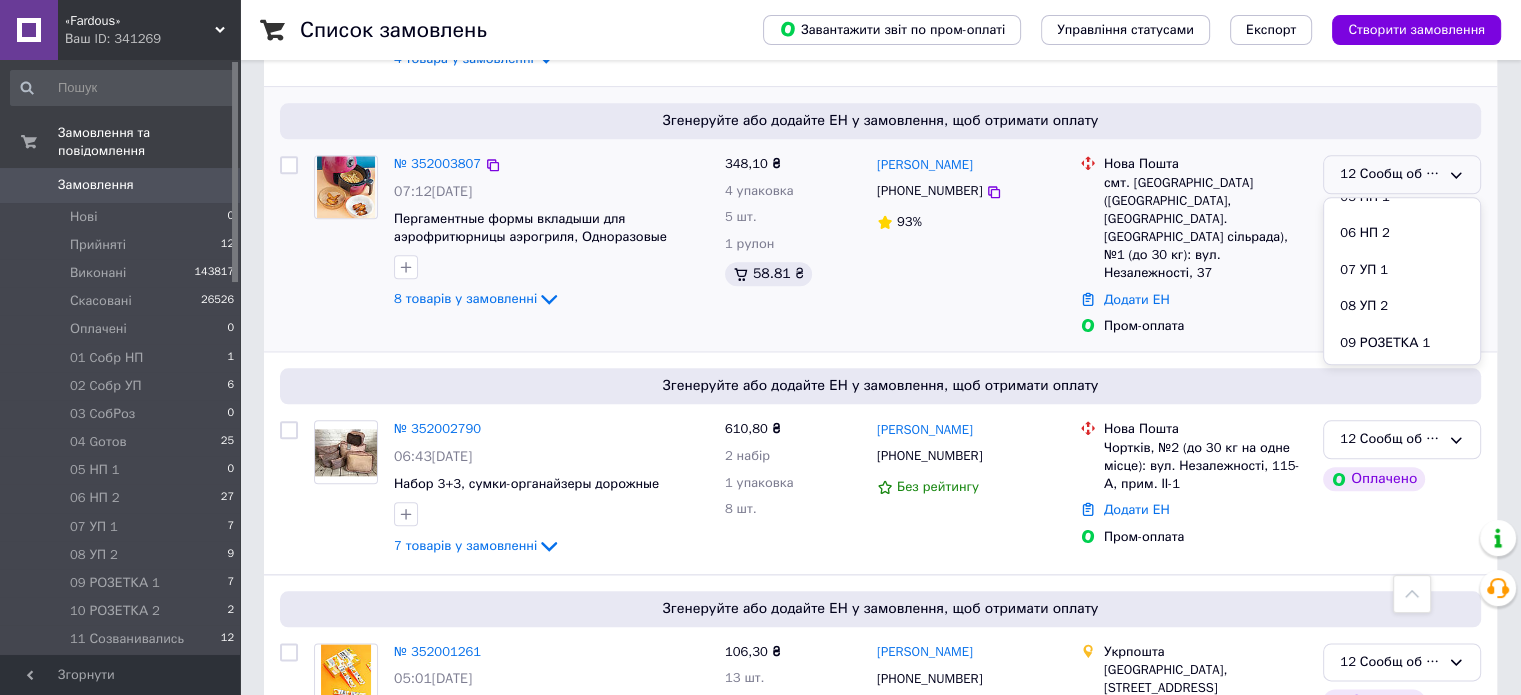 scroll, scrollTop: 289, scrollLeft: 0, axis: vertical 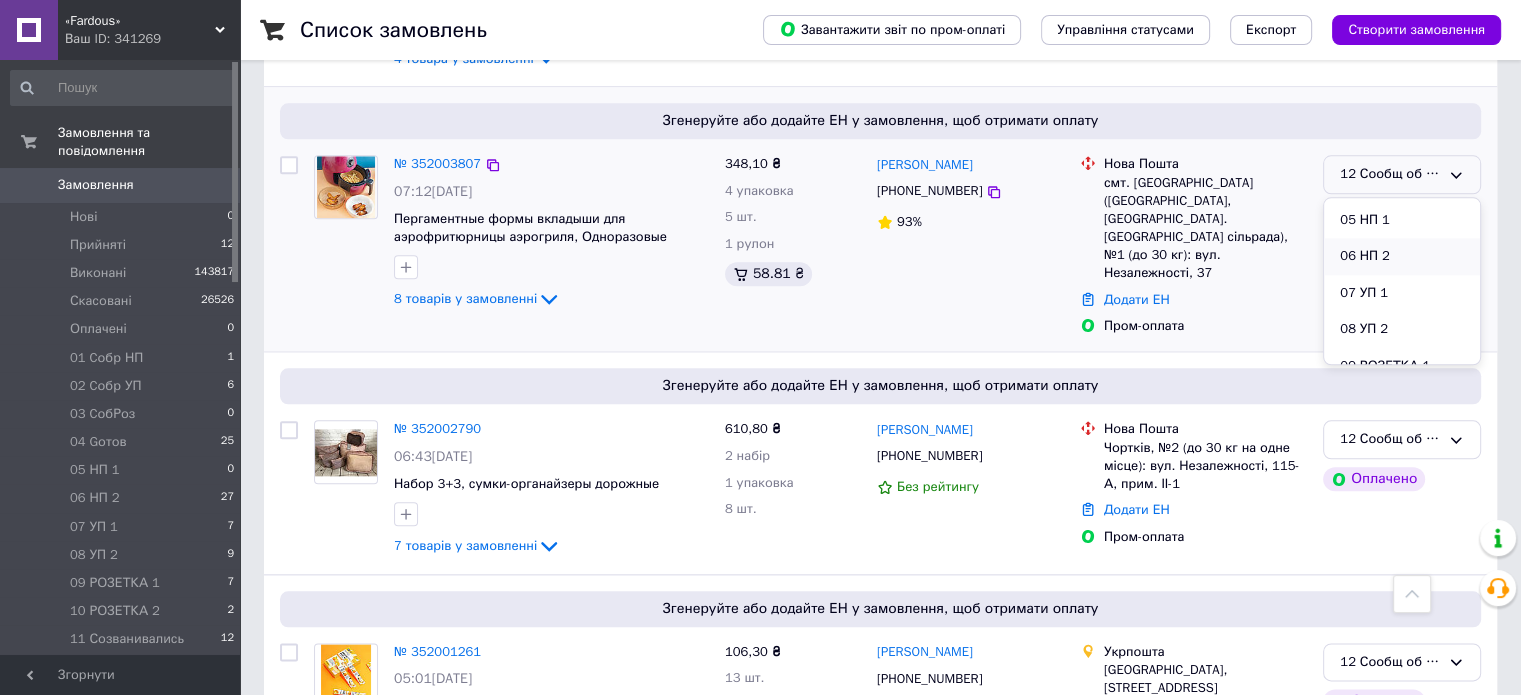 click on "06 НП 2" at bounding box center [1402, 256] 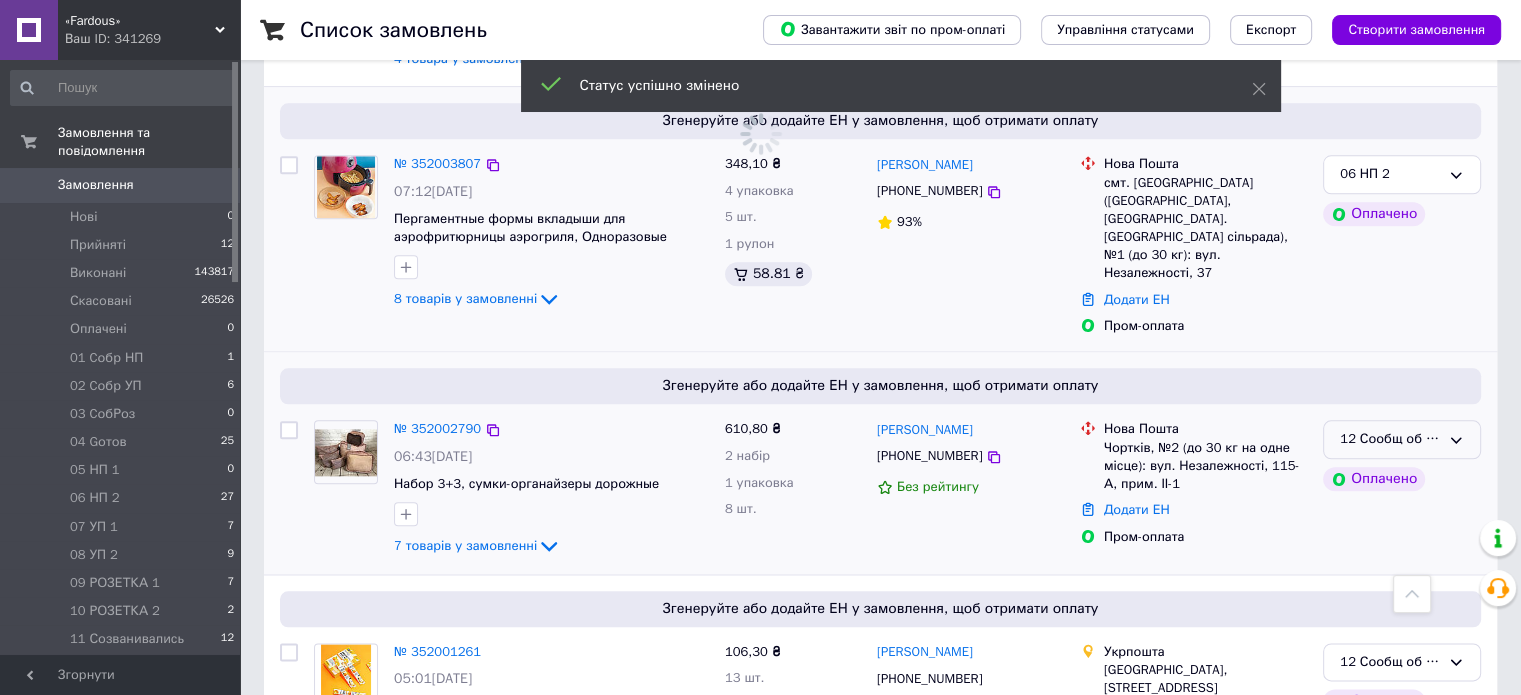 click on "12 Сообщ об ОПЛ" at bounding box center [1402, 439] 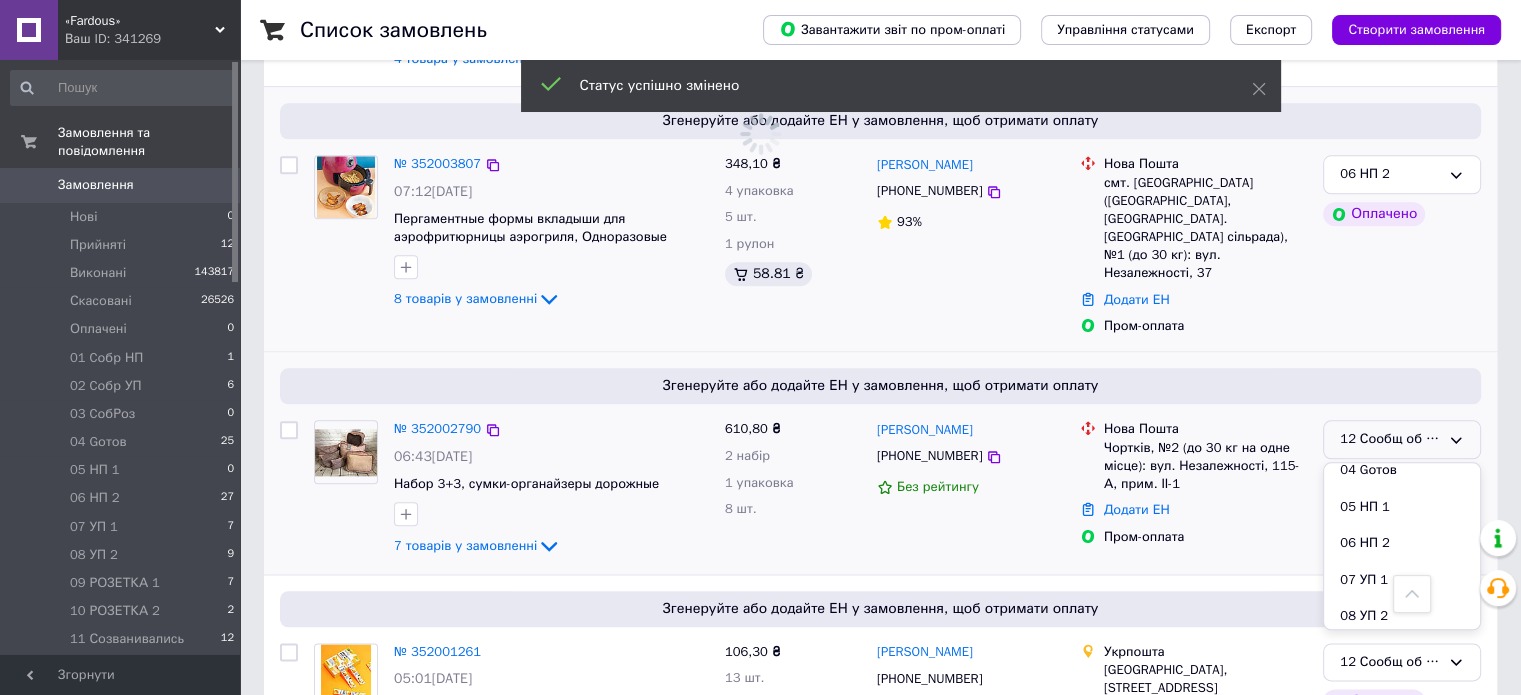 scroll, scrollTop: 289, scrollLeft: 0, axis: vertical 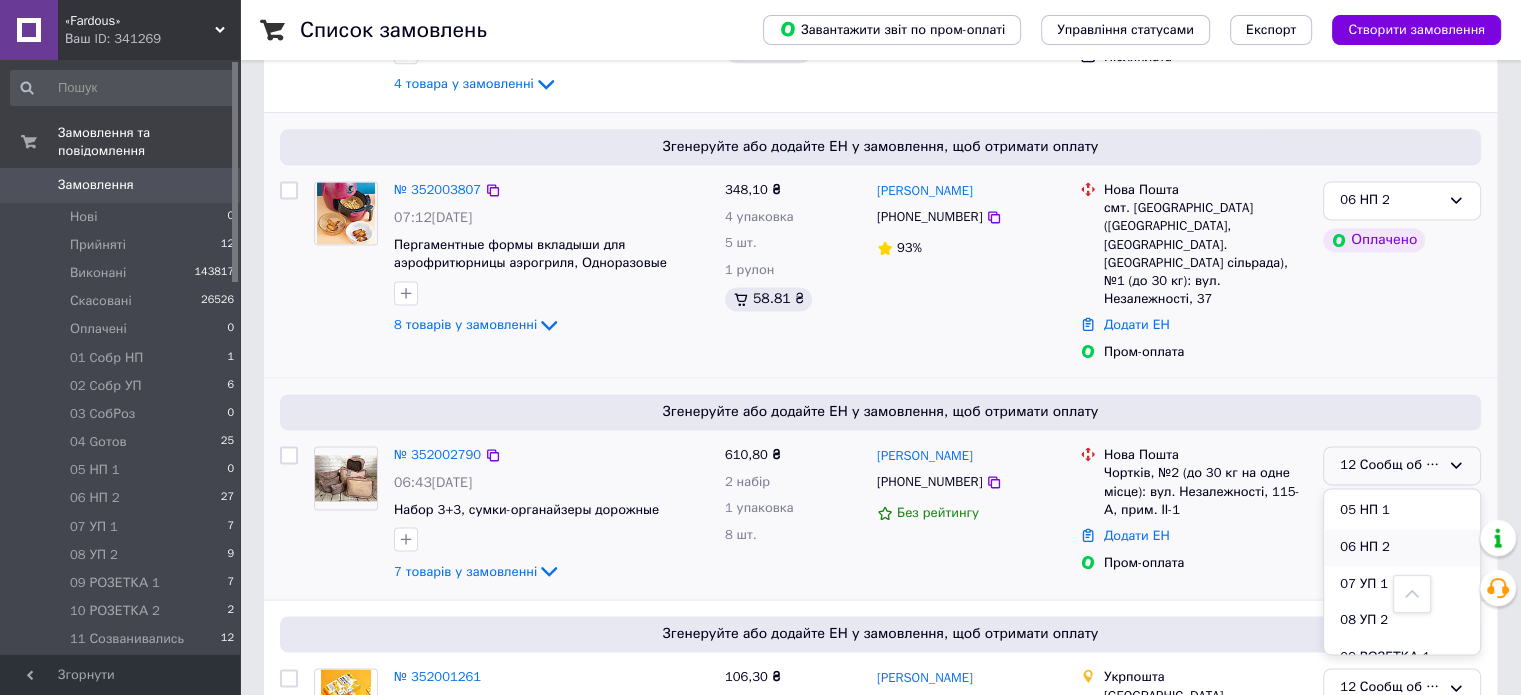 click on "06 НП 2" at bounding box center [1402, 547] 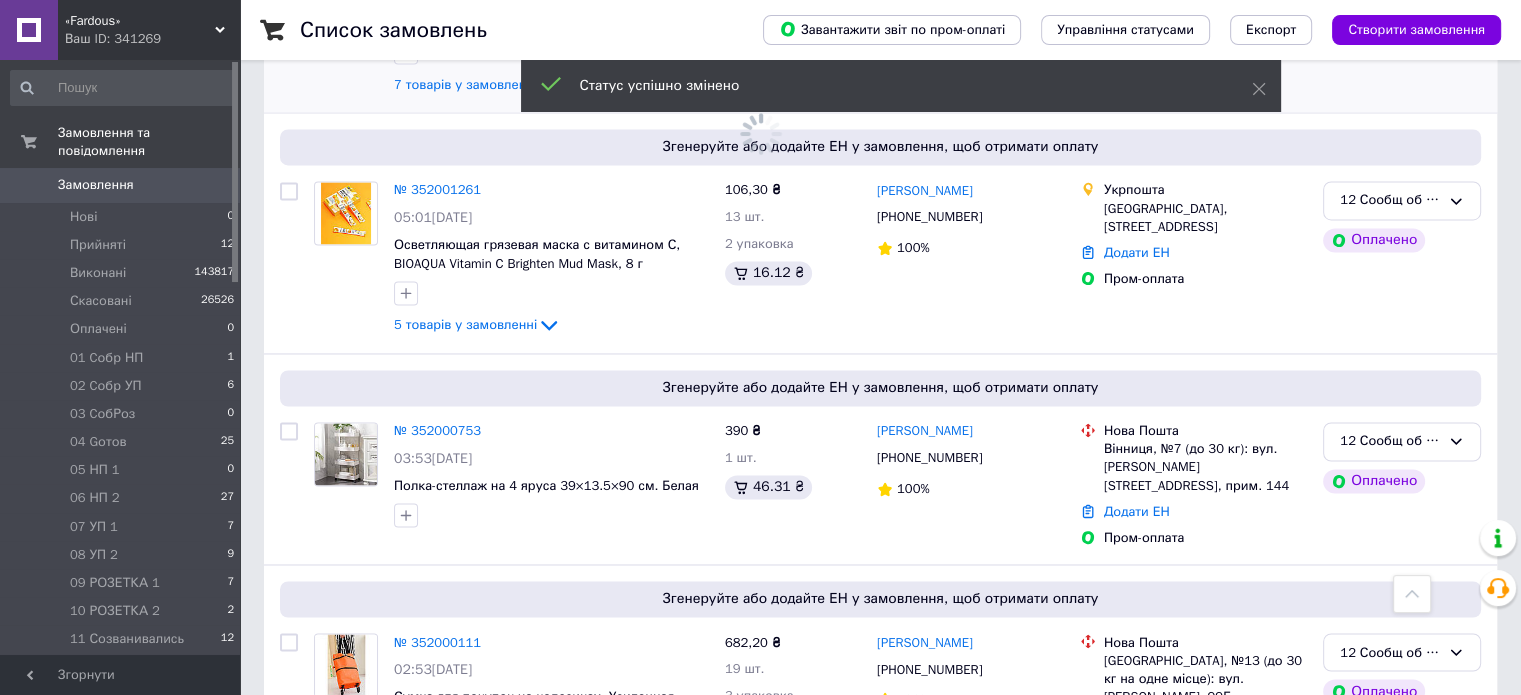 scroll, scrollTop: 2706, scrollLeft: 0, axis: vertical 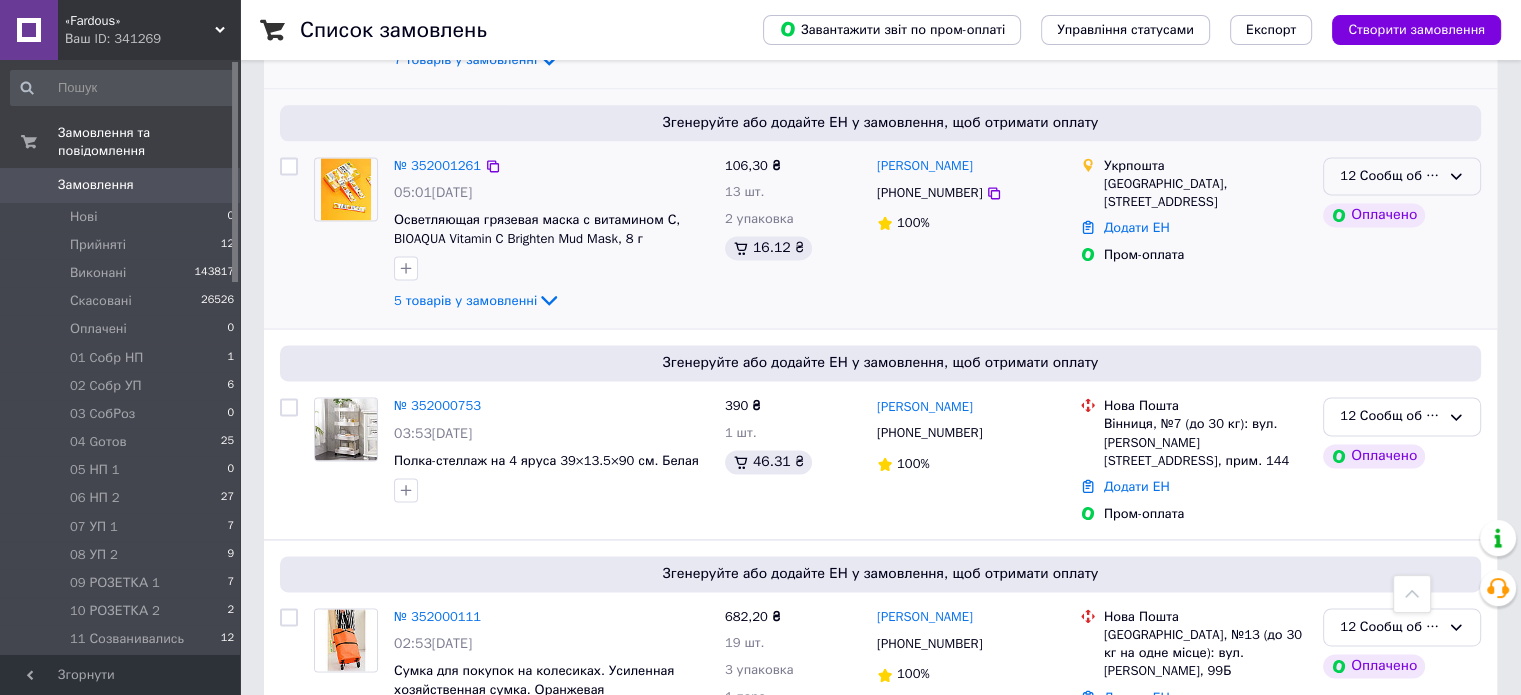 click 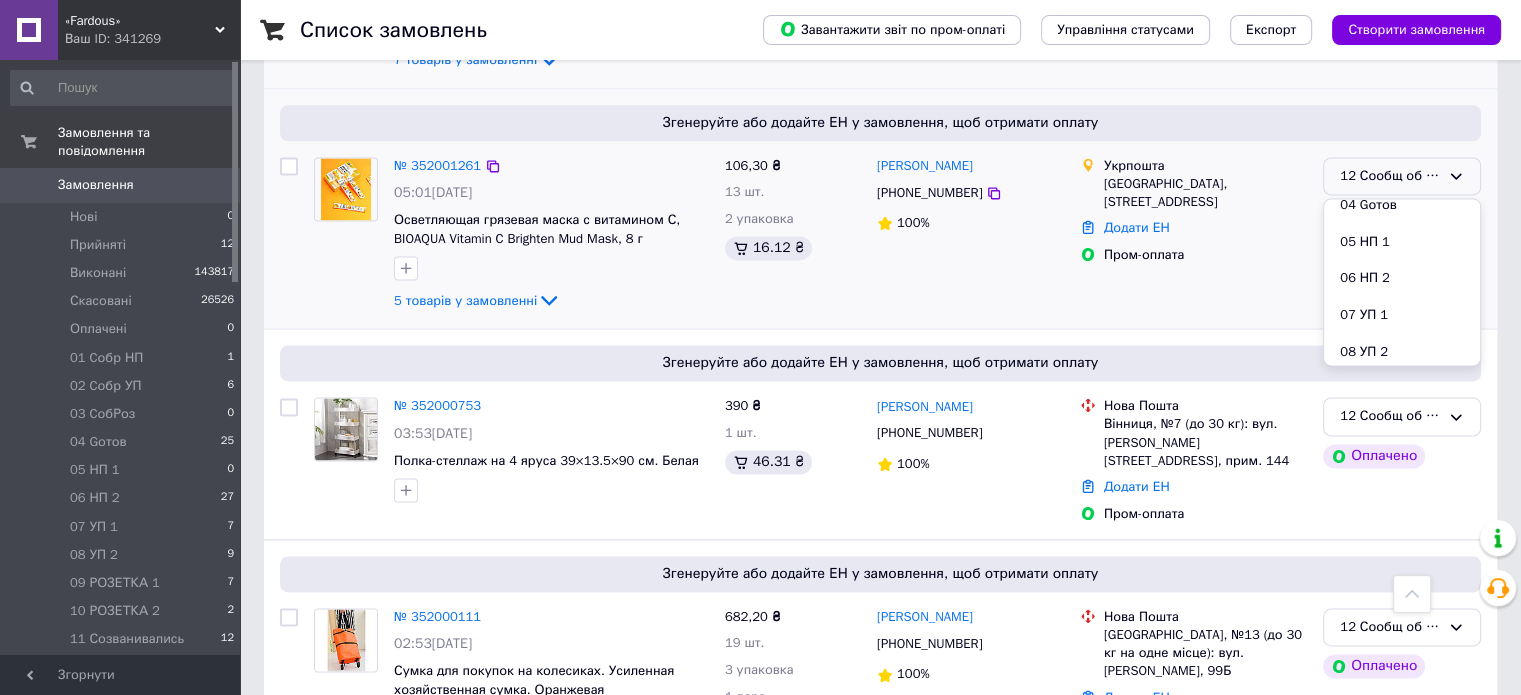 scroll, scrollTop: 289, scrollLeft: 0, axis: vertical 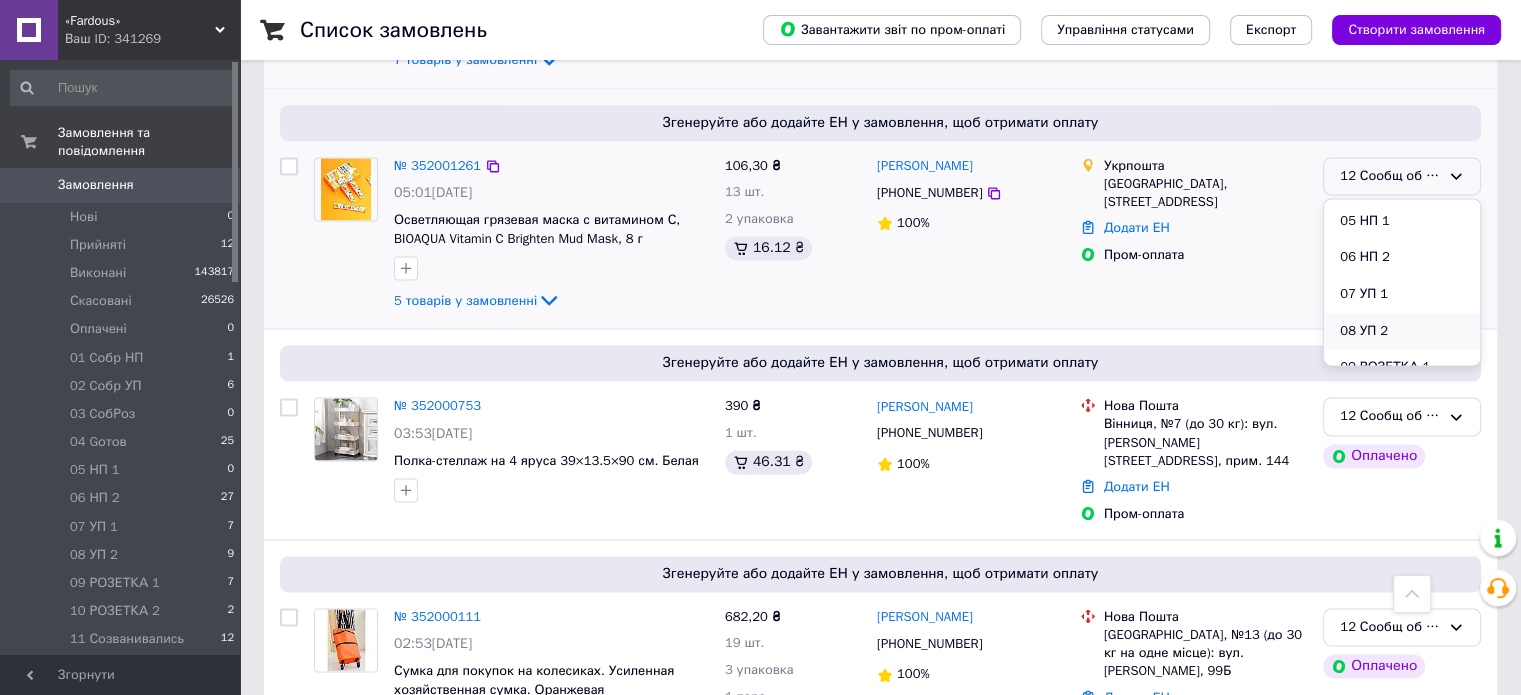 click on "08 УП 2" at bounding box center (1402, 331) 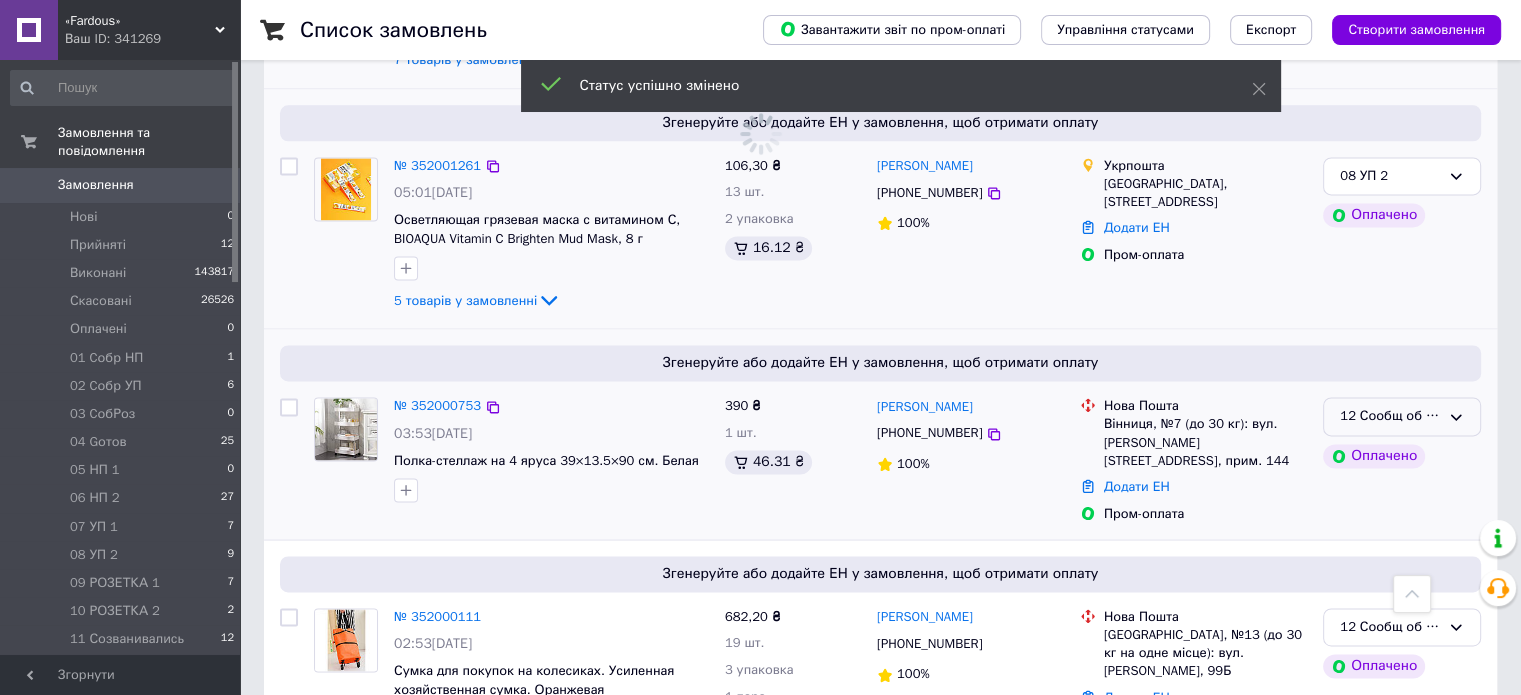 click on "12 Сообщ об ОПЛ" at bounding box center [1402, 416] 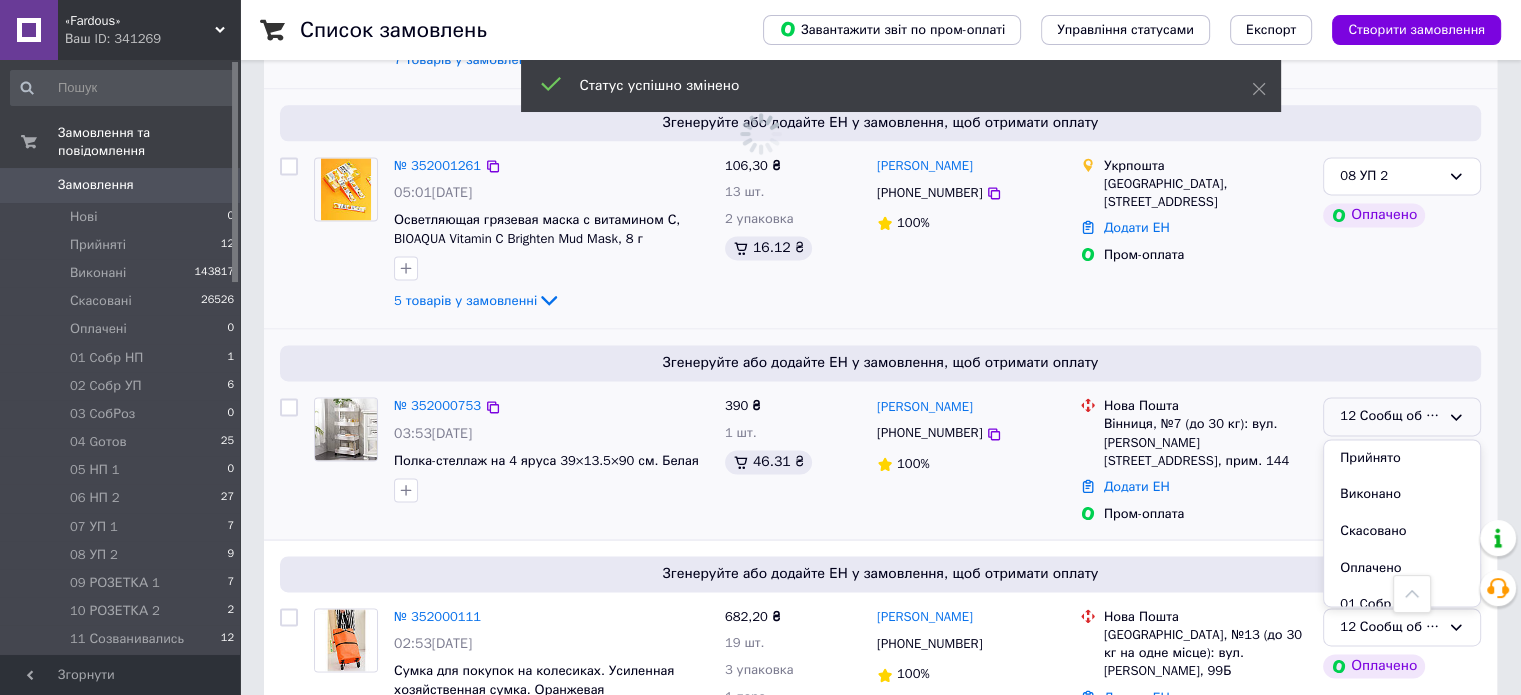 scroll, scrollTop: 926, scrollLeft: 0, axis: vertical 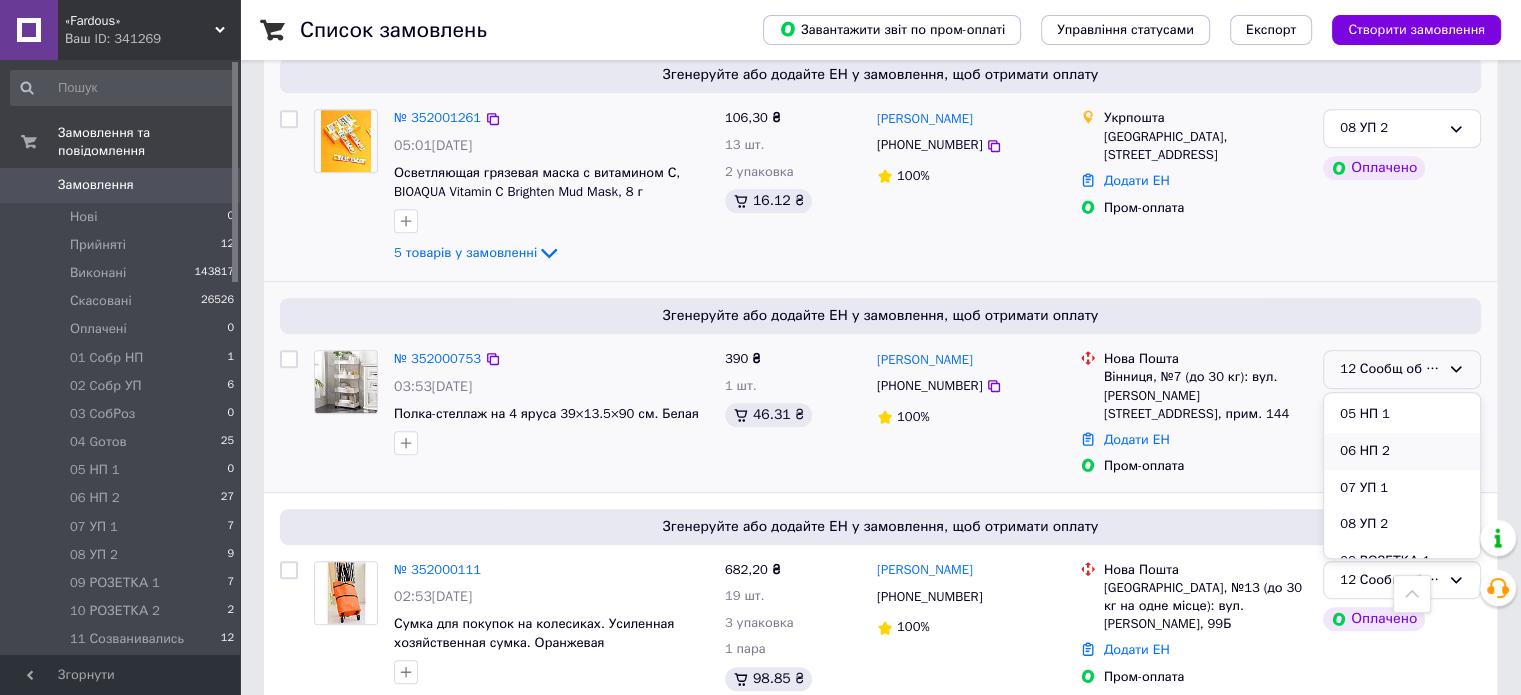 click on "06 НП 2" at bounding box center (1402, 451) 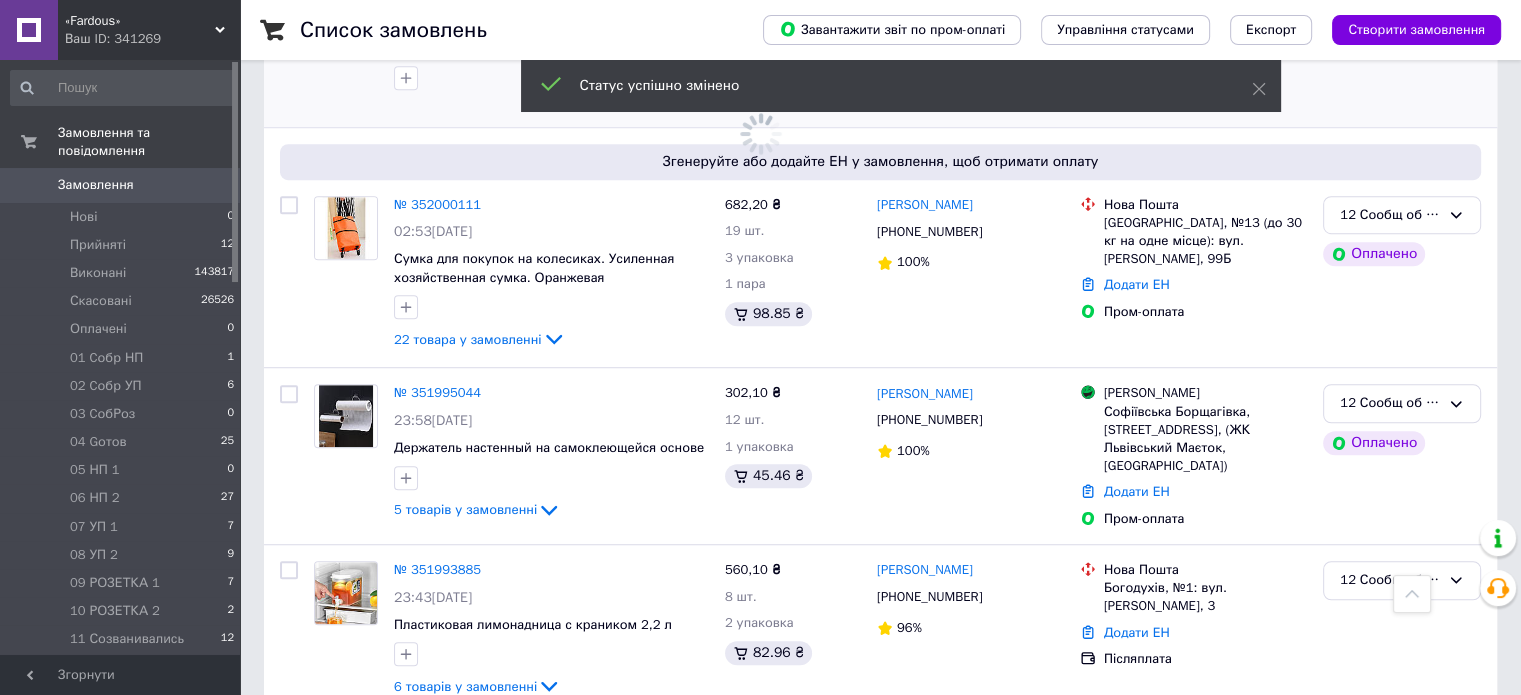 scroll, scrollTop: 1295, scrollLeft: 0, axis: vertical 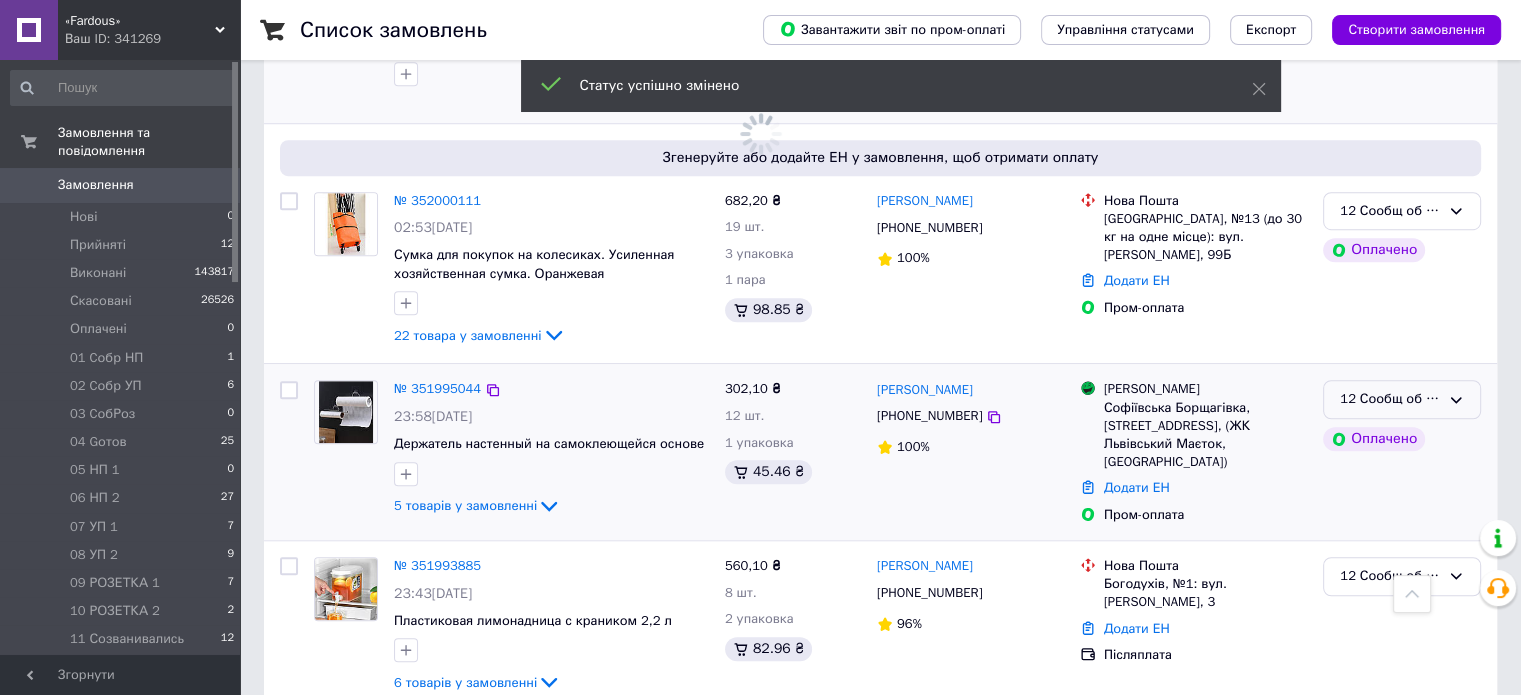 click on "12 Сообщ об ОПЛ" at bounding box center (1402, 399) 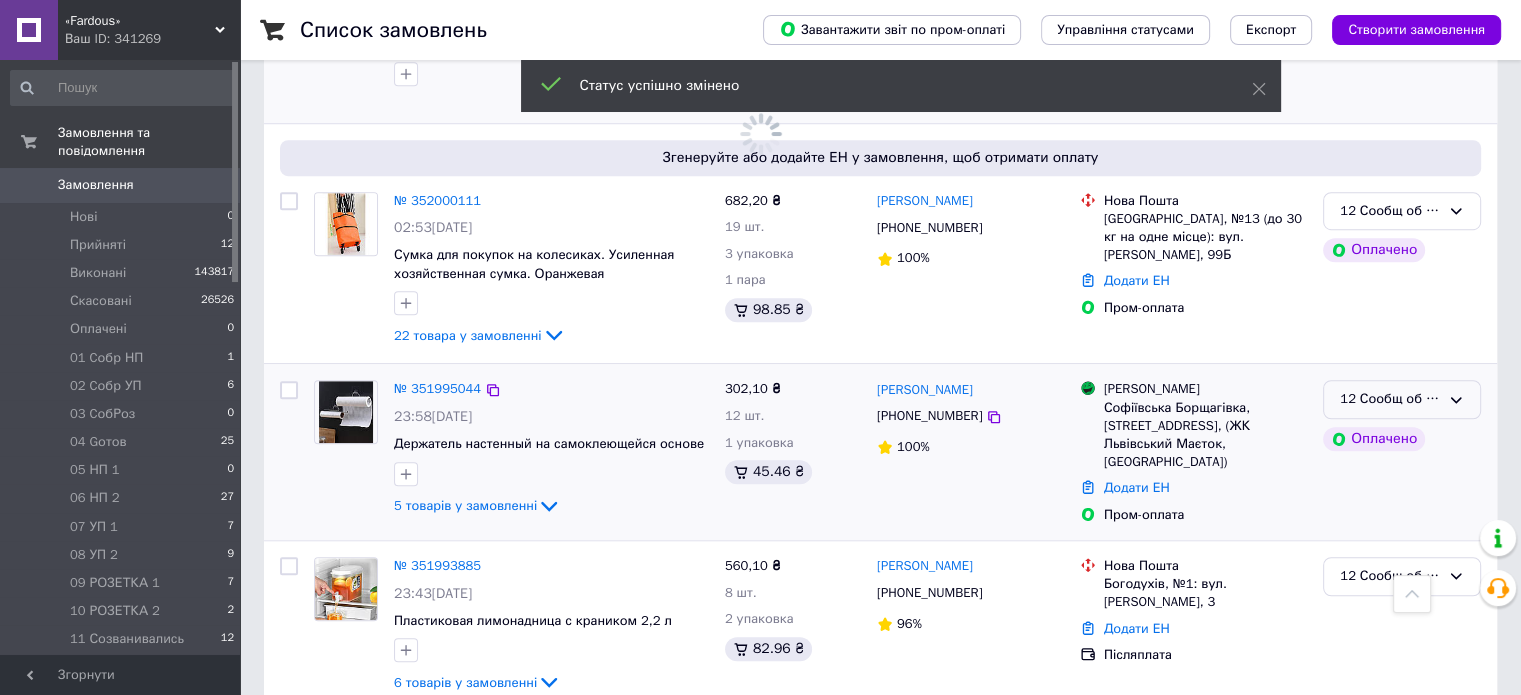 scroll, scrollTop: 1516, scrollLeft: 0, axis: vertical 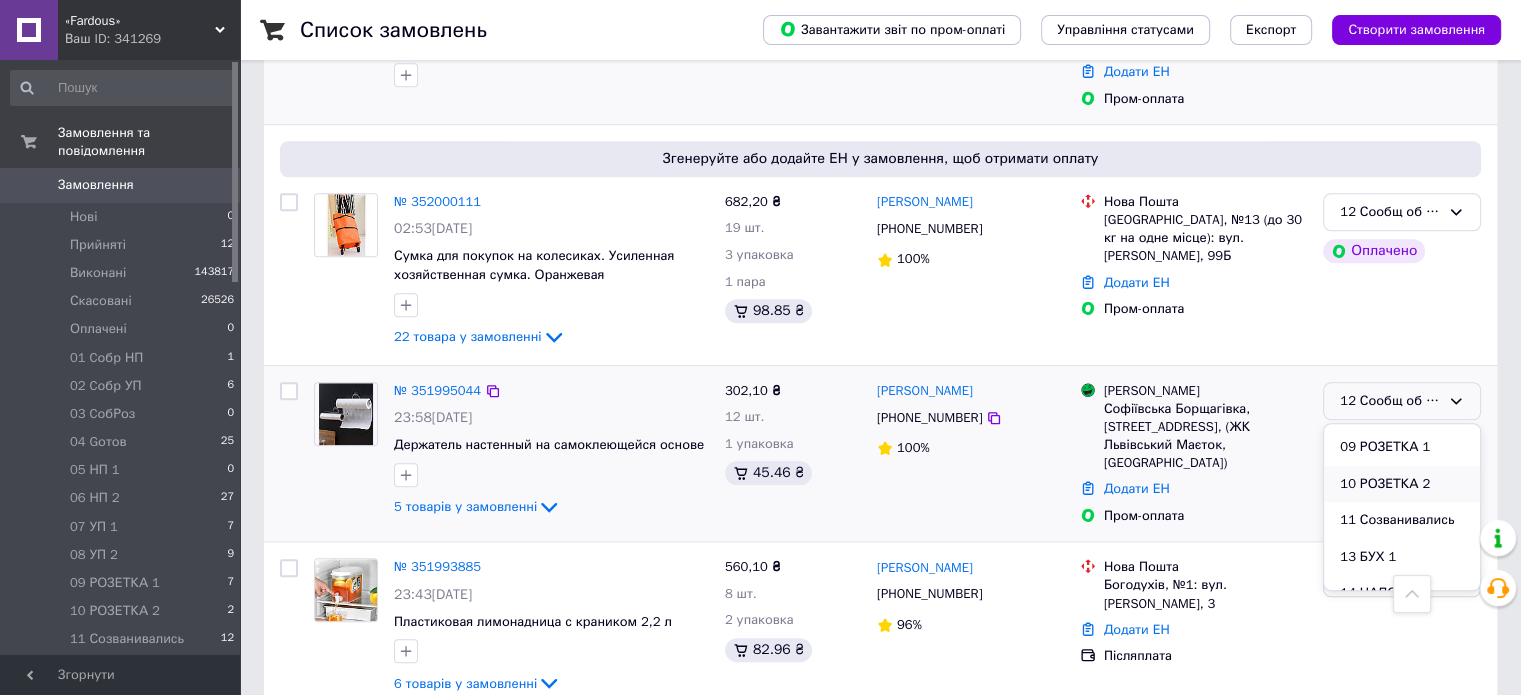 click on "10 РОЗЕТКА 2" at bounding box center [1402, 484] 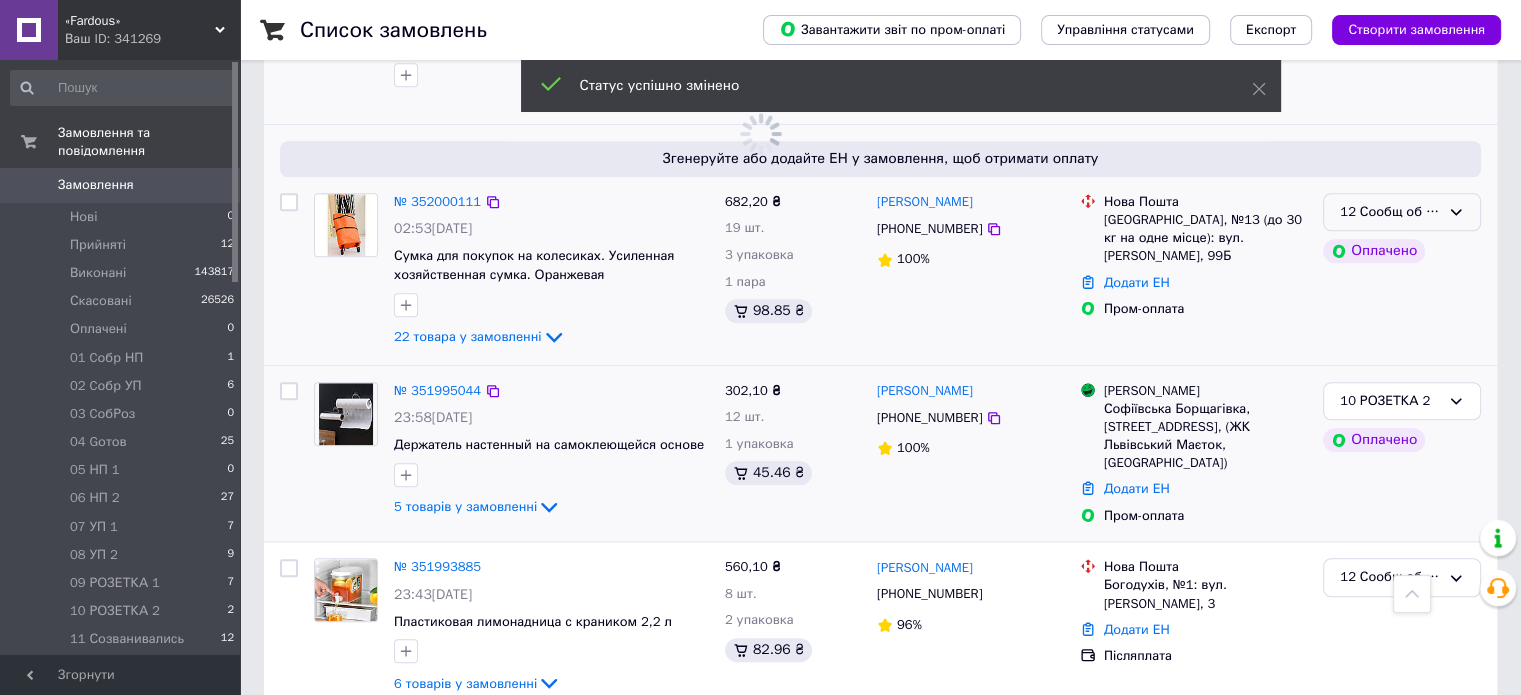 click 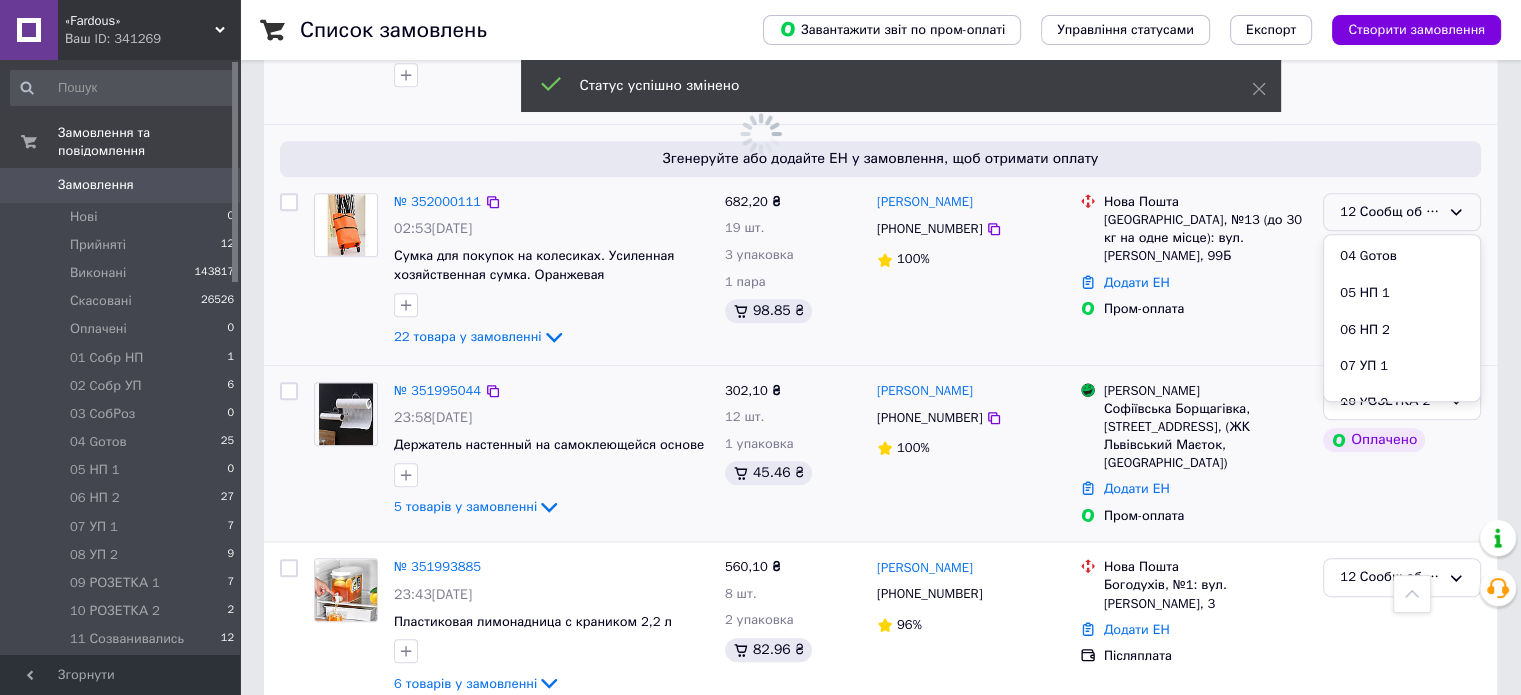 scroll, scrollTop: 289, scrollLeft: 0, axis: vertical 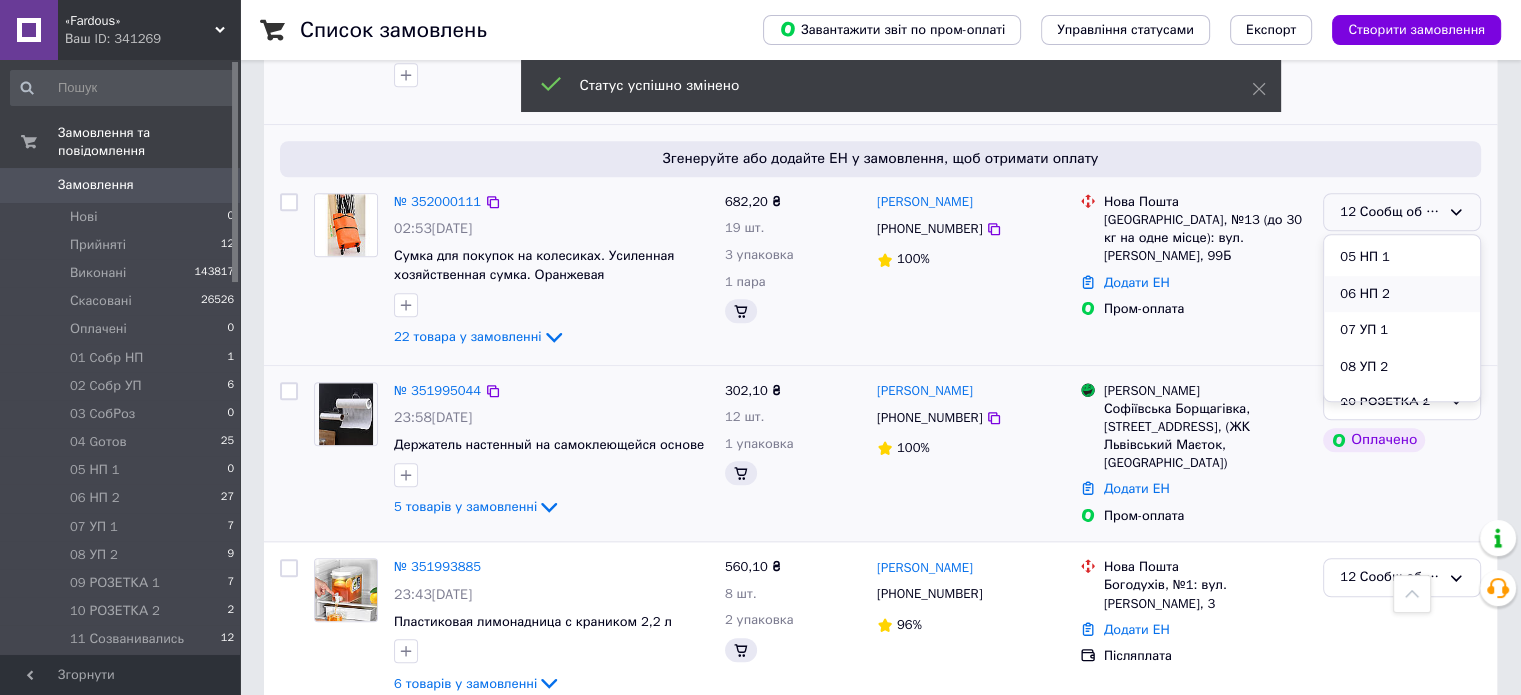 click on "06 НП 2" at bounding box center [1402, 294] 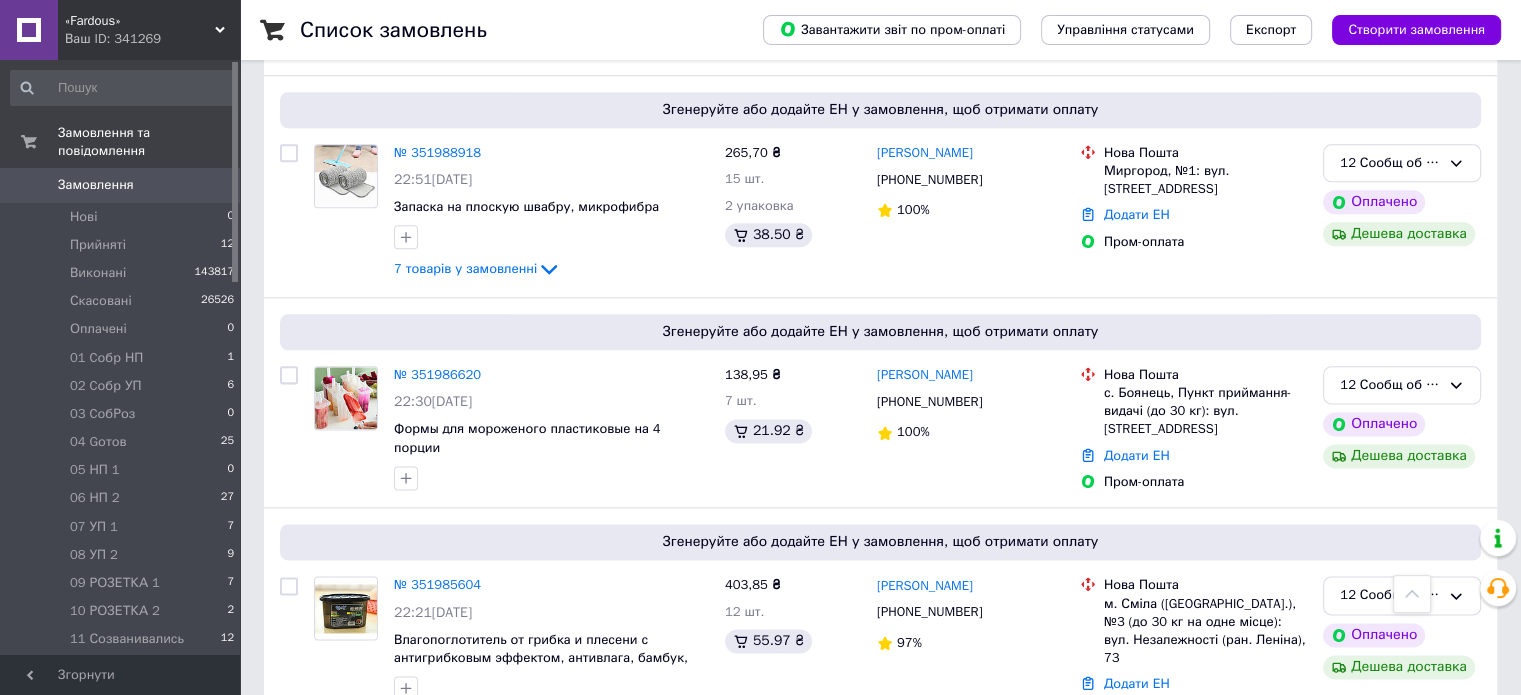 scroll, scrollTop: 2459, scrollLeft: 0, axis: vertical 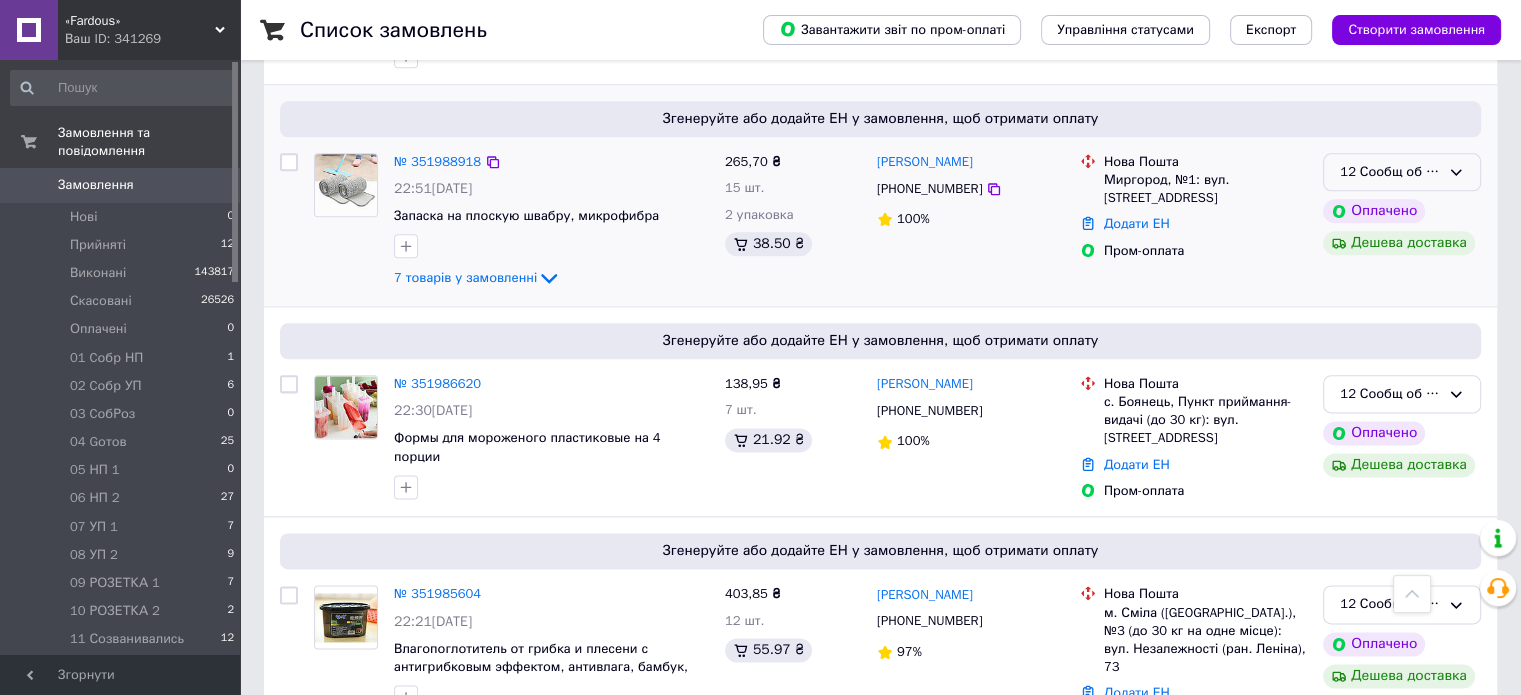click 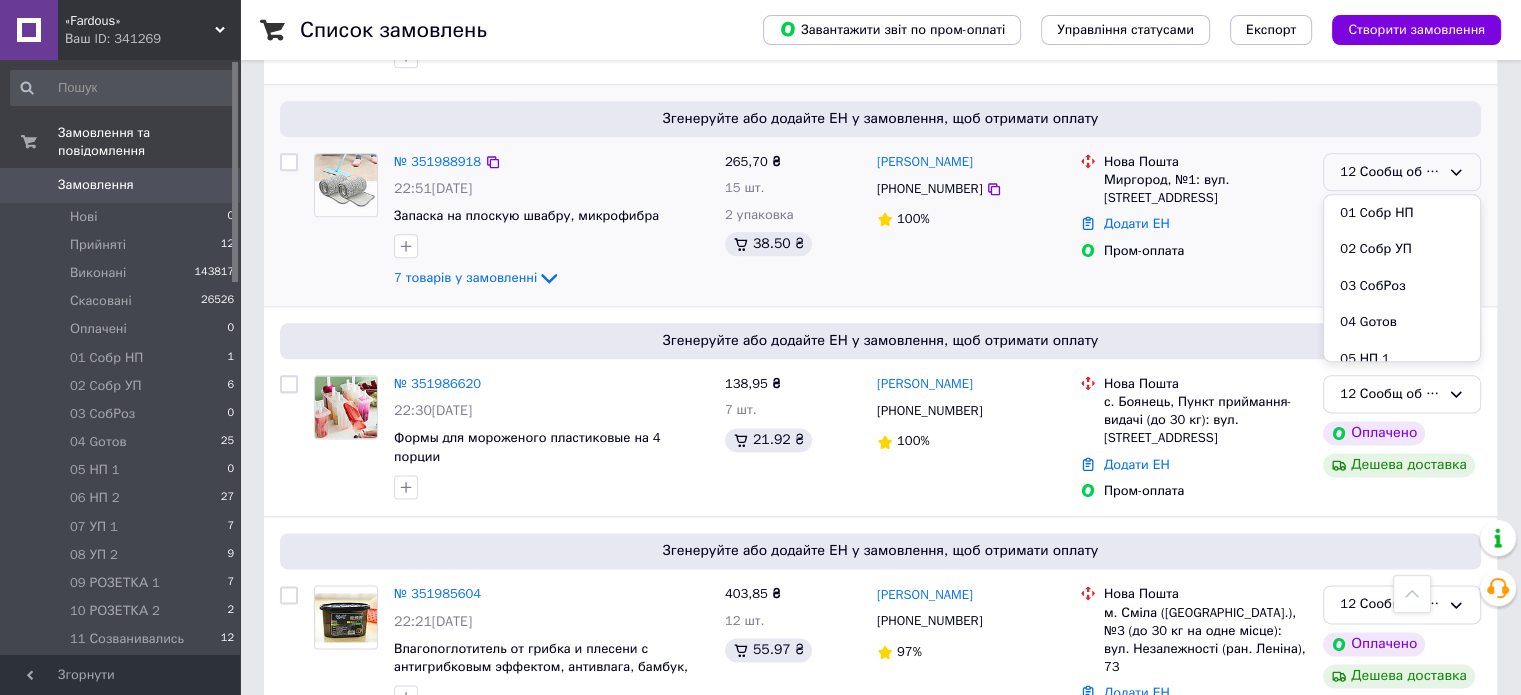 scroll, scrollTop: 289, scrollLeft: 0, axis: vertical 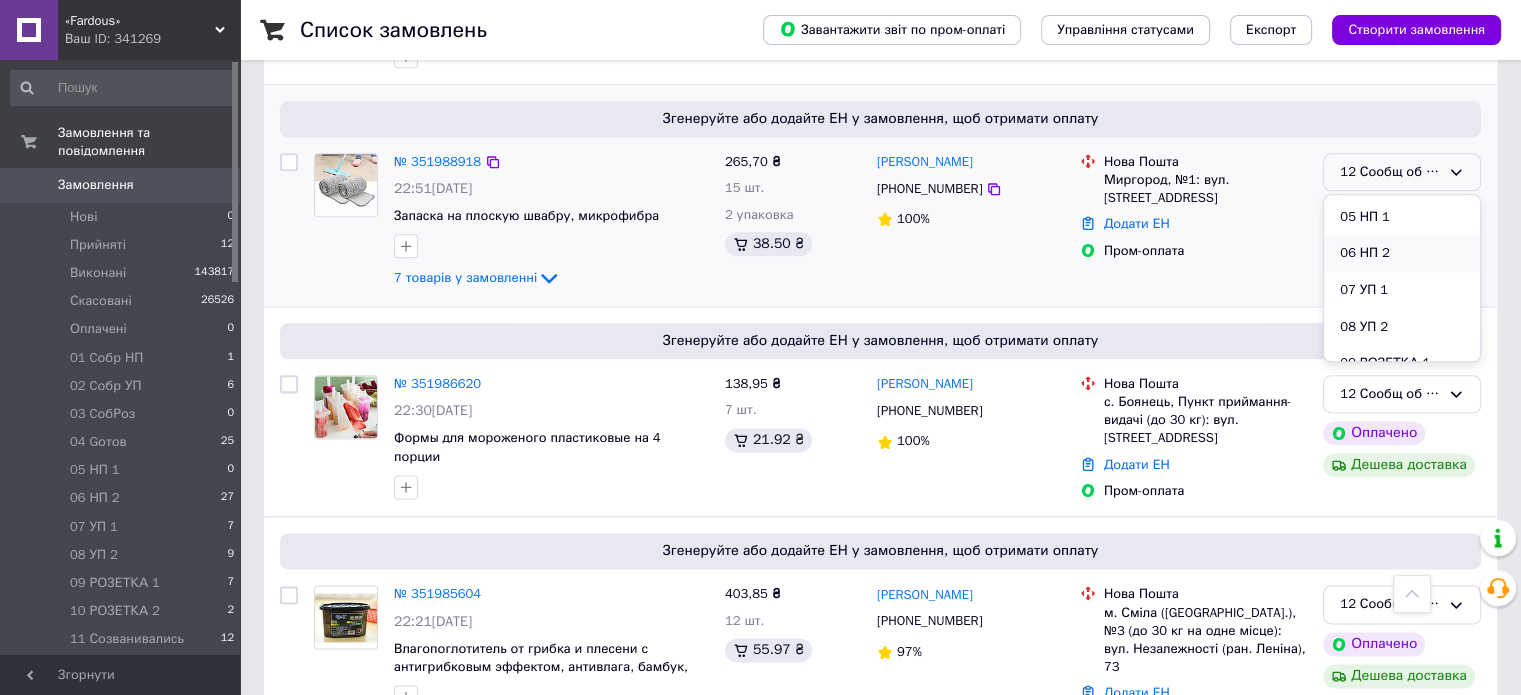 click on "06 НП 2" at bounding box center [1402, 253] 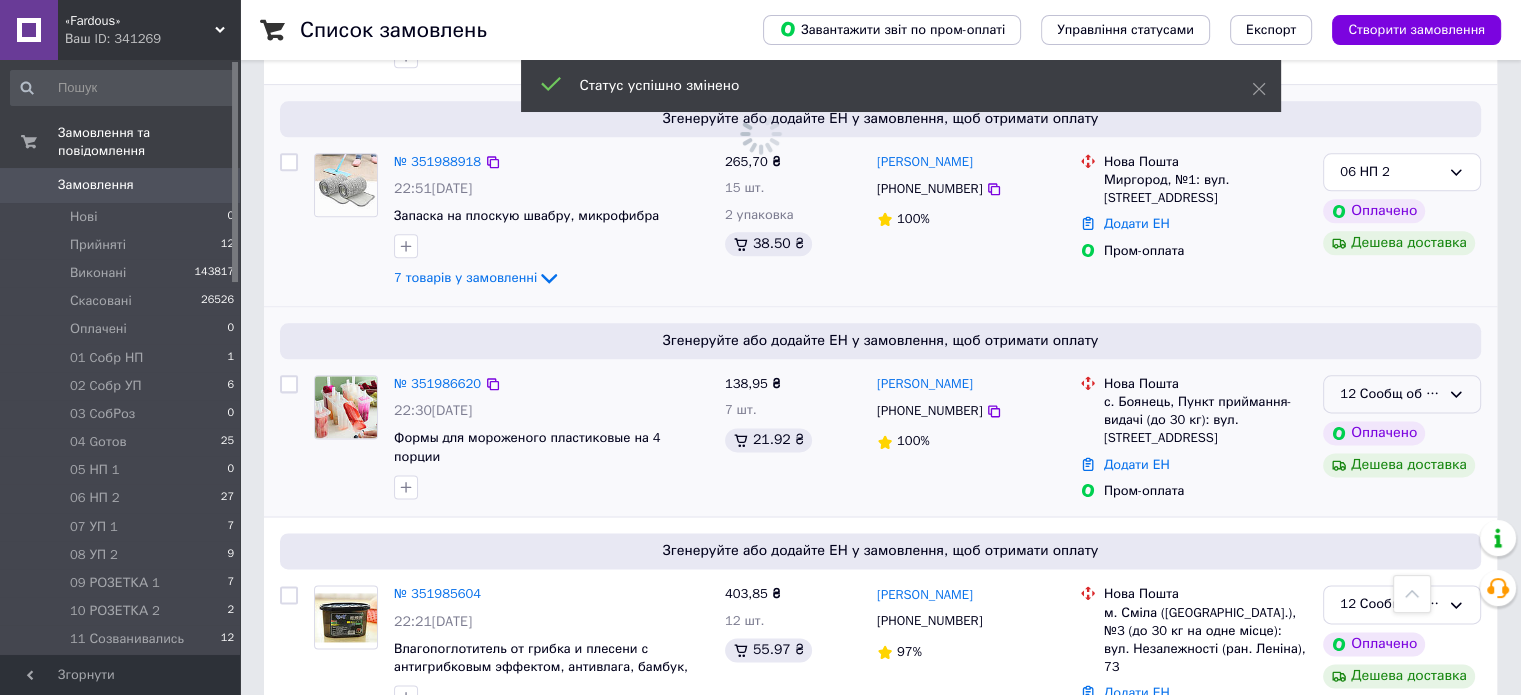 click 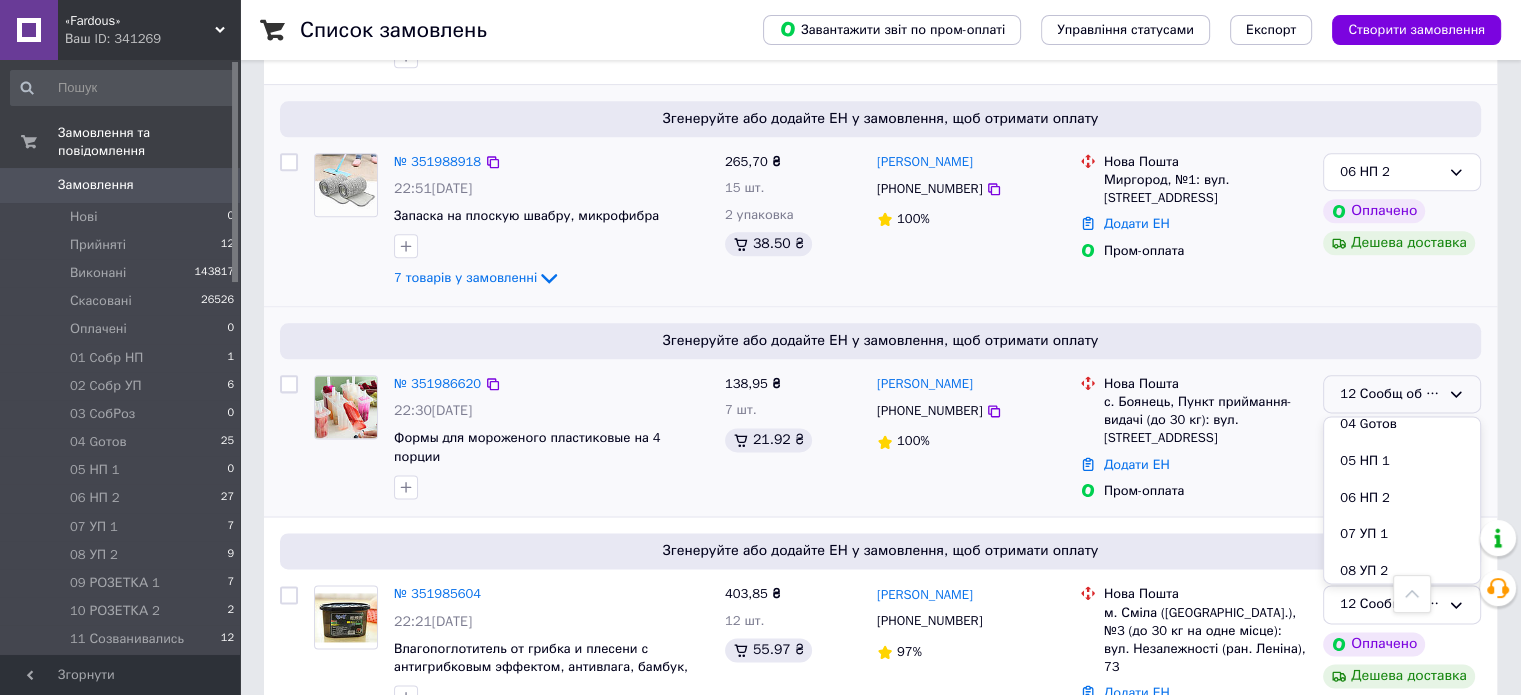 scroll, scrollTop: 289, scrollLeft: 0, axis: vertical 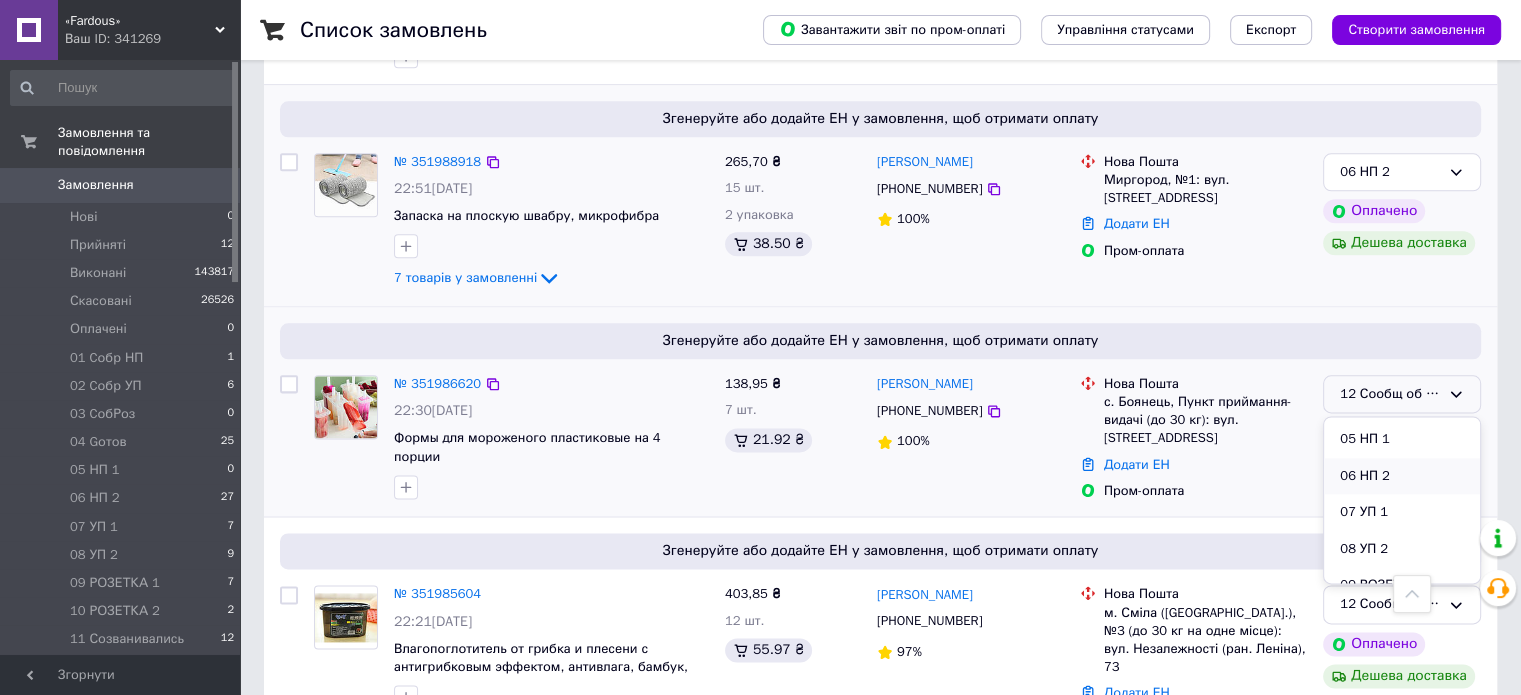 click on "06 НП 2" at bounding box center [1402, 476] 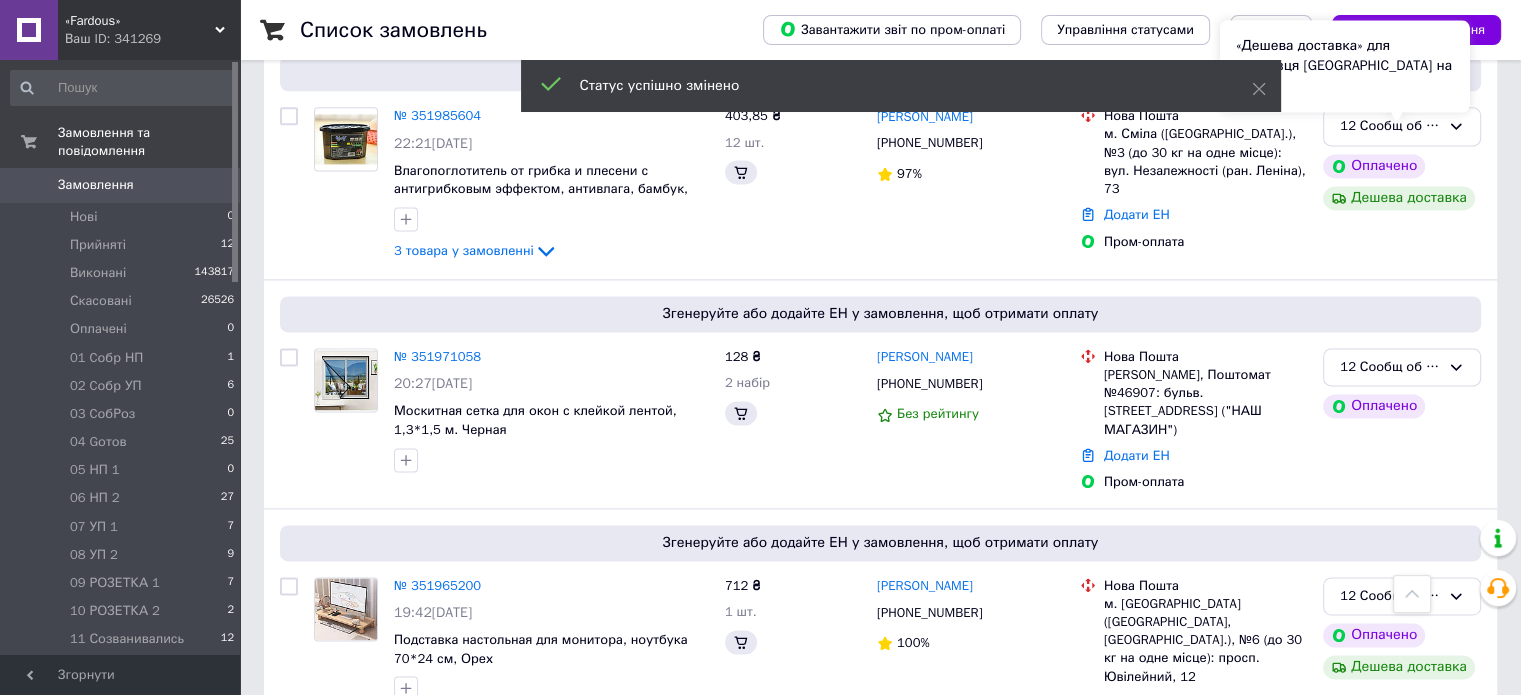 scroll, scrollTop: 2493, scrollLeft: 0, axis: vertical 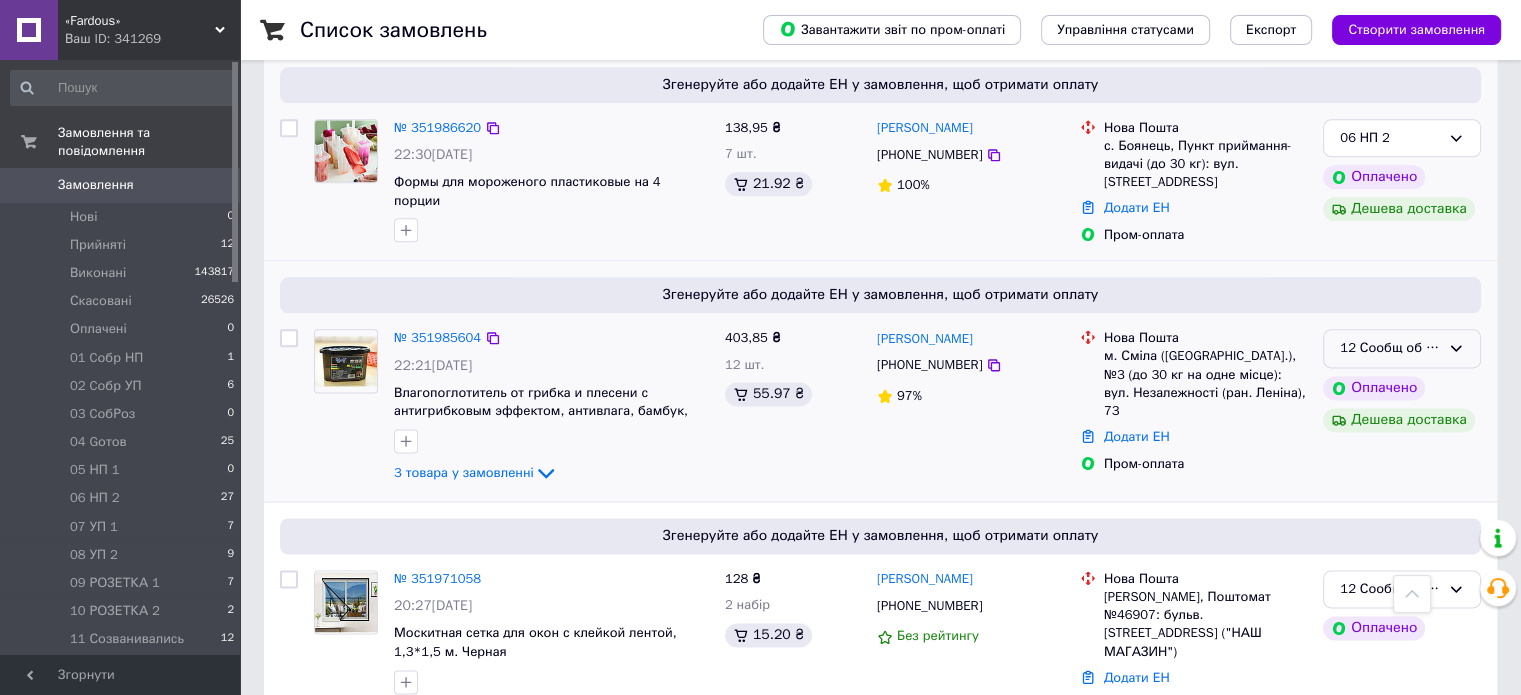 click on "12 Сообщ об ОПЛ" at bounding box center (1402, 348) 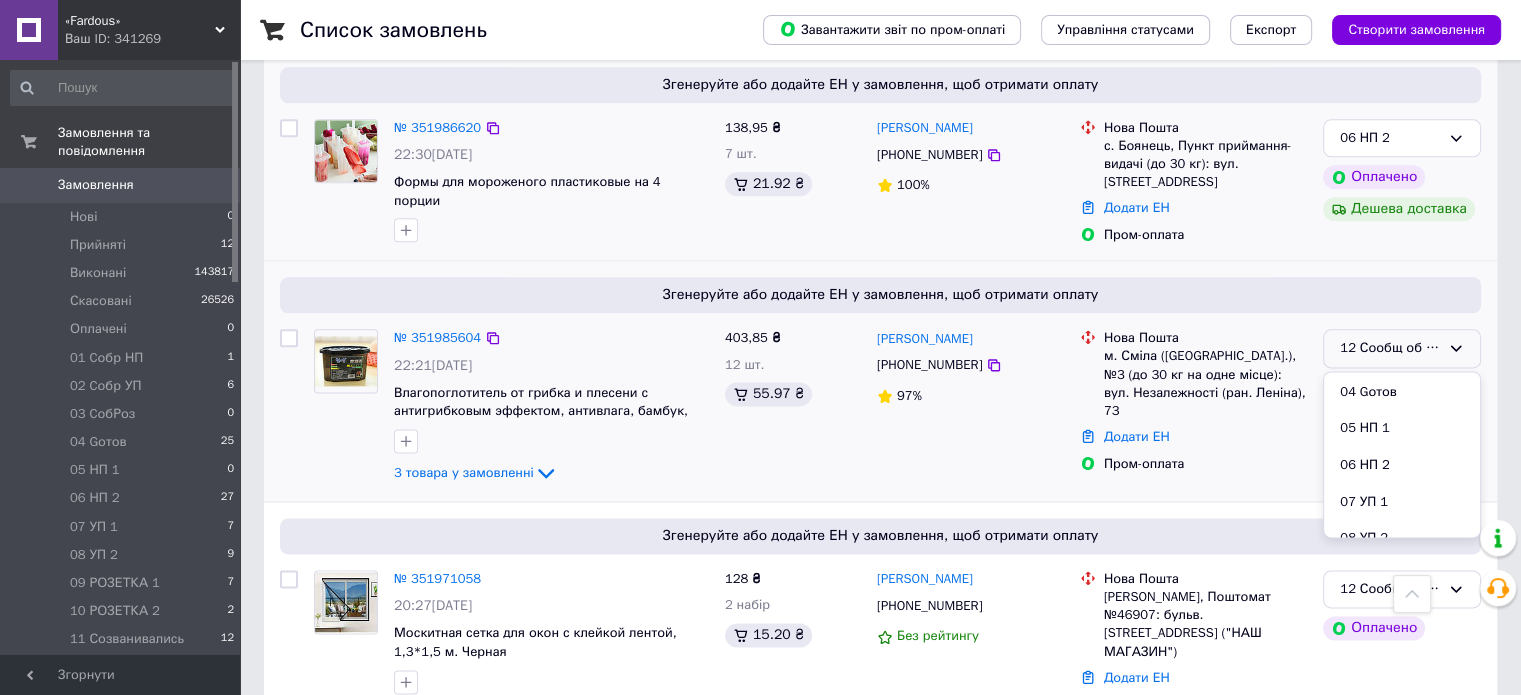 scroll, scrollTop: 289, scrollLeft: 0, axis: vertical 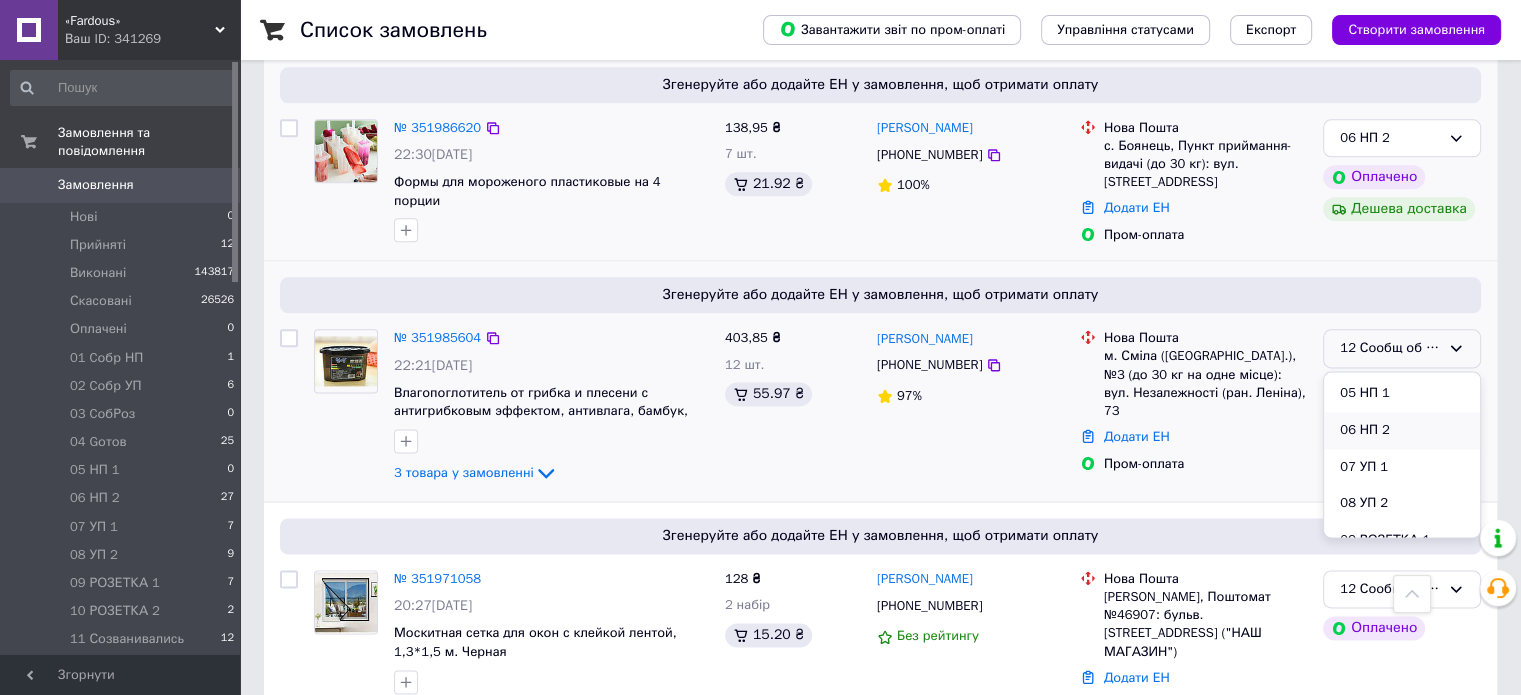click on "06 НП 2" at bounding box center (1402, 430) 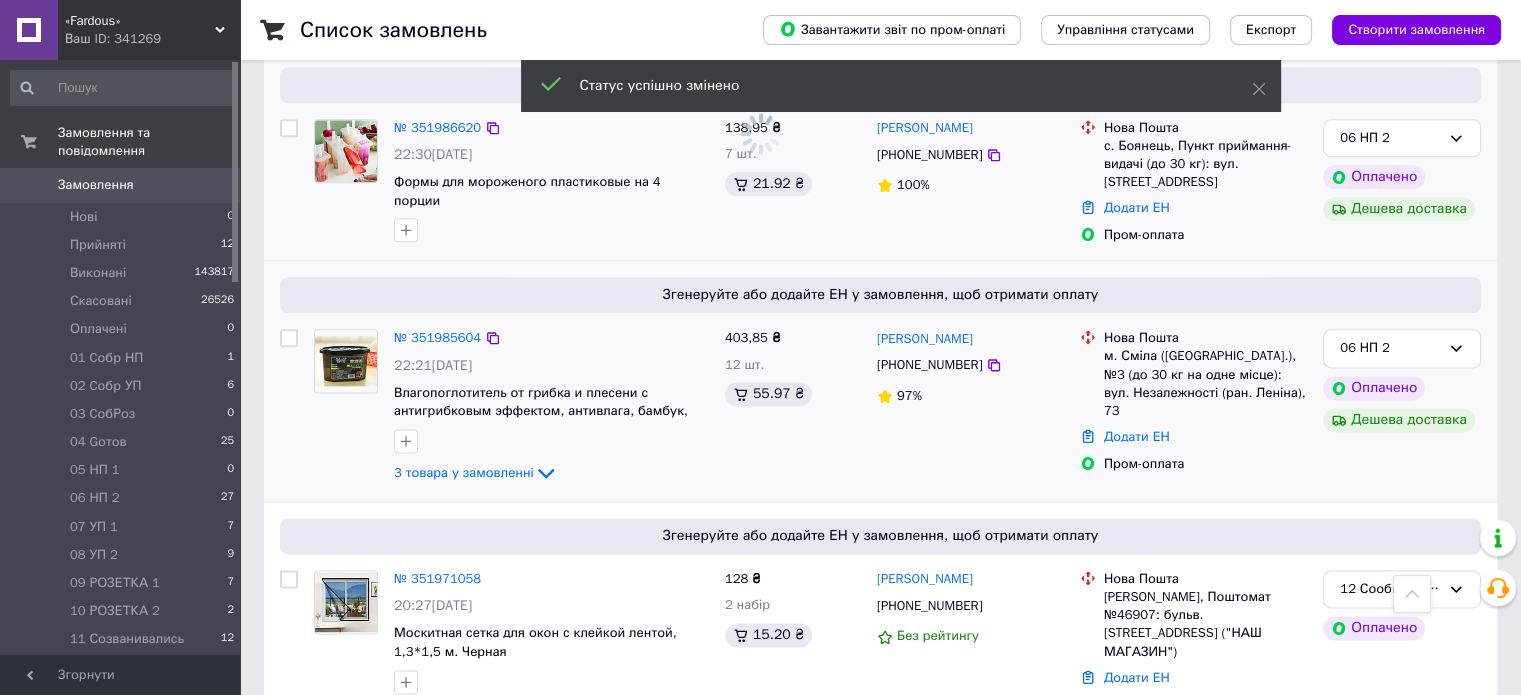scroll, scrollTop: 2700, scrollLeft: 0, axis: vertical 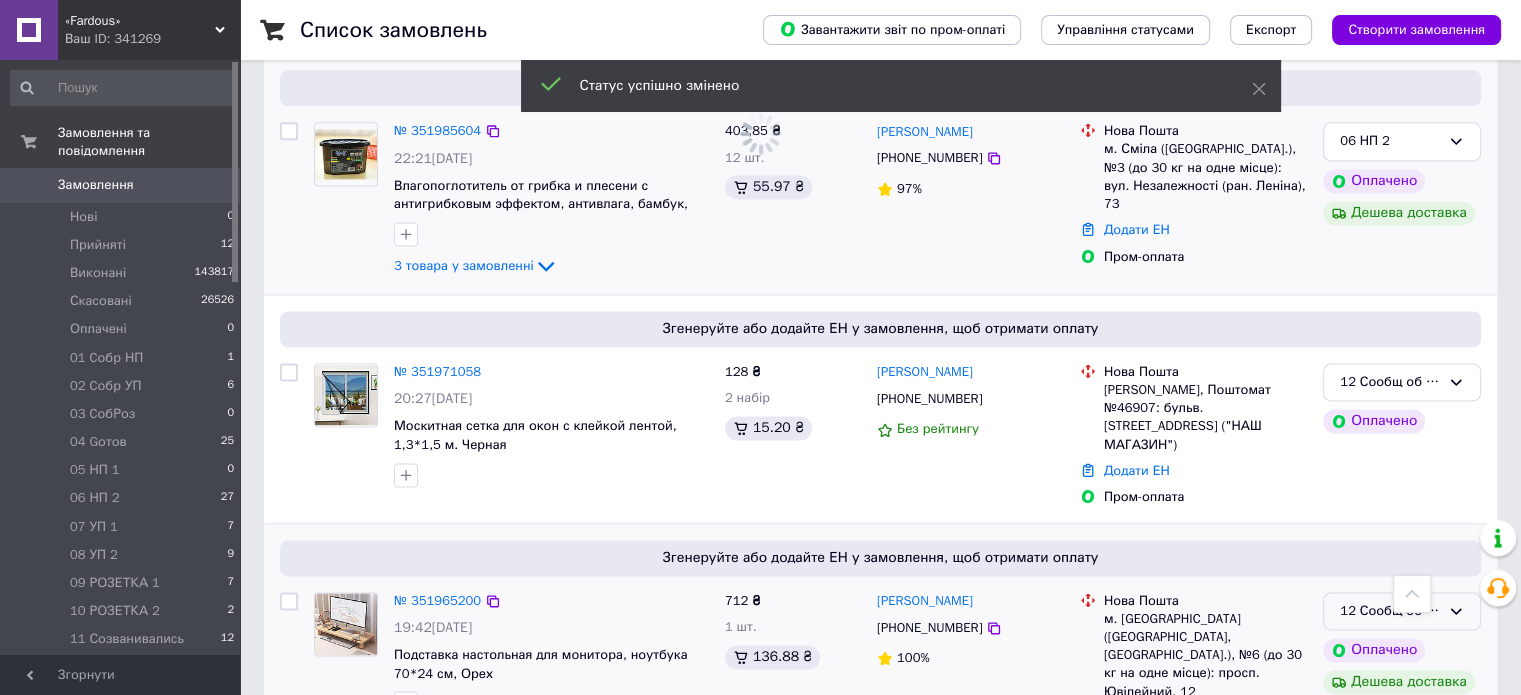 click 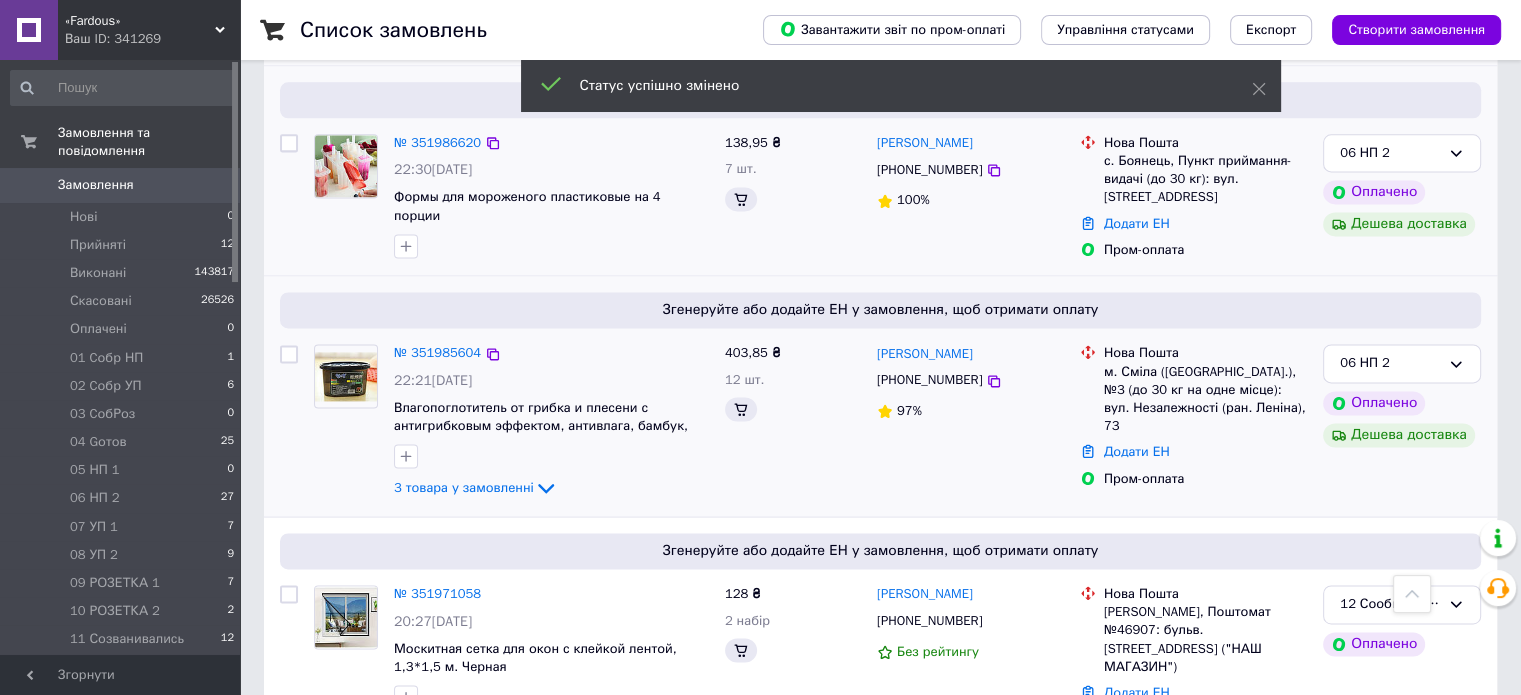 scroll, scrollTop: 2921, scrollLeft: 0, axis: vertical 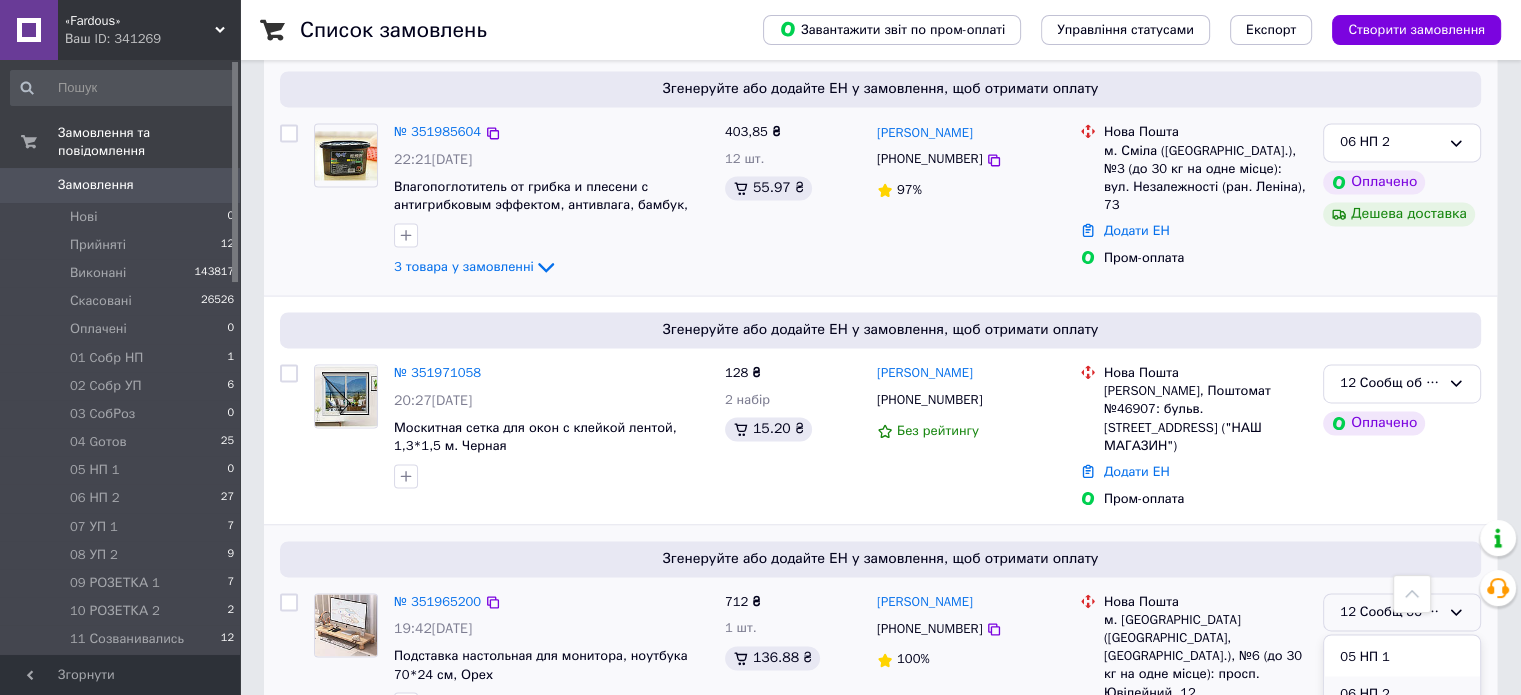 click on "06 НП 2" at bounding box center [1402, 694] 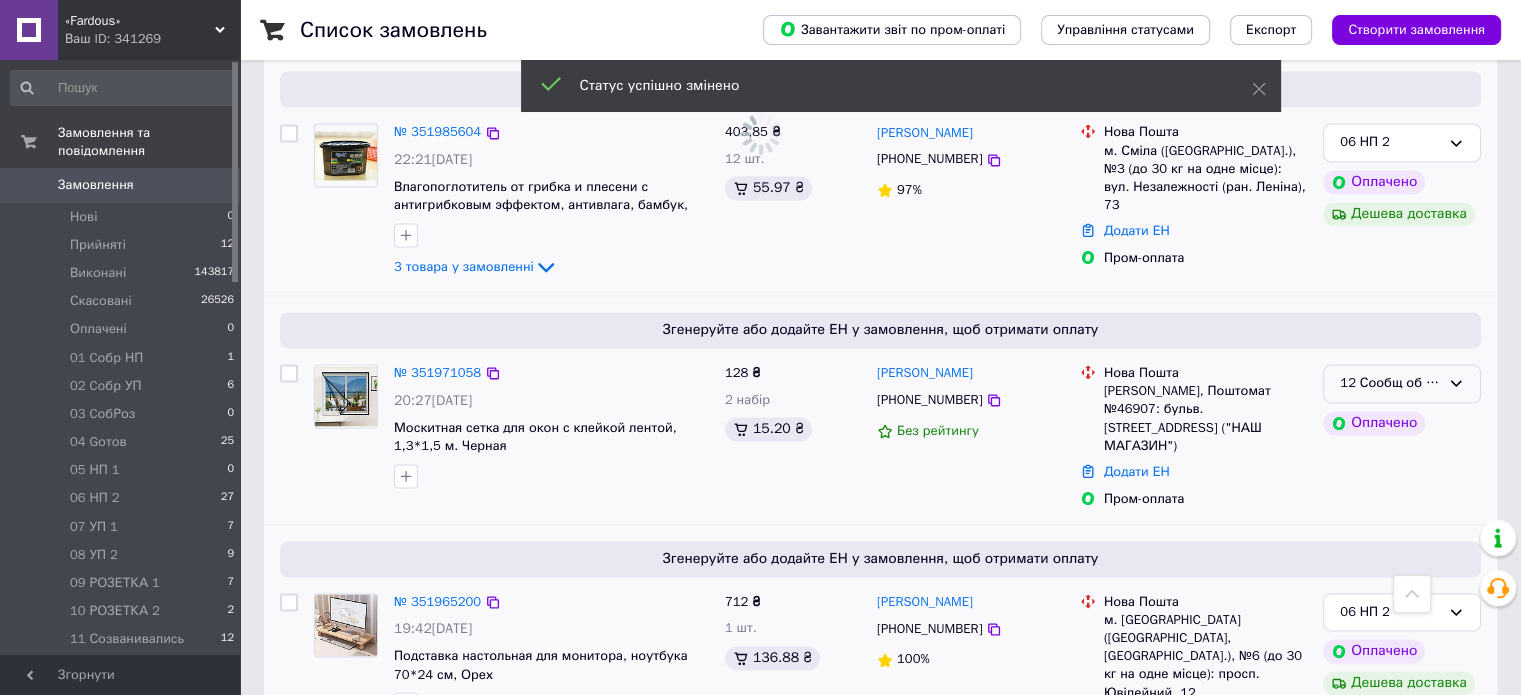 click 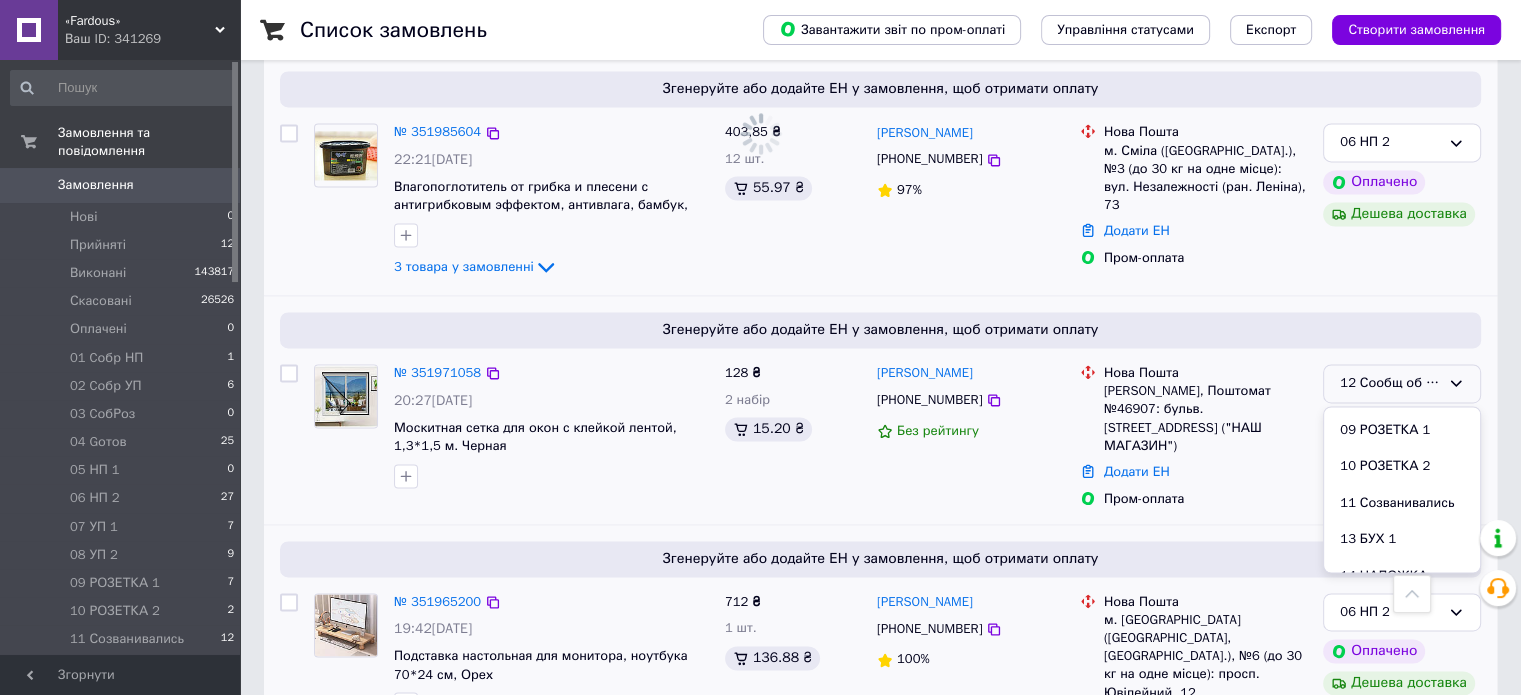 scroll, scrollTop: 289, scrollLeft: 0, axis: vertical 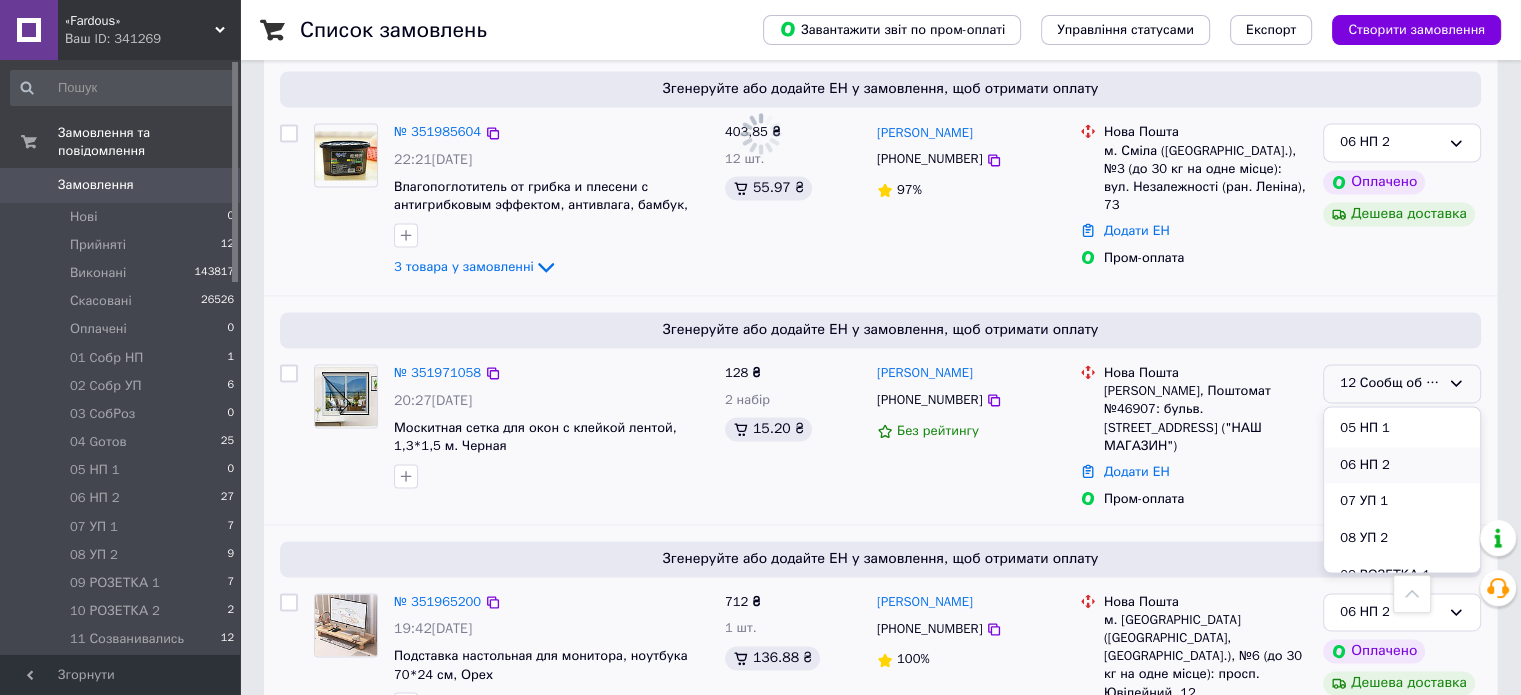 click on "06 НП 2" at bounding box center (1402, 465) 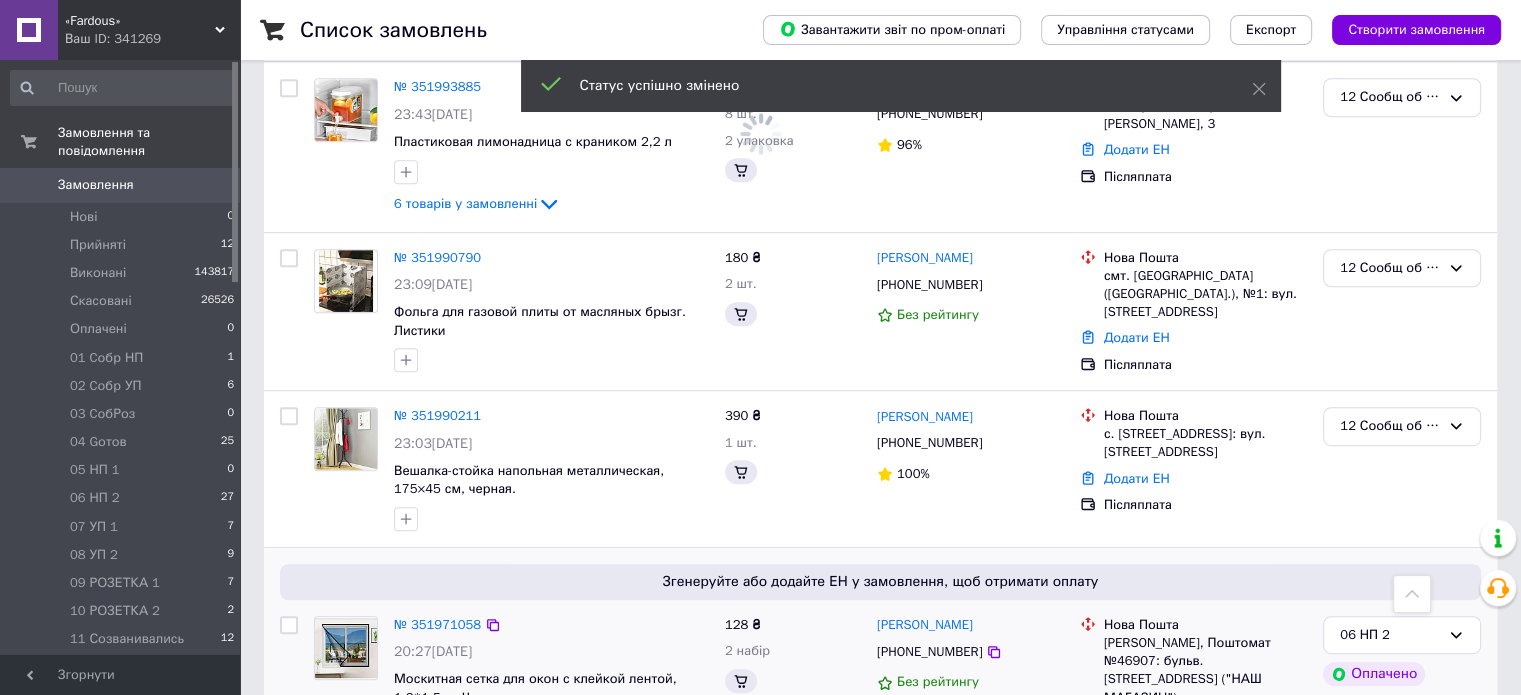 scroll, scrollTop: 894, scrollLeft: 0, axis: vertical 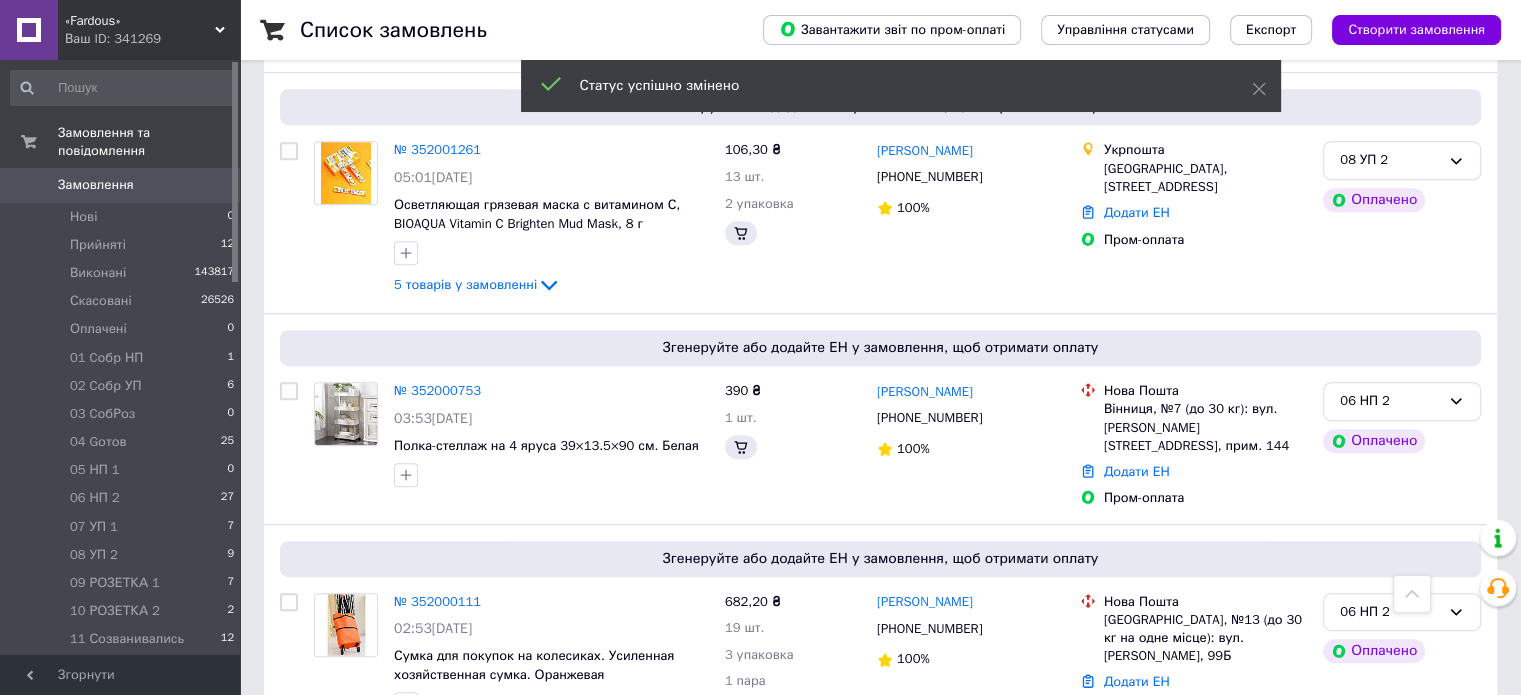 click on "03:53[DATE]" at bounding box center [433, 418] 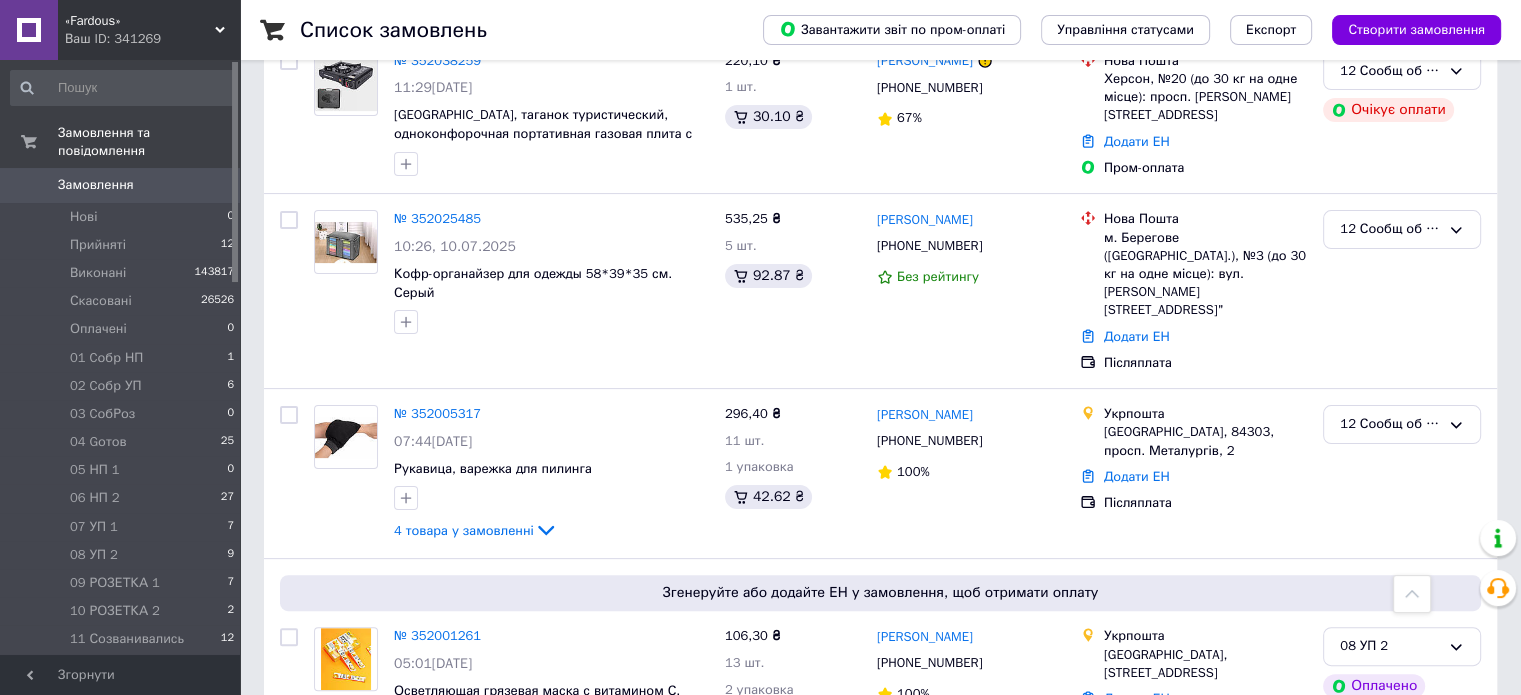 scroll, scrollTop: 412, scrollLeft: 0, axis: vertical 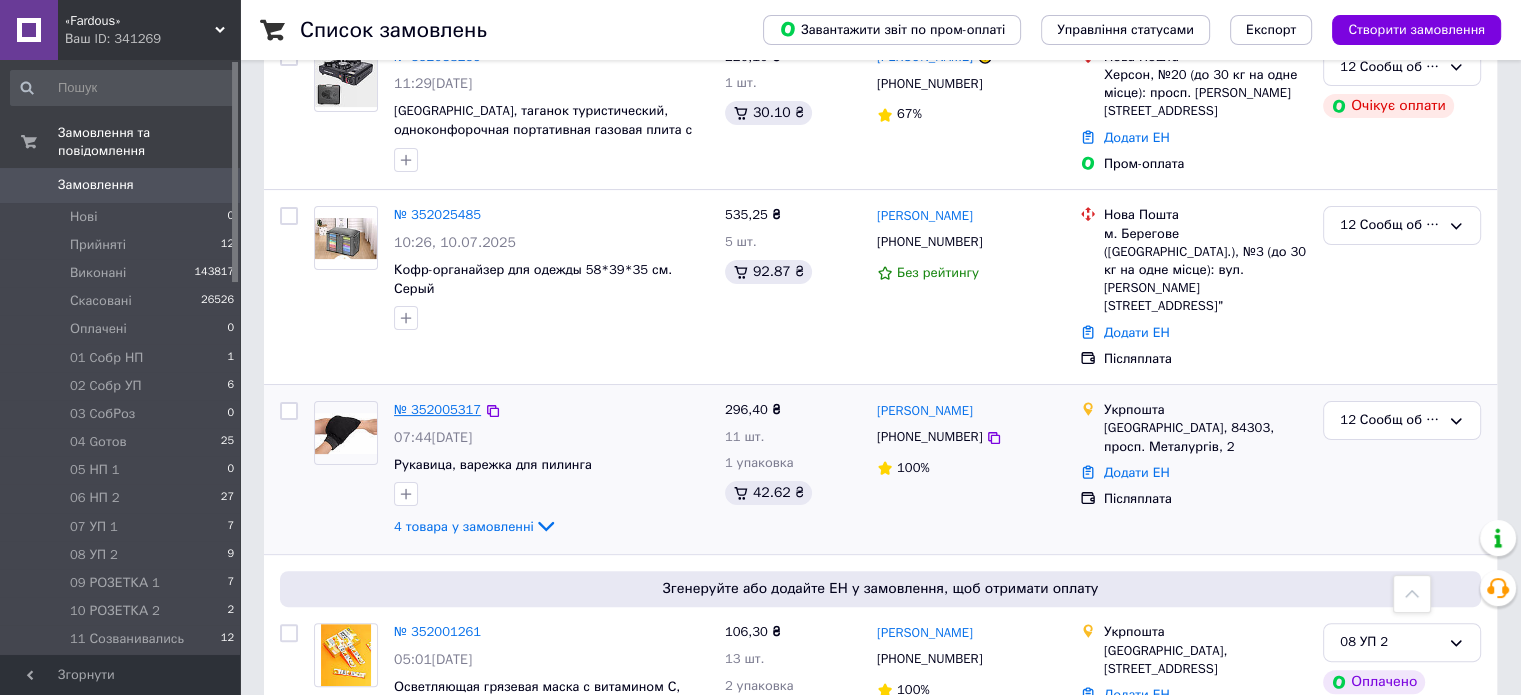 click on "№ 352005317" at bounding box center [437, 409] 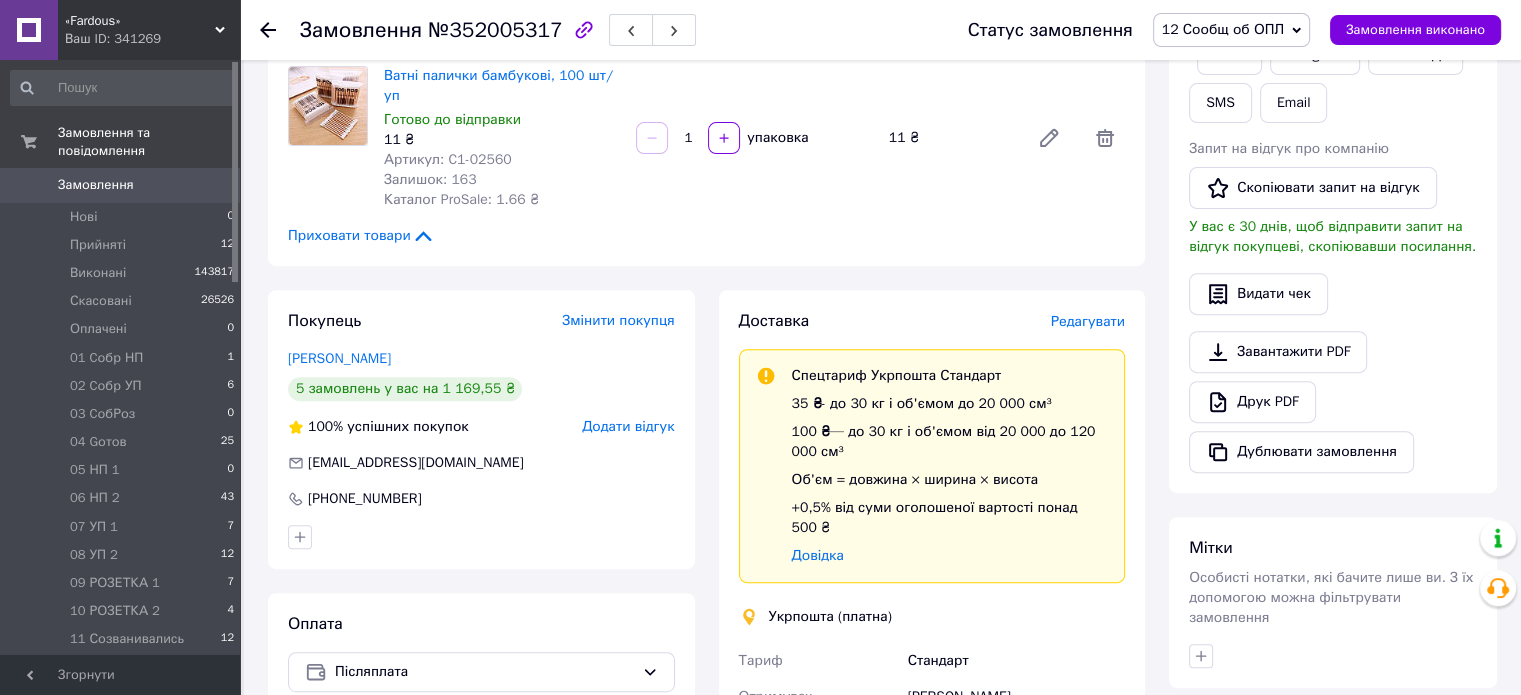 scroll, scrollTop: 708, scrollLeft: 0, axis: vertical 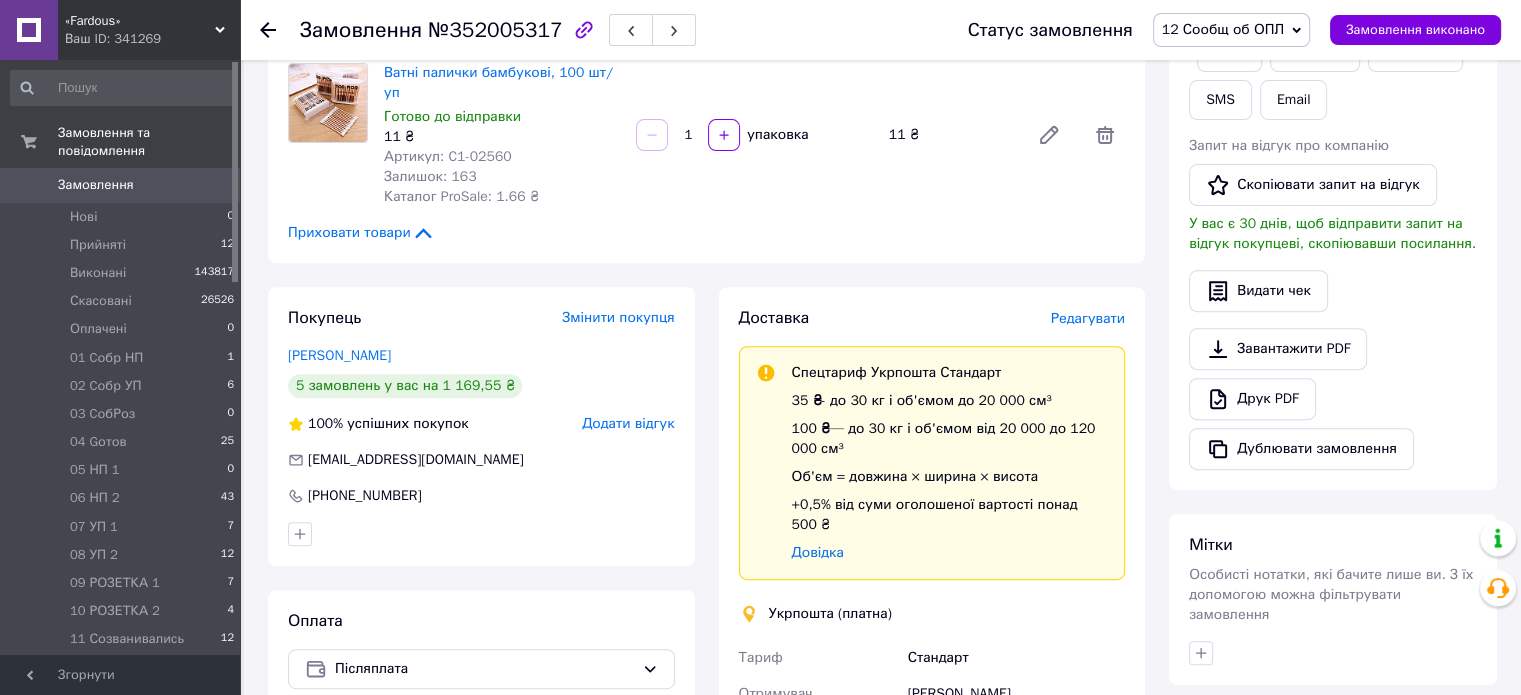click on "12 Сообщ об ОПЛ" at bounding box center (1231, 30) 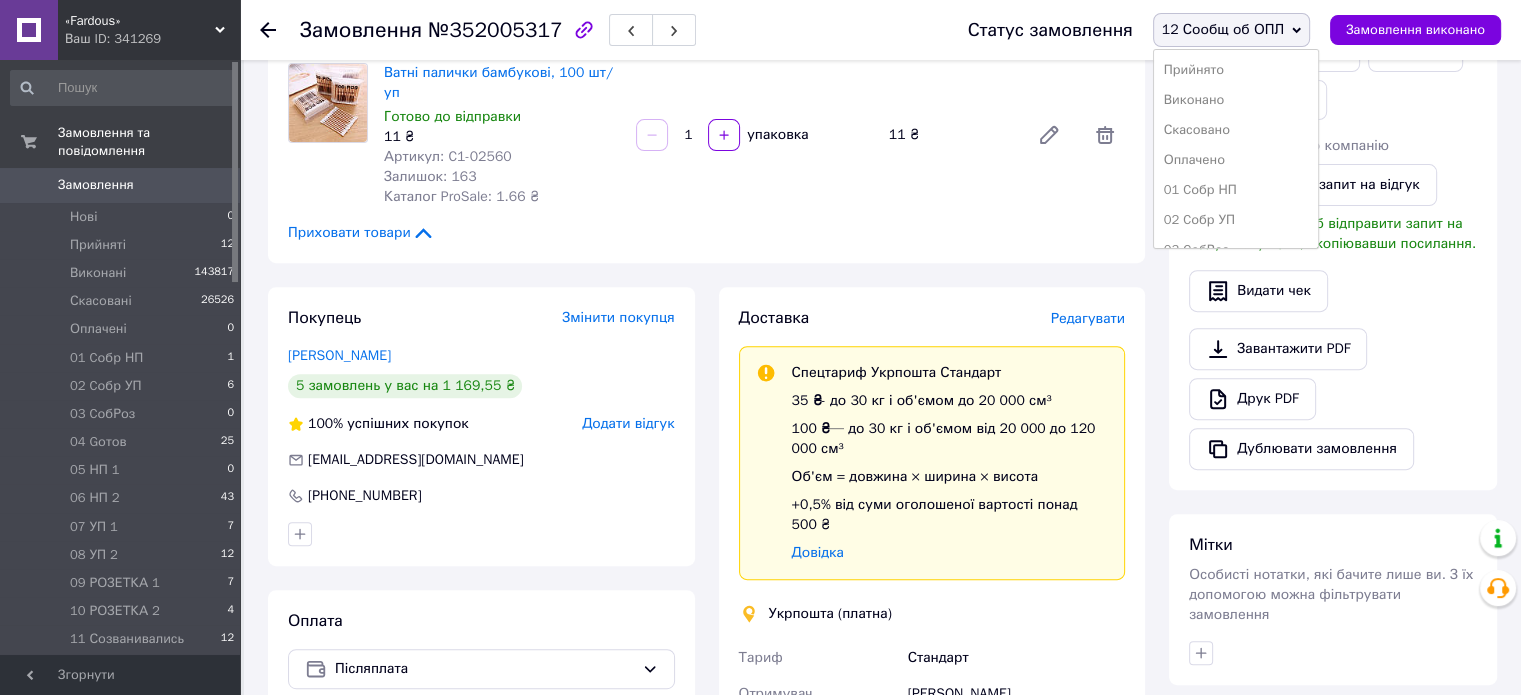 scroll, scrollTop: 173, scrollLeft: 0, axis: vertical 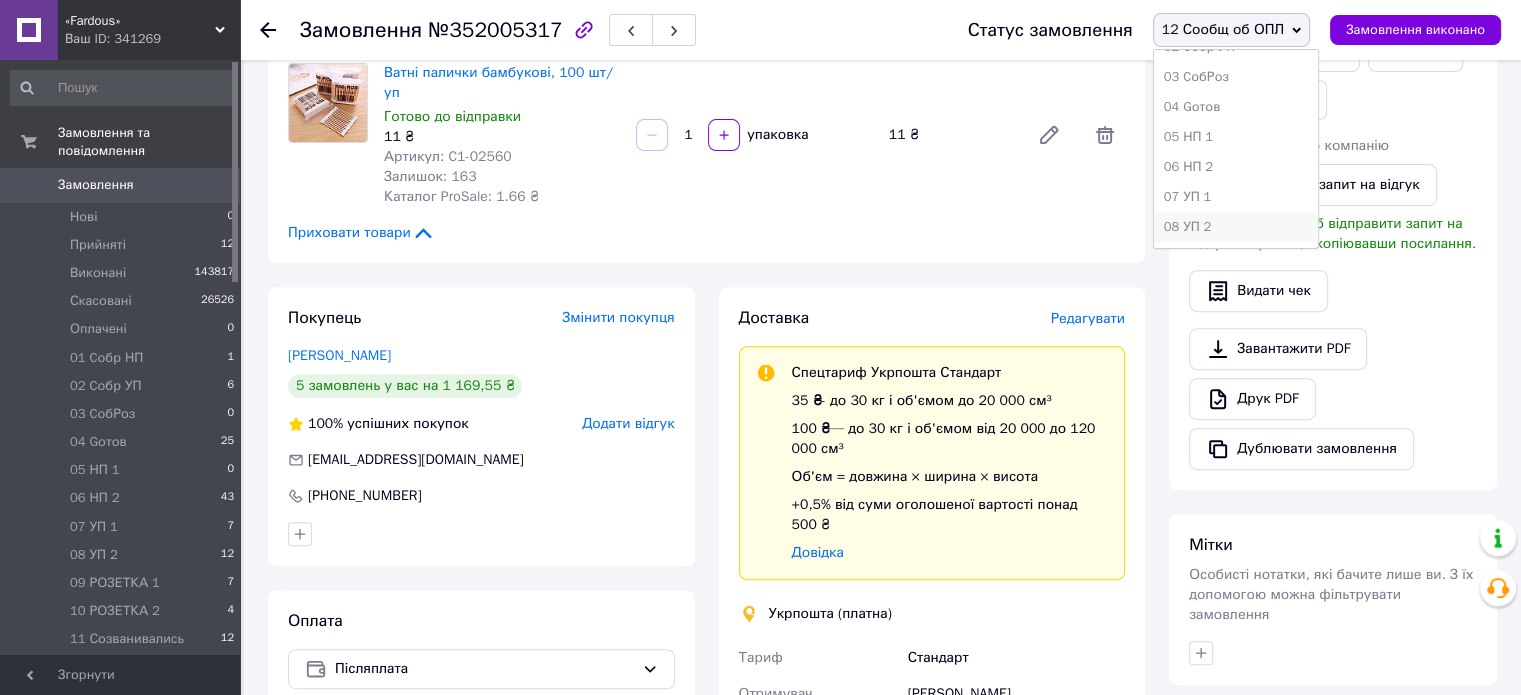 click on "08 УП 2" at bounding box center (1236, 227) 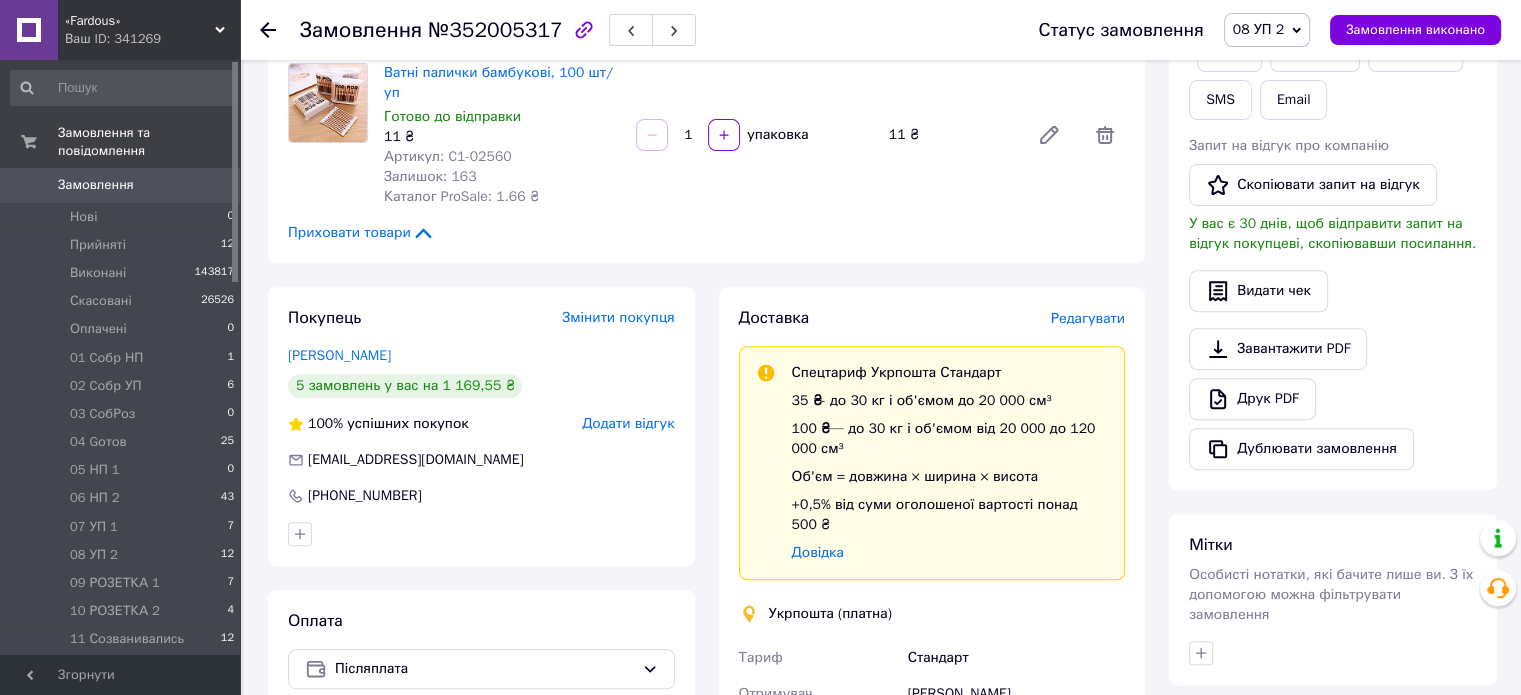 click on "12 Сообщ об ОПЛ 9" at bounding box center [123, 668] 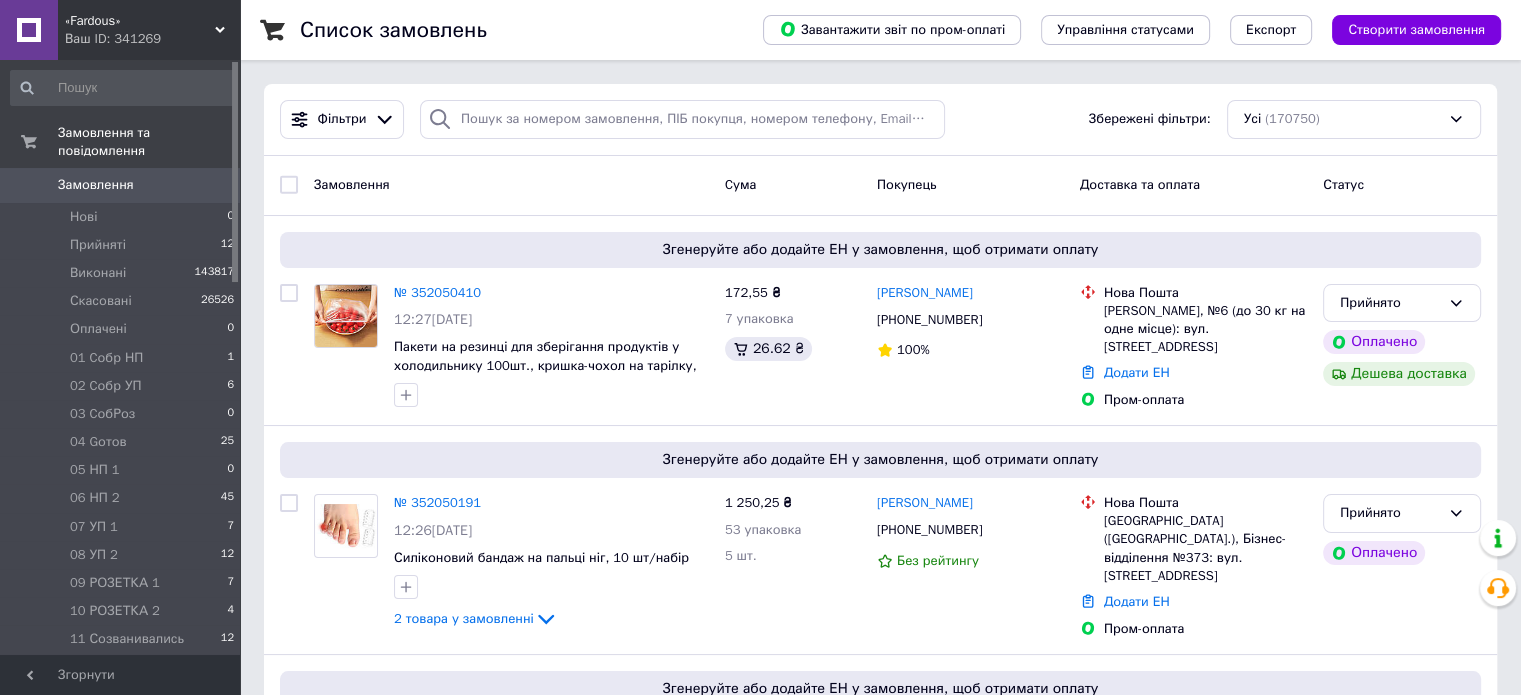 click on "12 Сообщ об ОПЛ 7" at bounding box center (123, 668) 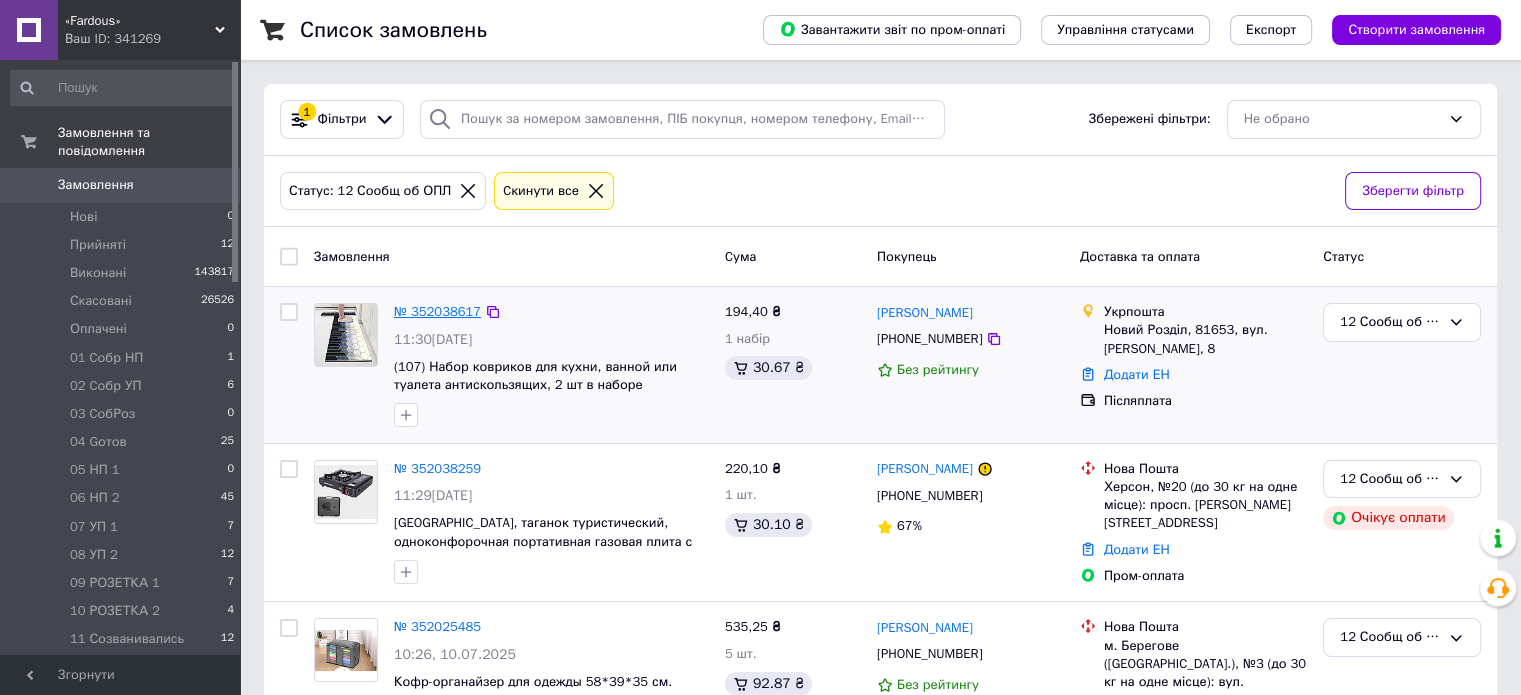 click on "№ 352038617" at bounding box center (437, 311) 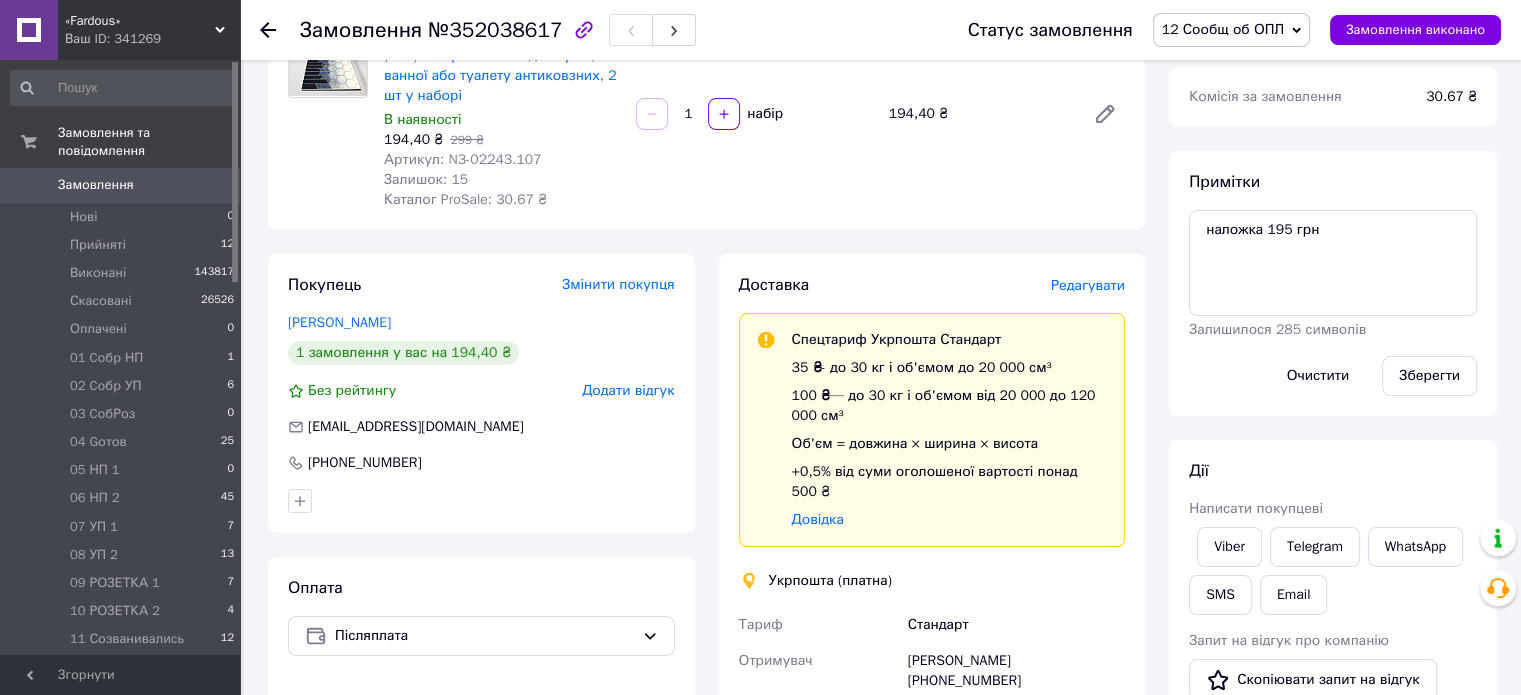 scroll, scrollTop: 266, scrollLeft: 0, axis: vertical 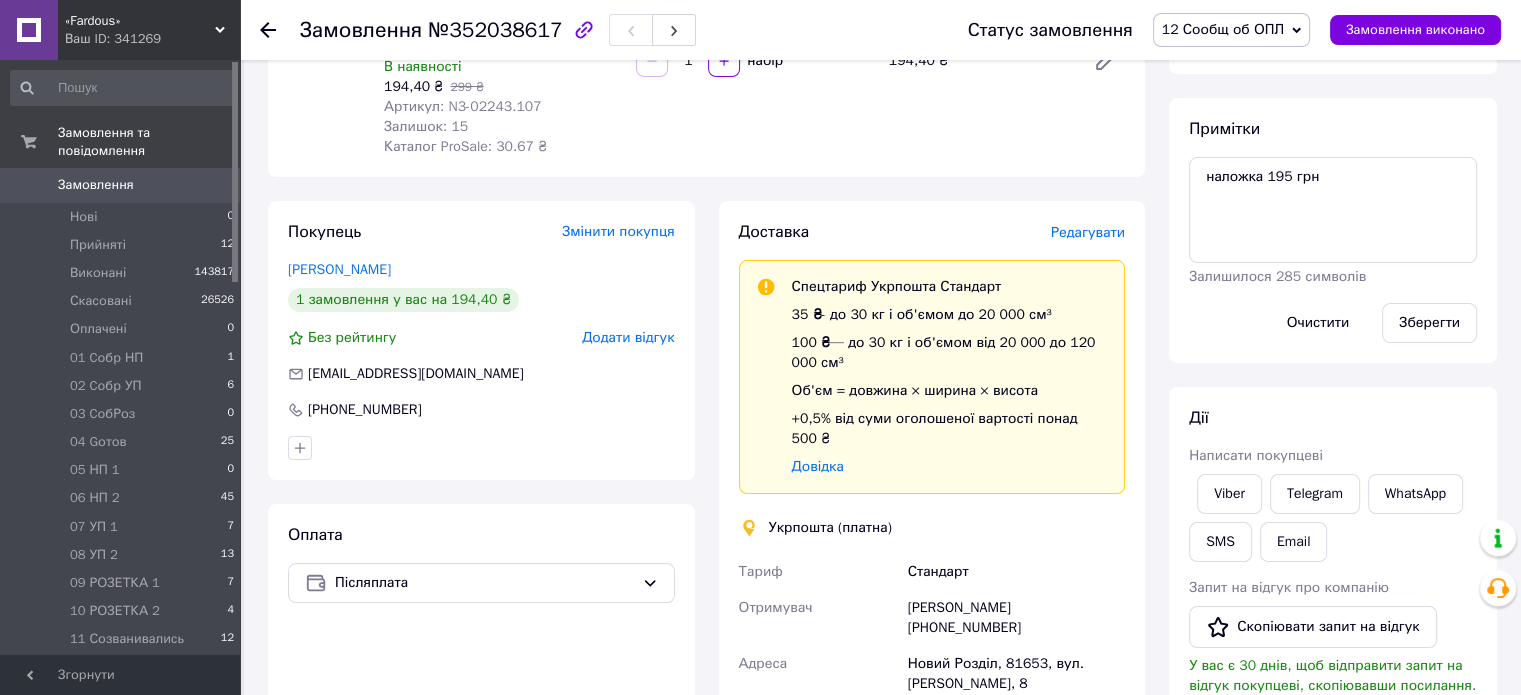 click 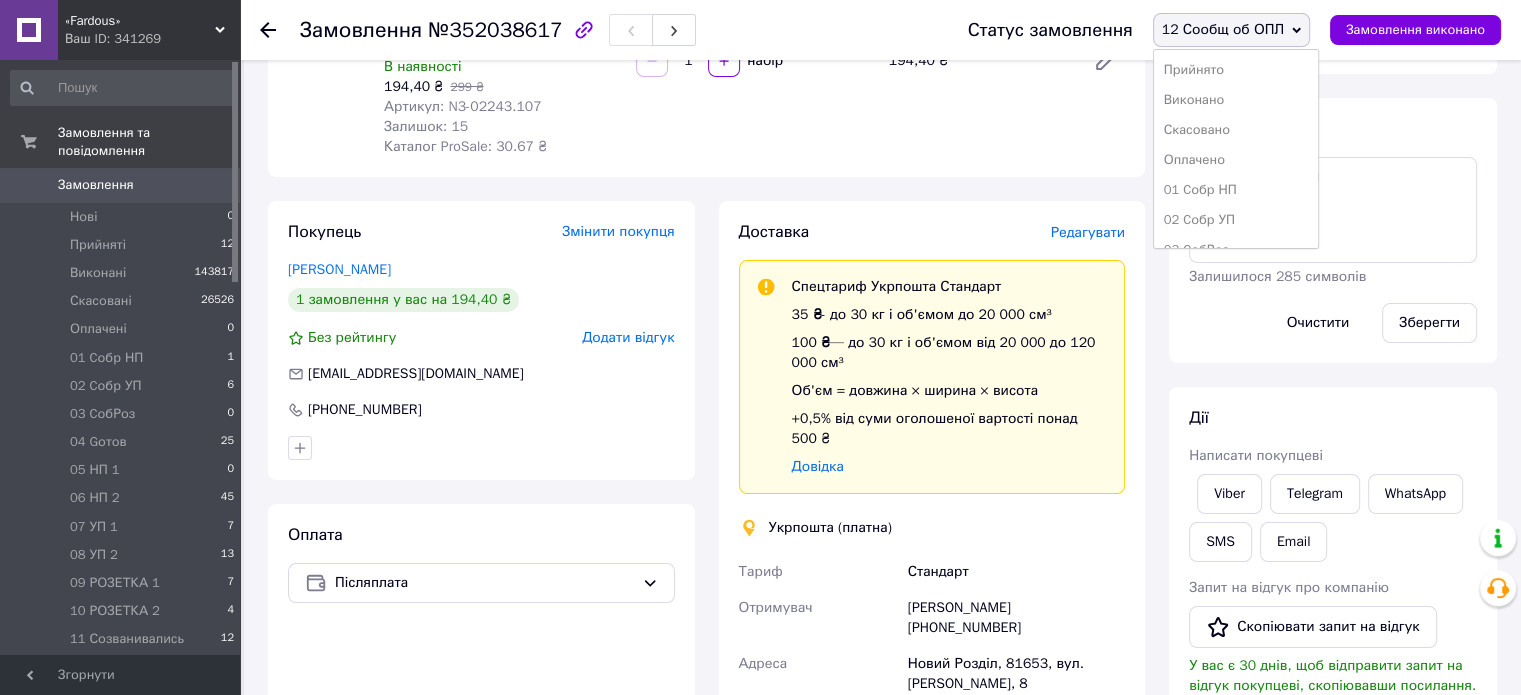 scroll, scrollTop: 173, scrollLeft: 0, axis: vertical 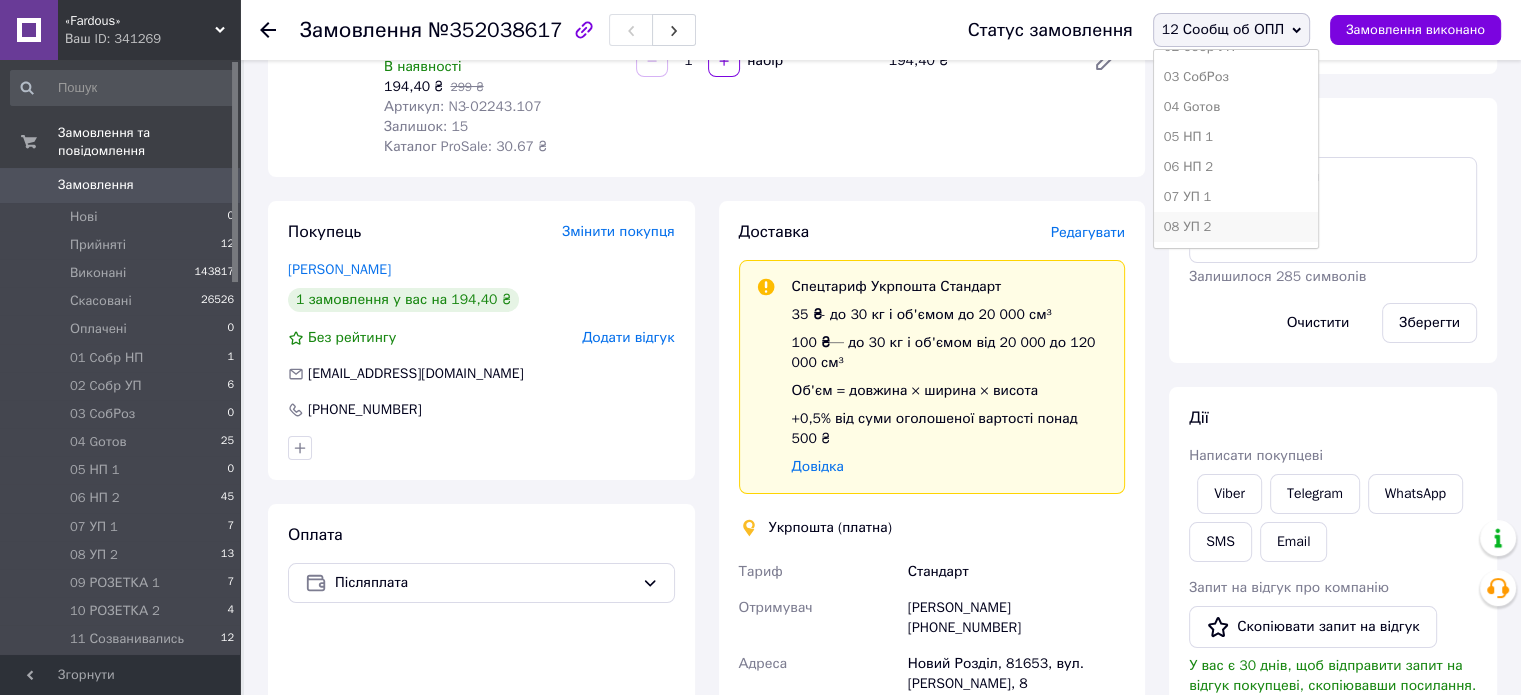 click on "08 УП 2" at bounding box center [1236, 227] 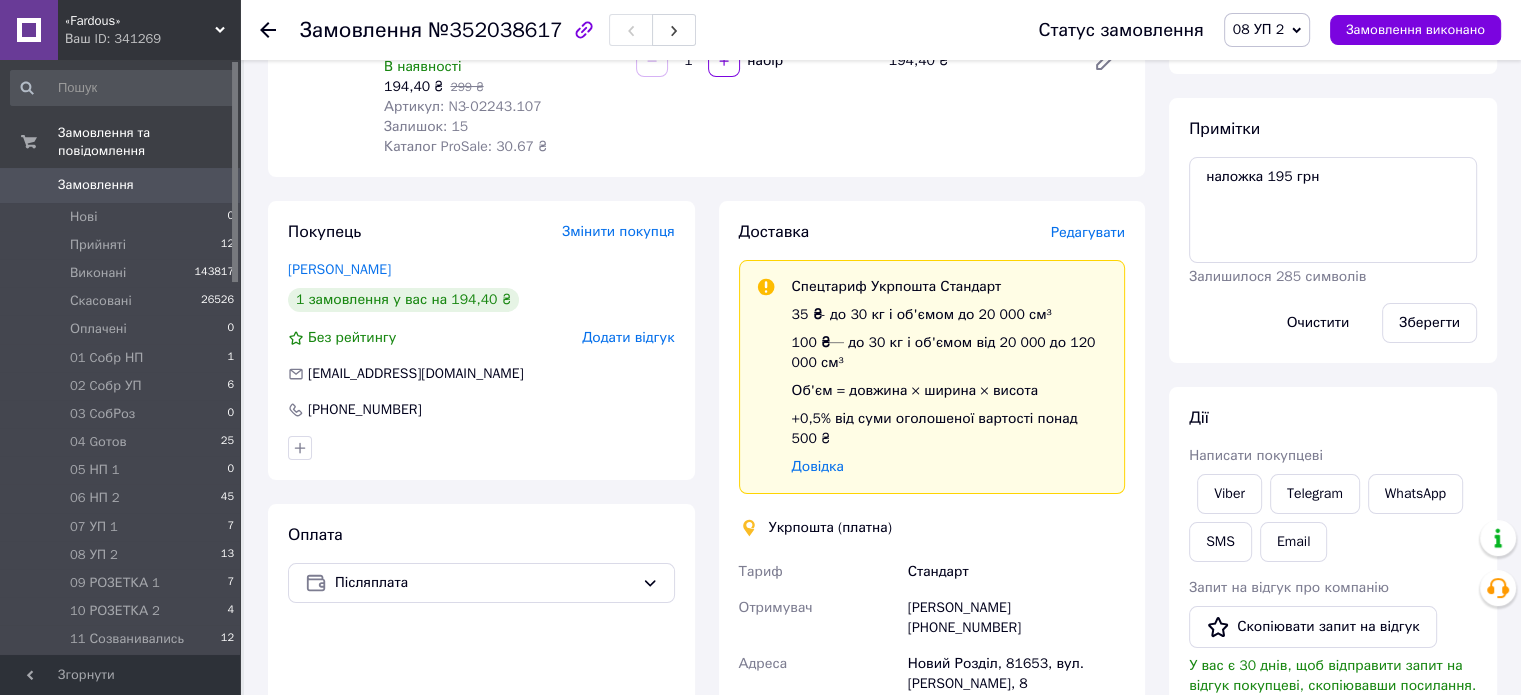 click on "12 Сообщ об ОПЛ 6" at bounding box center (123, 668) 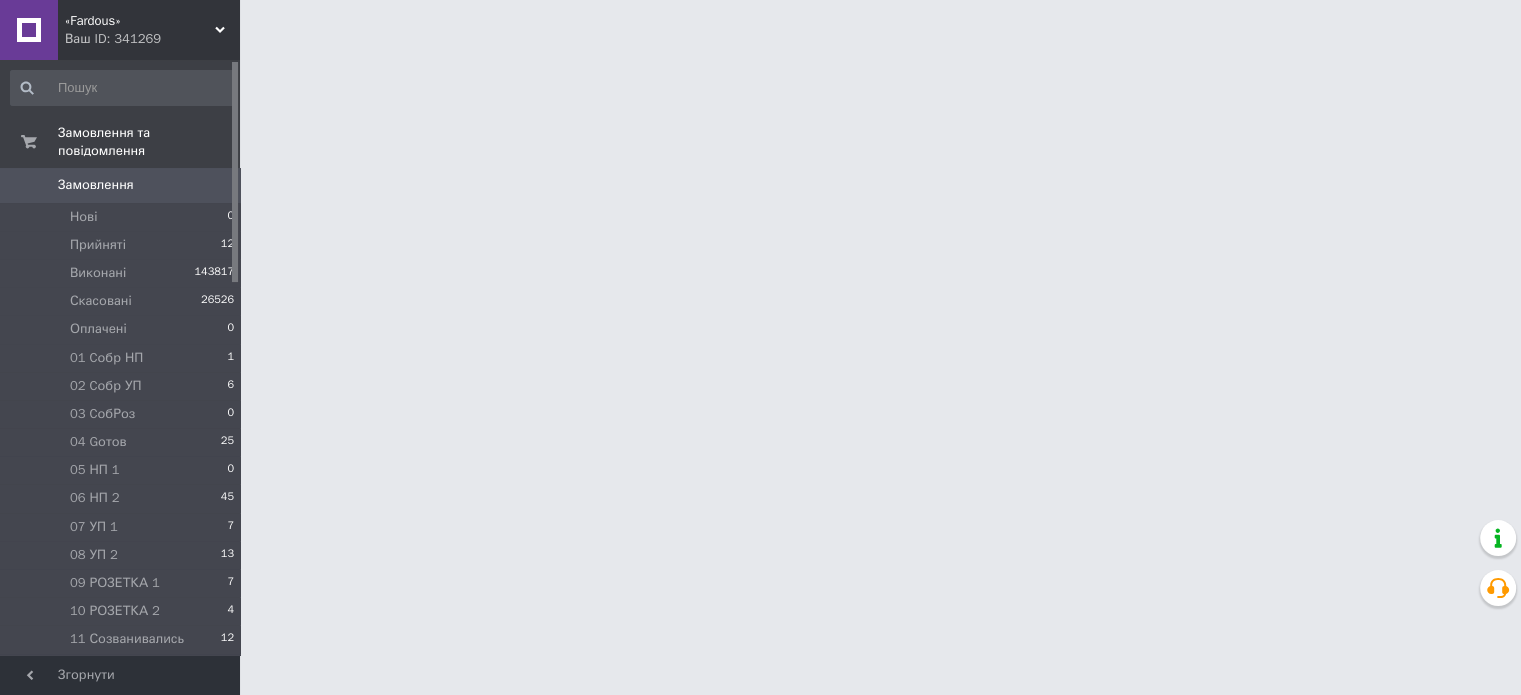 scroll, scrollTop: 0, scrollLeft: 0, axis: both 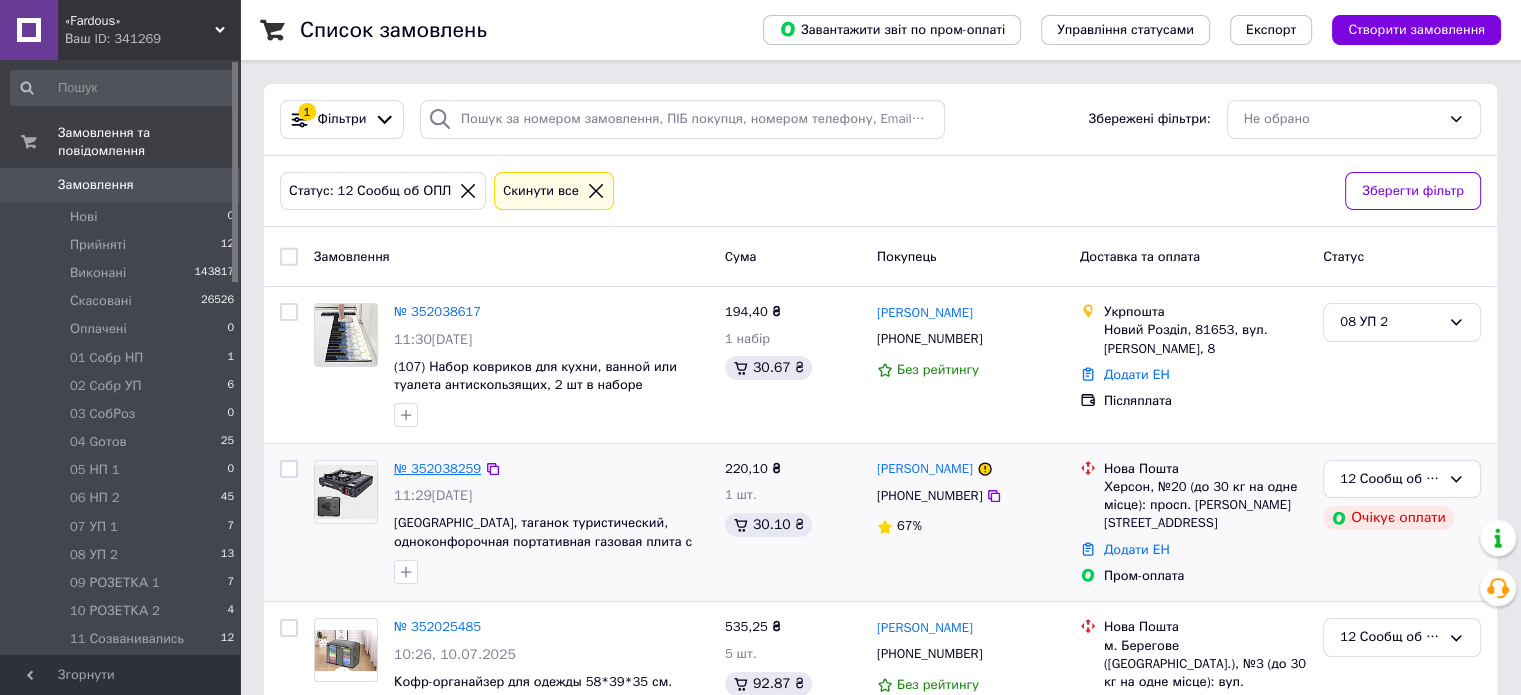 click on "№ 352038259" at bounding box center (437, 468) 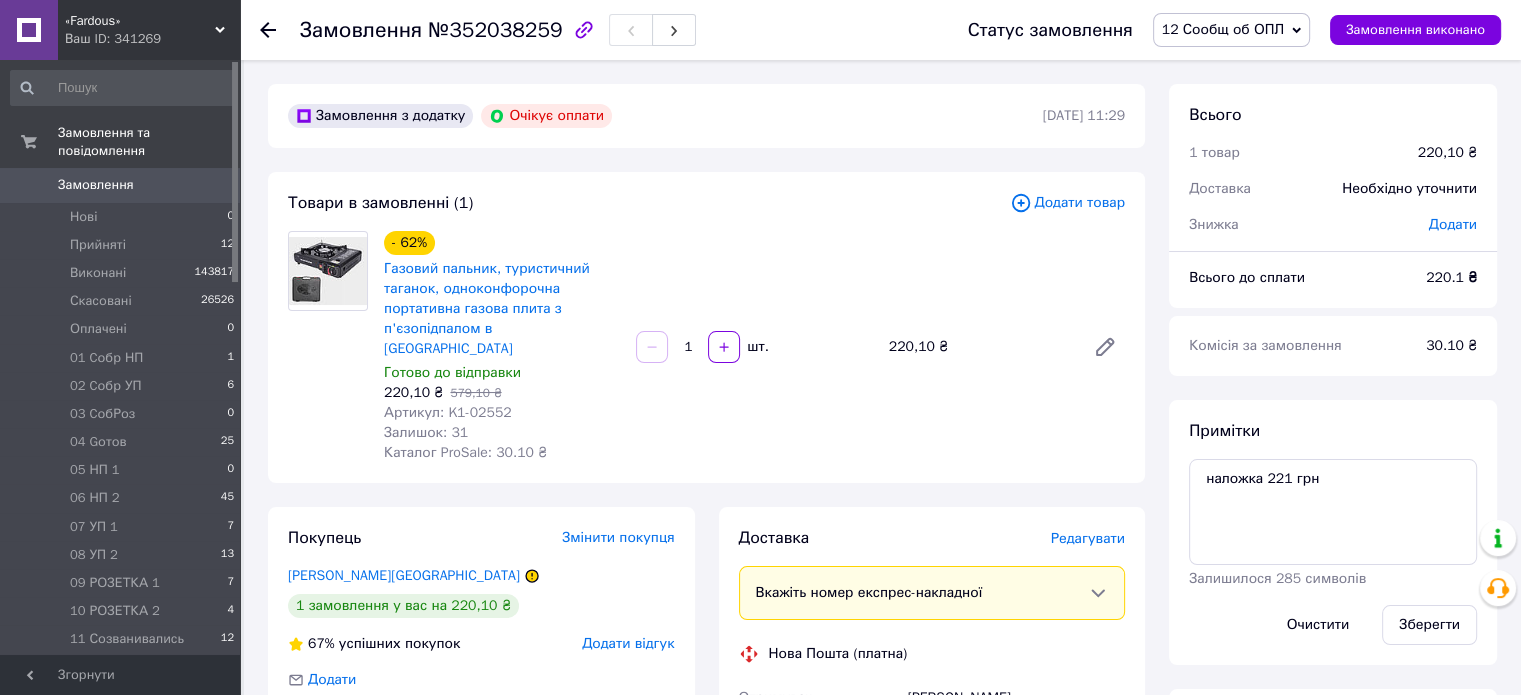 click on "12 Сообщ об ОПЛ" at bounding box center (1231, 30) 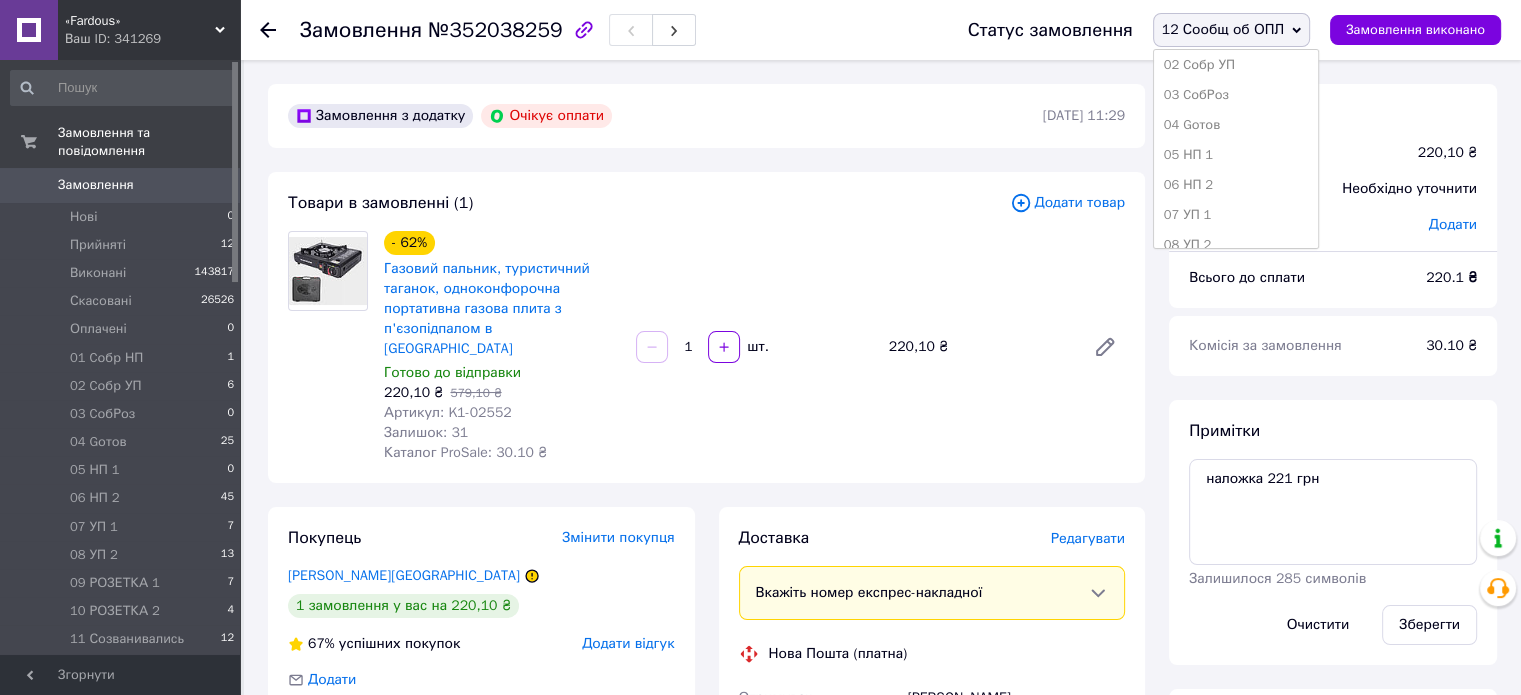 scroll, scrollTop: 173, scrollLeft: 0, axis: vertical 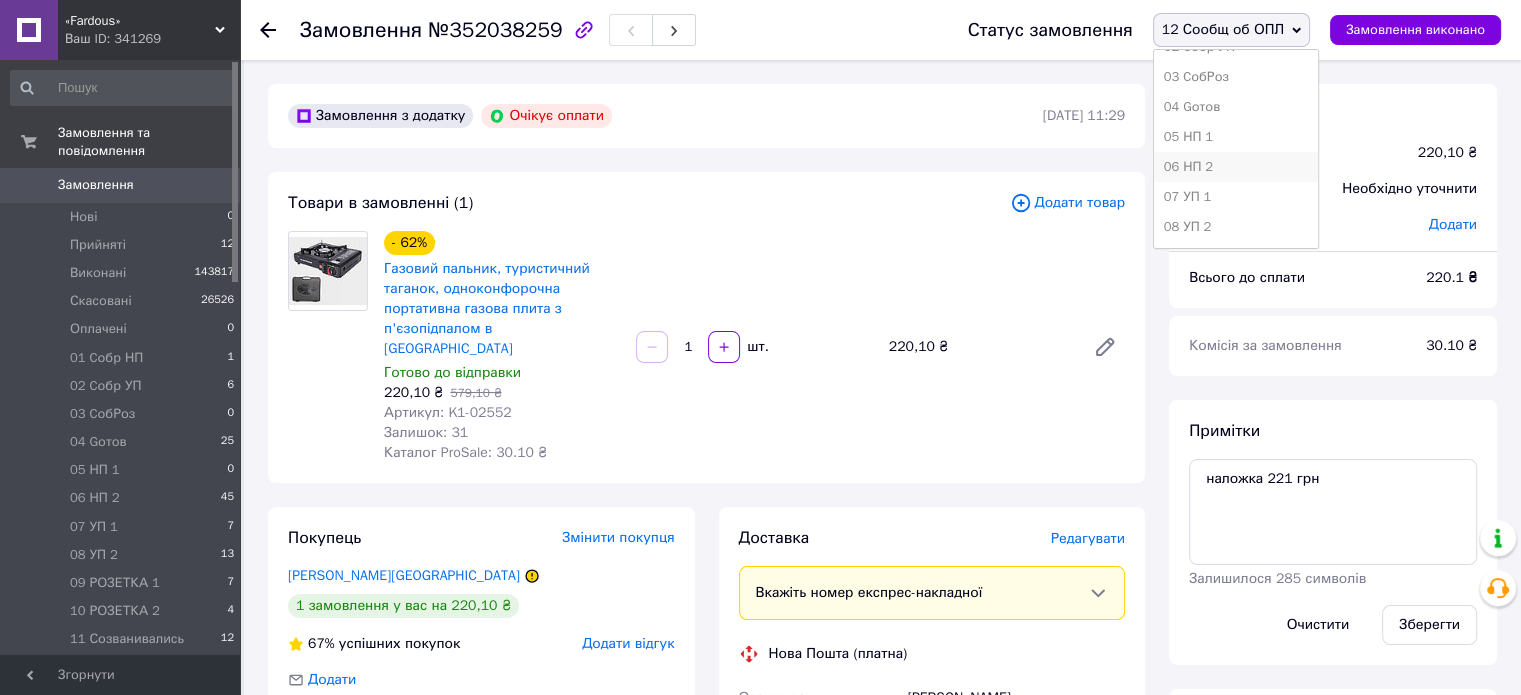 click on "06 НП 2" at bounding box center (1236, 167) 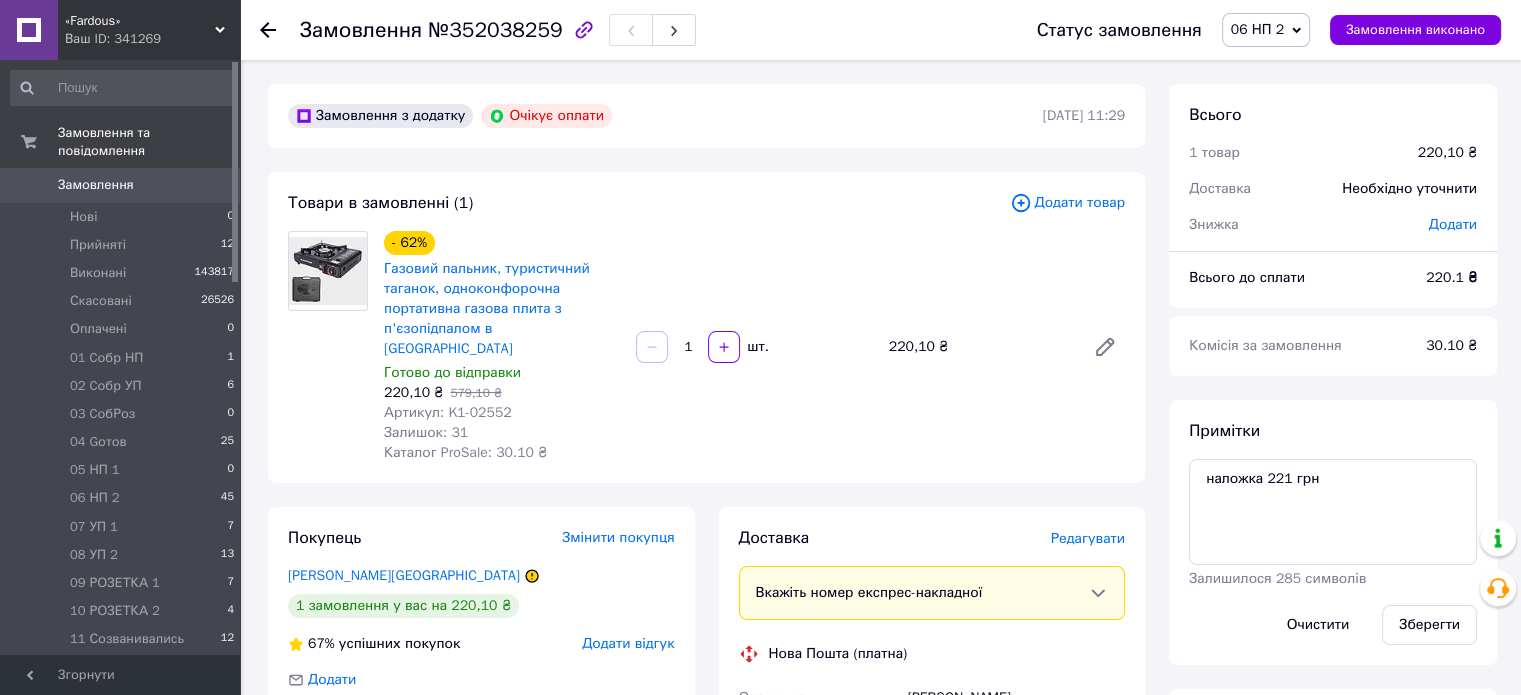 click on "12 Сообщ об ОПЛ 6" at bounding box center [123, 668] 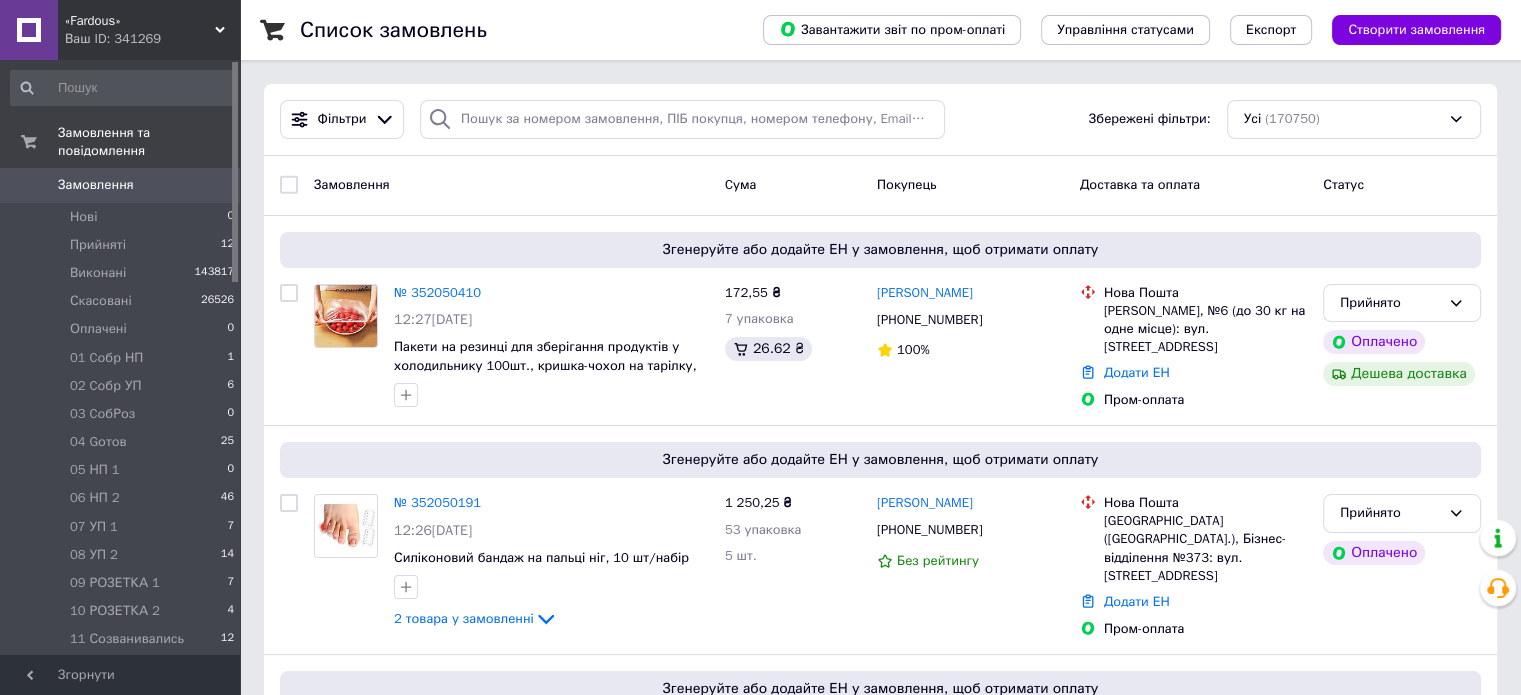 click on "12 Сообщ об ОПЛ" at bounding box center [127, 668] 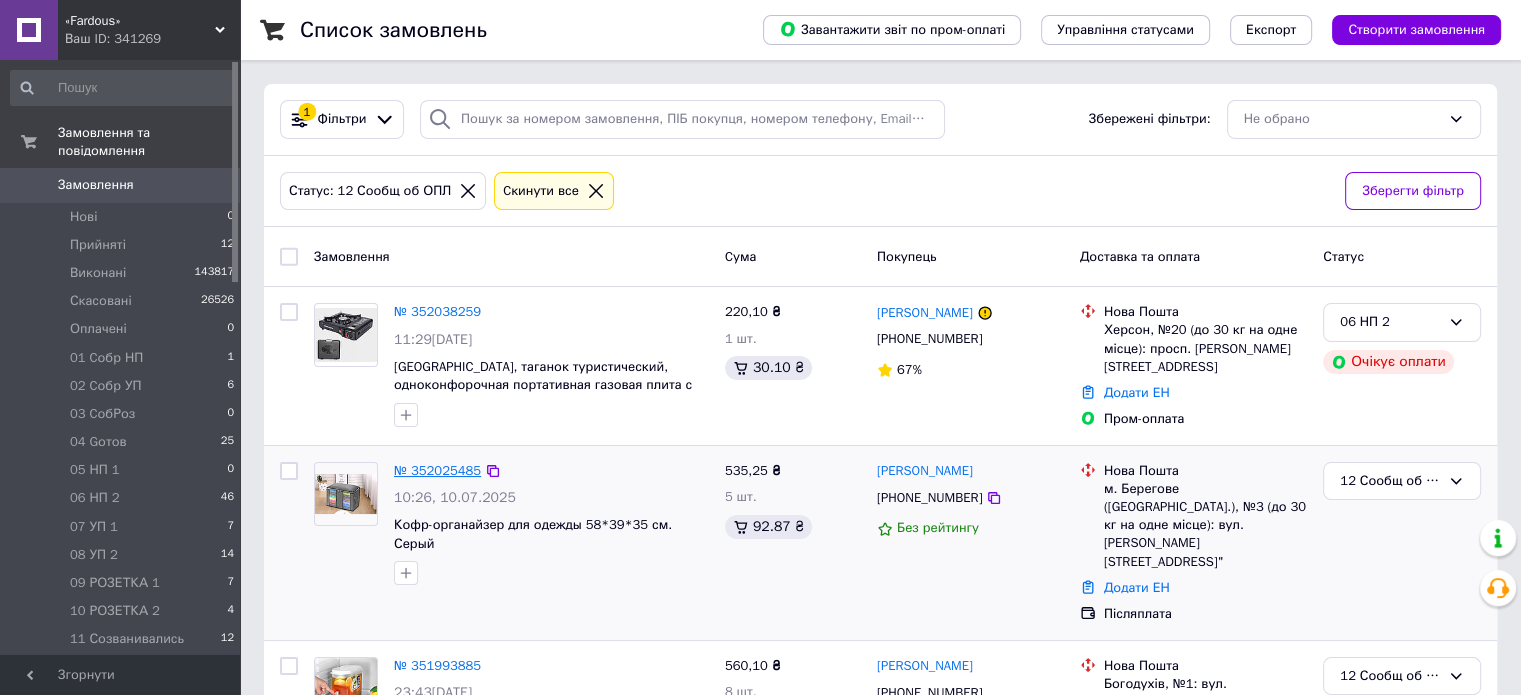 click on "№ 352025485" at bounding box center (437, 470) 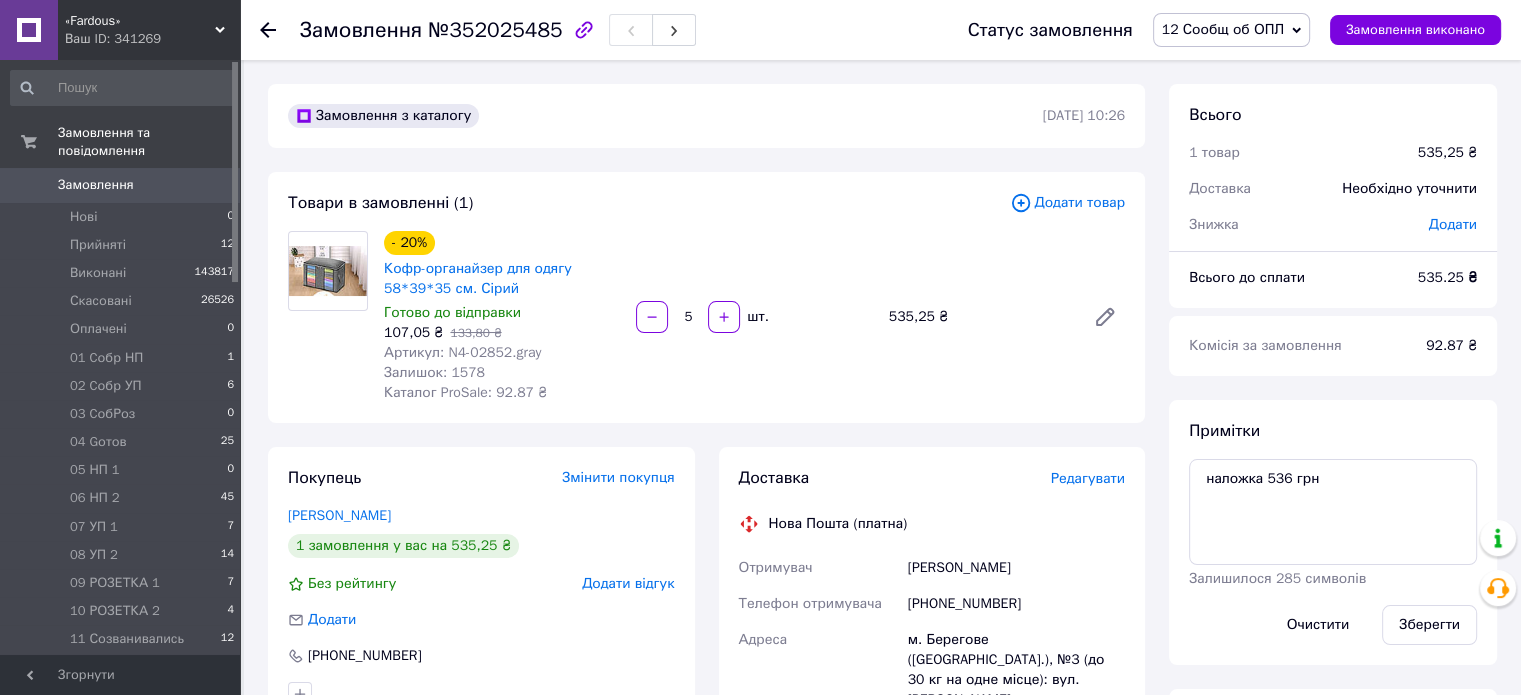 click on "12 Сообщ об ОПЛ" at bounding box center (1223, 29) 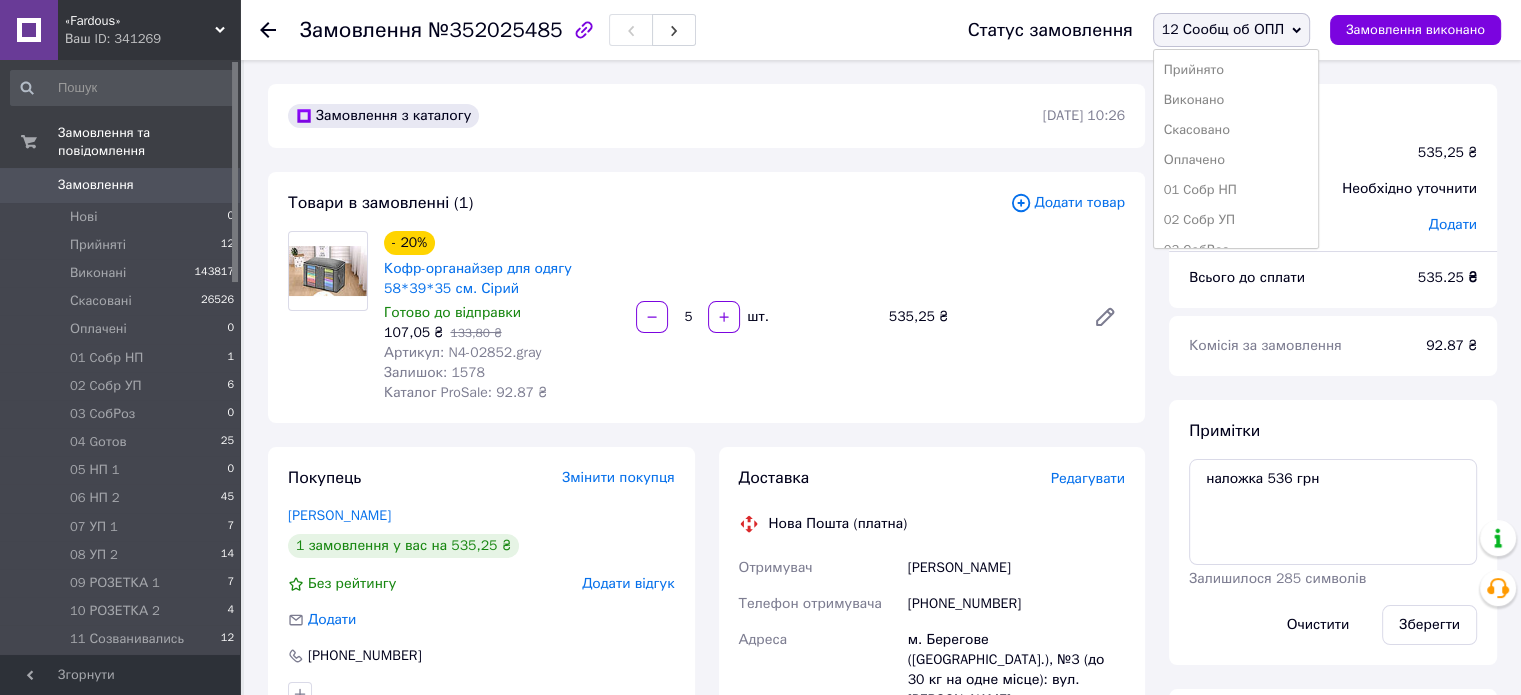 scroll, scrollTop: 173, scrollLeft: 0, axis: vertical 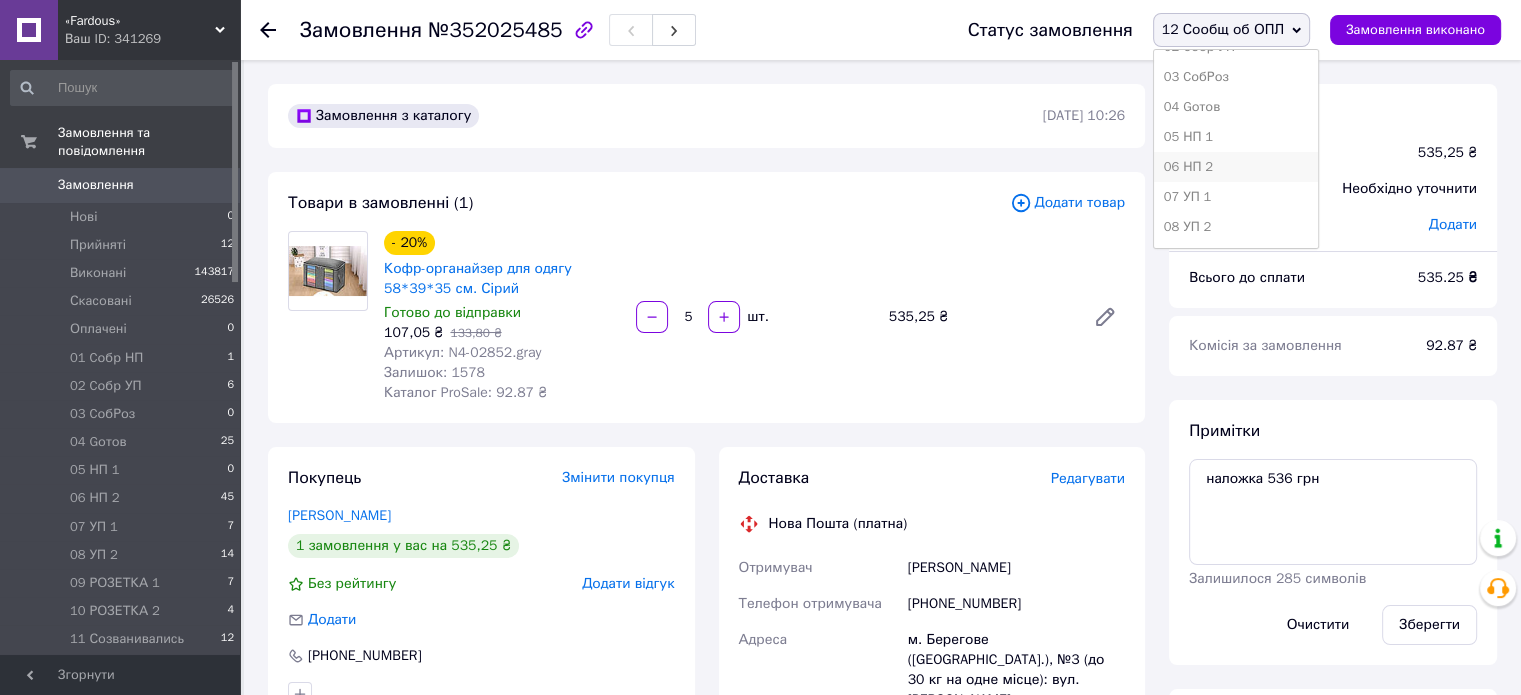 click on "06 НП 2" at bounding box center [1236, 167] 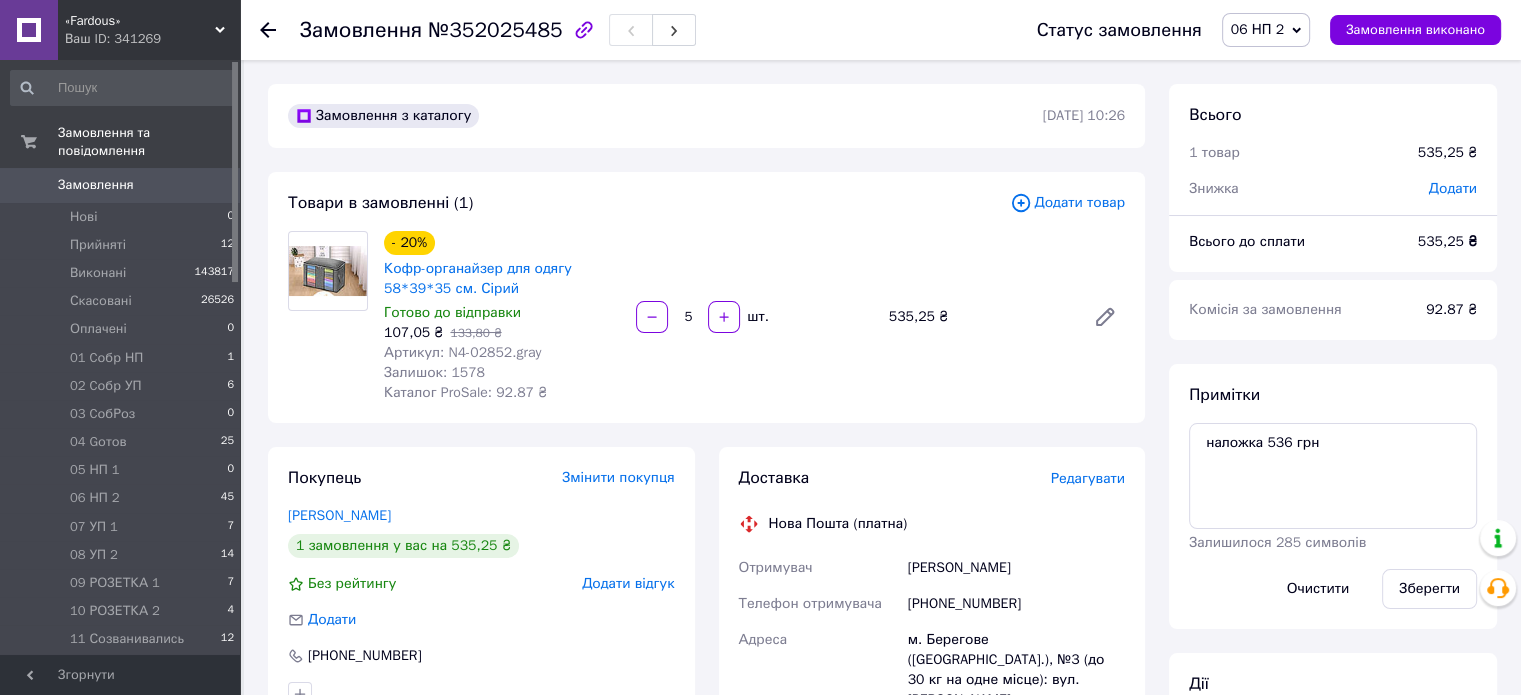 click on "12 Сообщ об ОПЛ 5" at bounding box center [123, 668] 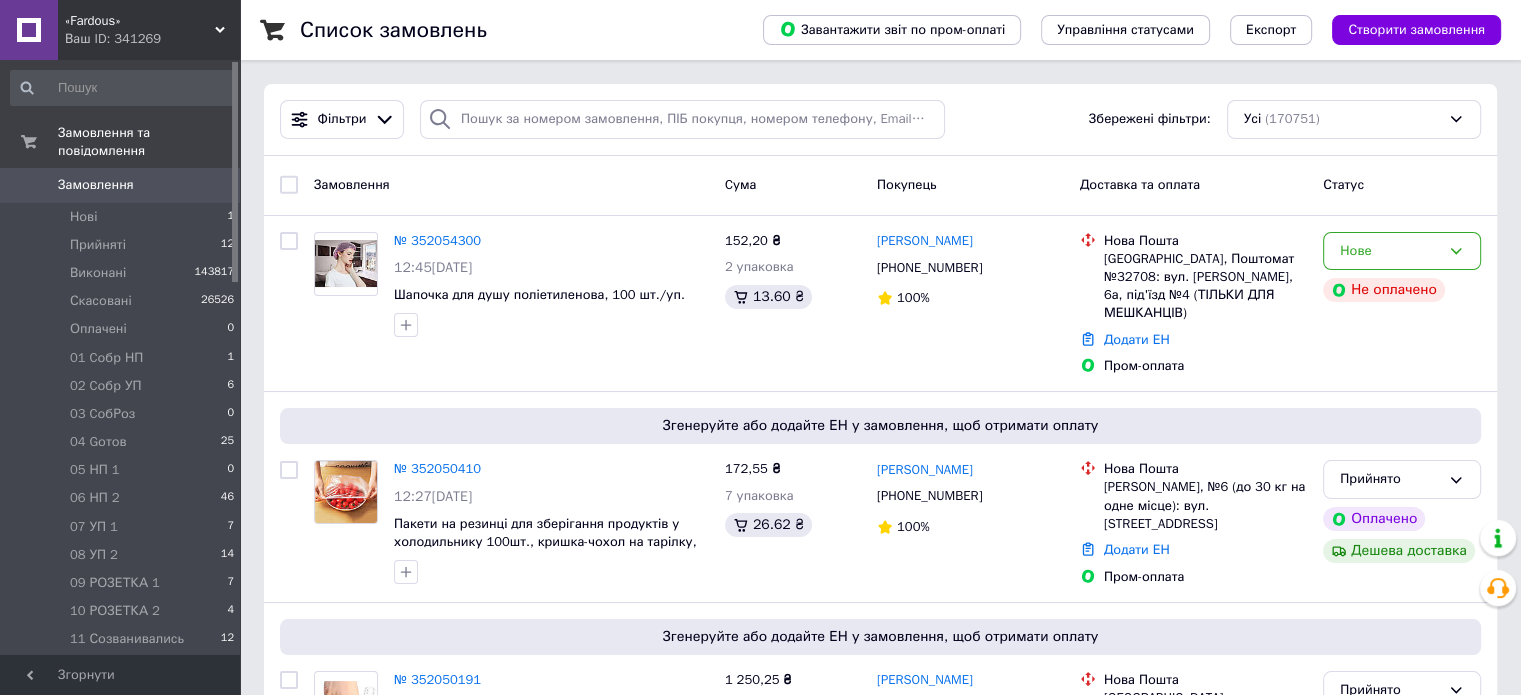 click on "12 Сообщ об ОПЛ 4" at bounding box center [123, 668] 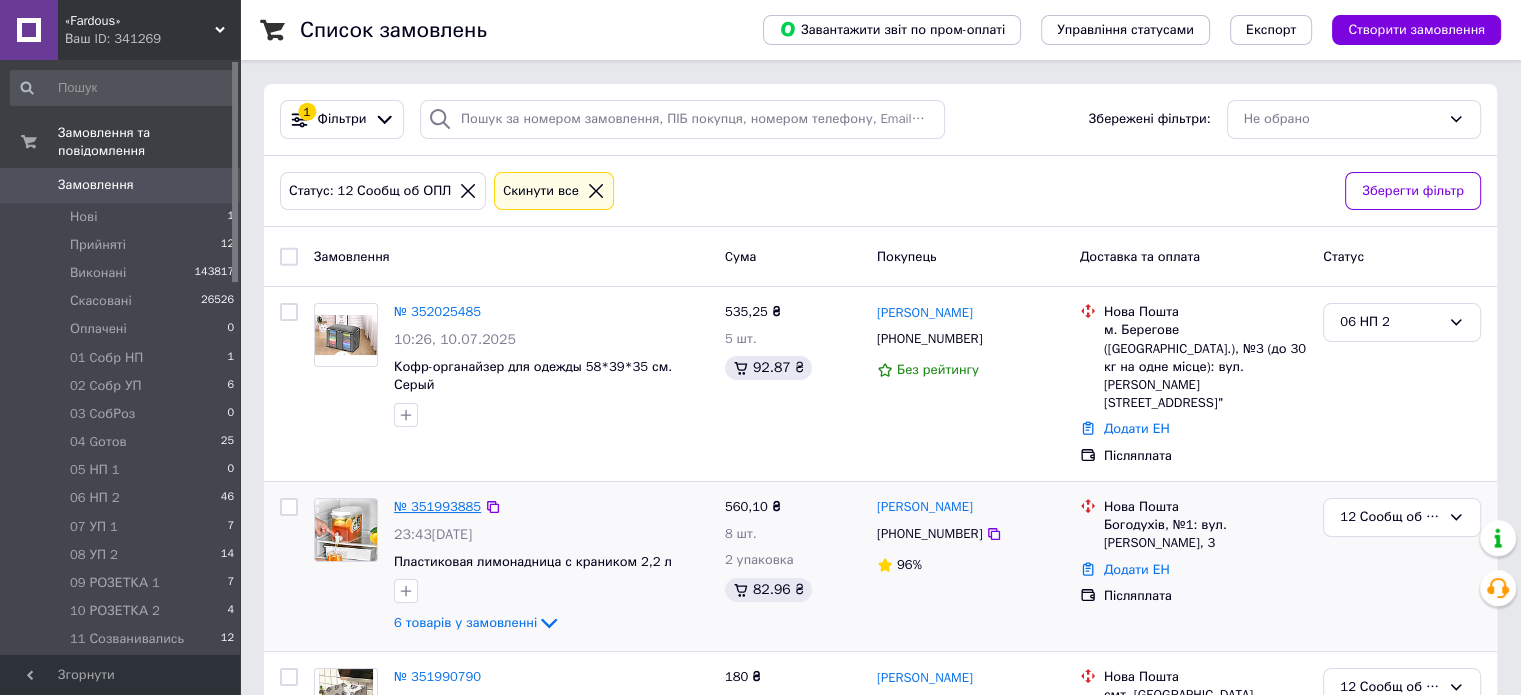 click on "№ 351993885" at bounding box center (437, 506) 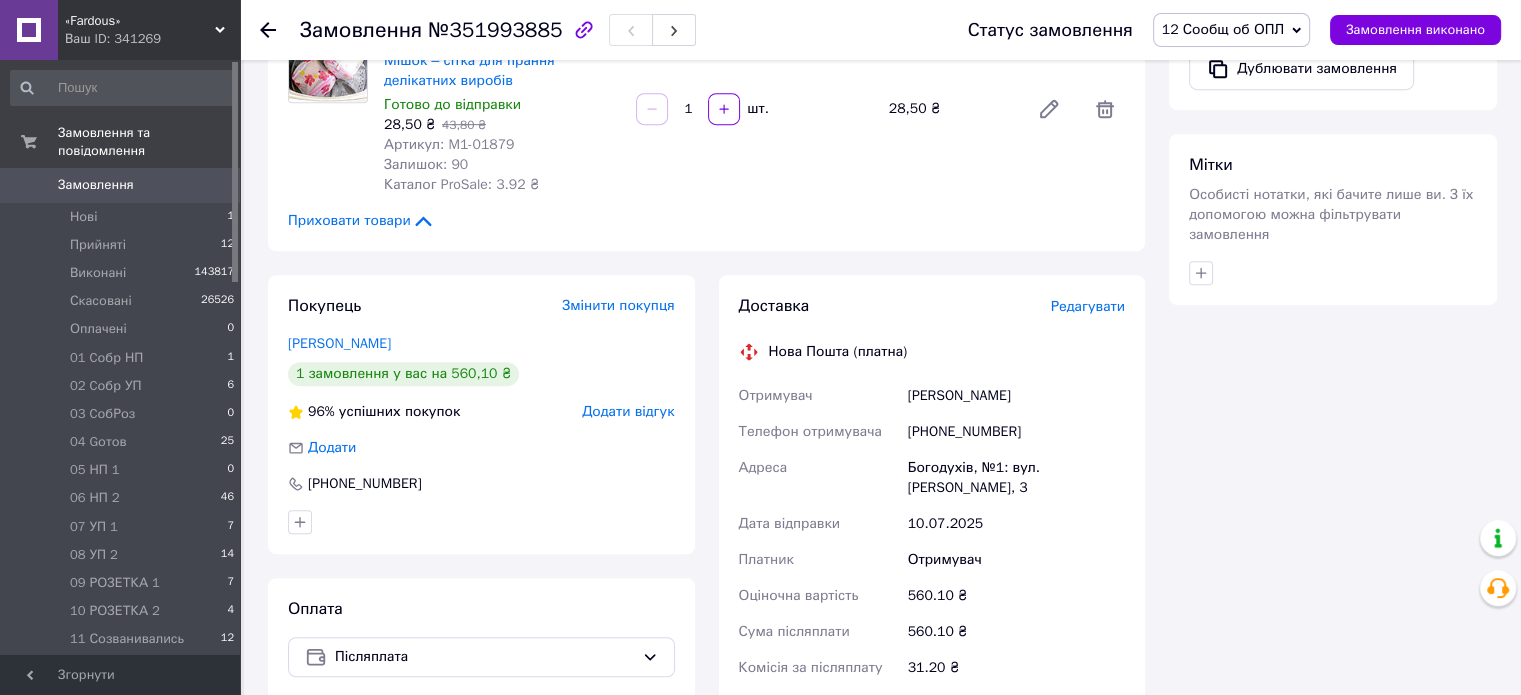 scroll, scrollTop: 1122, scrollLeft: 0, axis: vertical 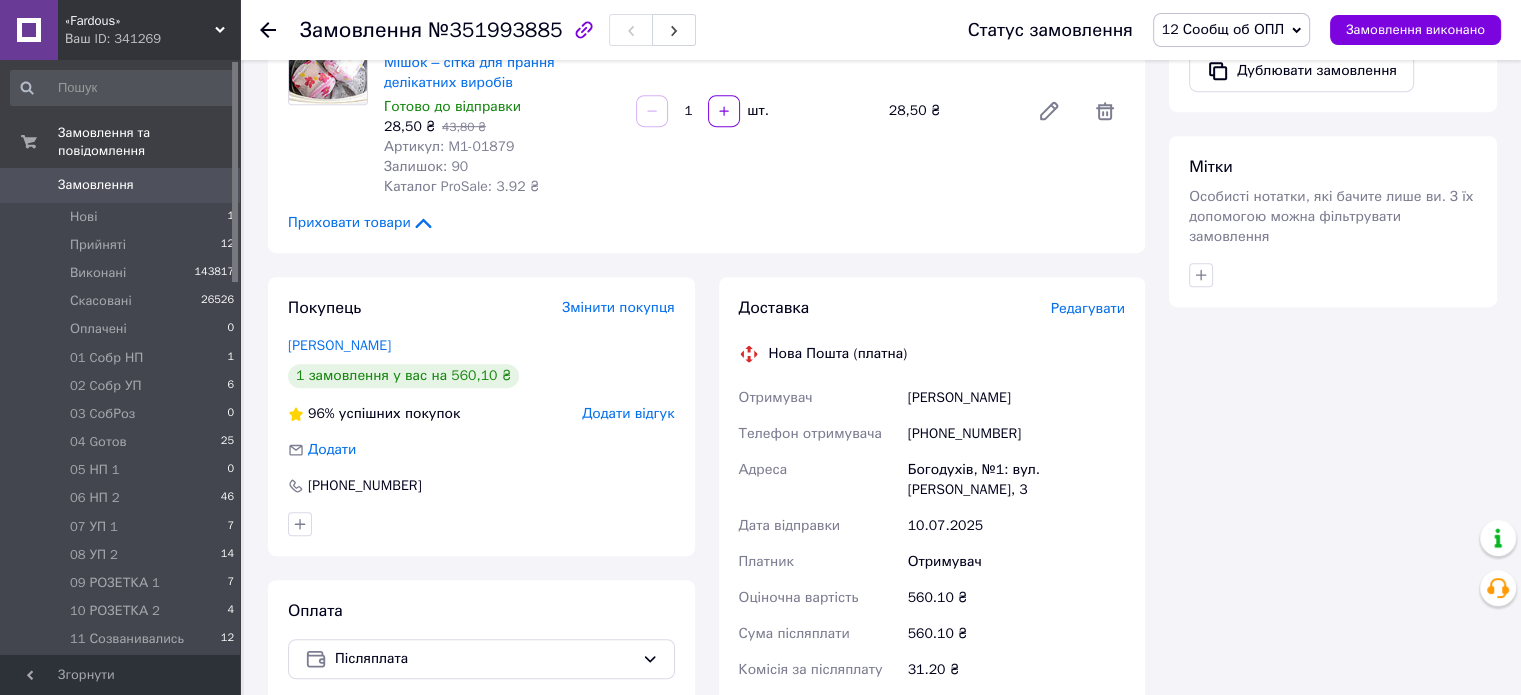 click 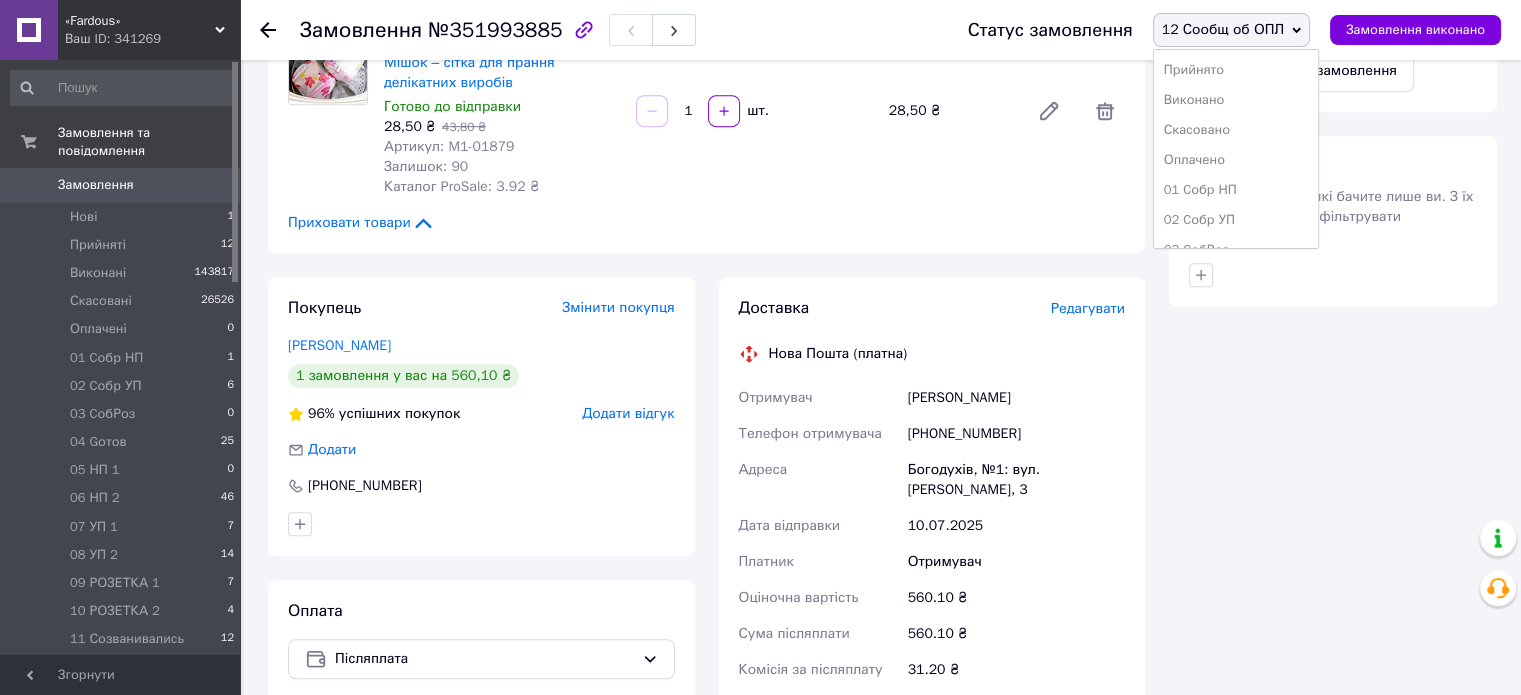 scroll, scrollTop: 173, scrollLeft: 0, axis: vertical 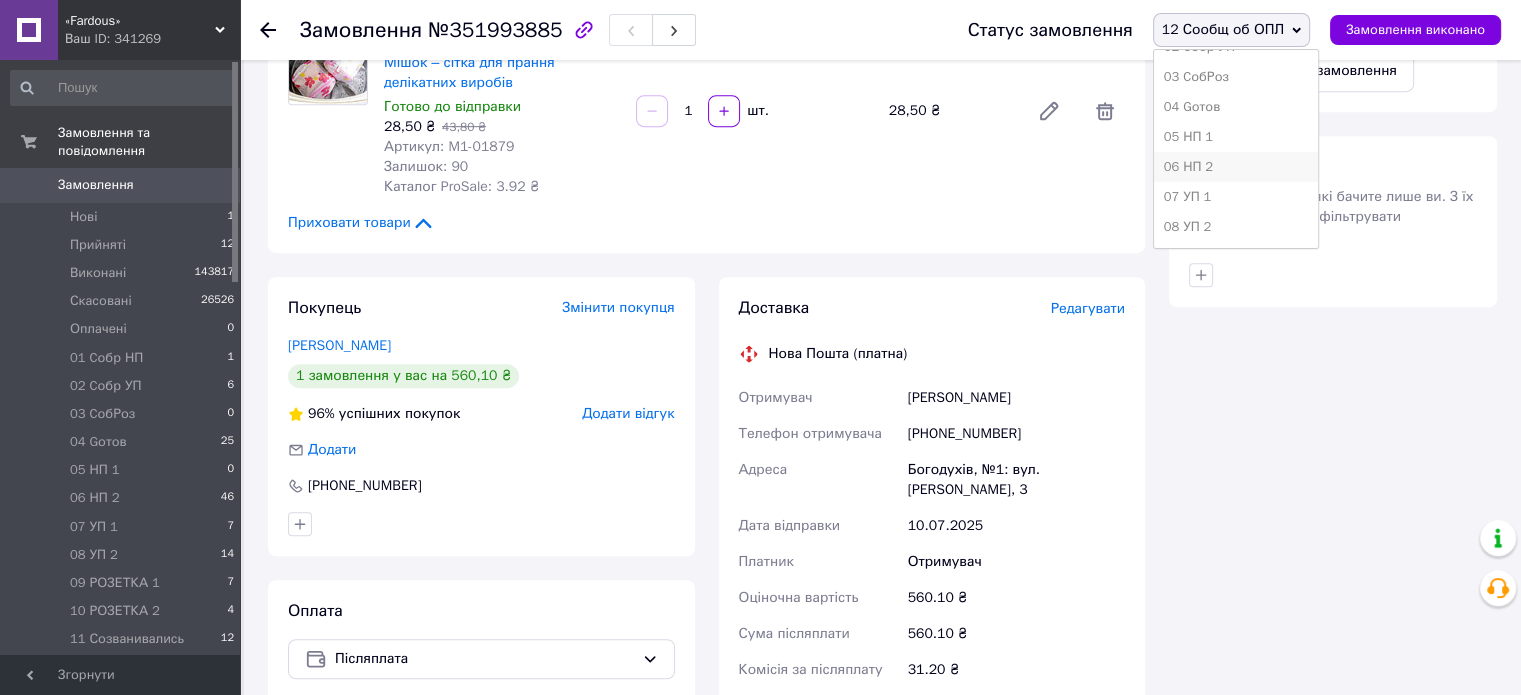 click on "06 НП 2" at bounding box center [1236, 167] 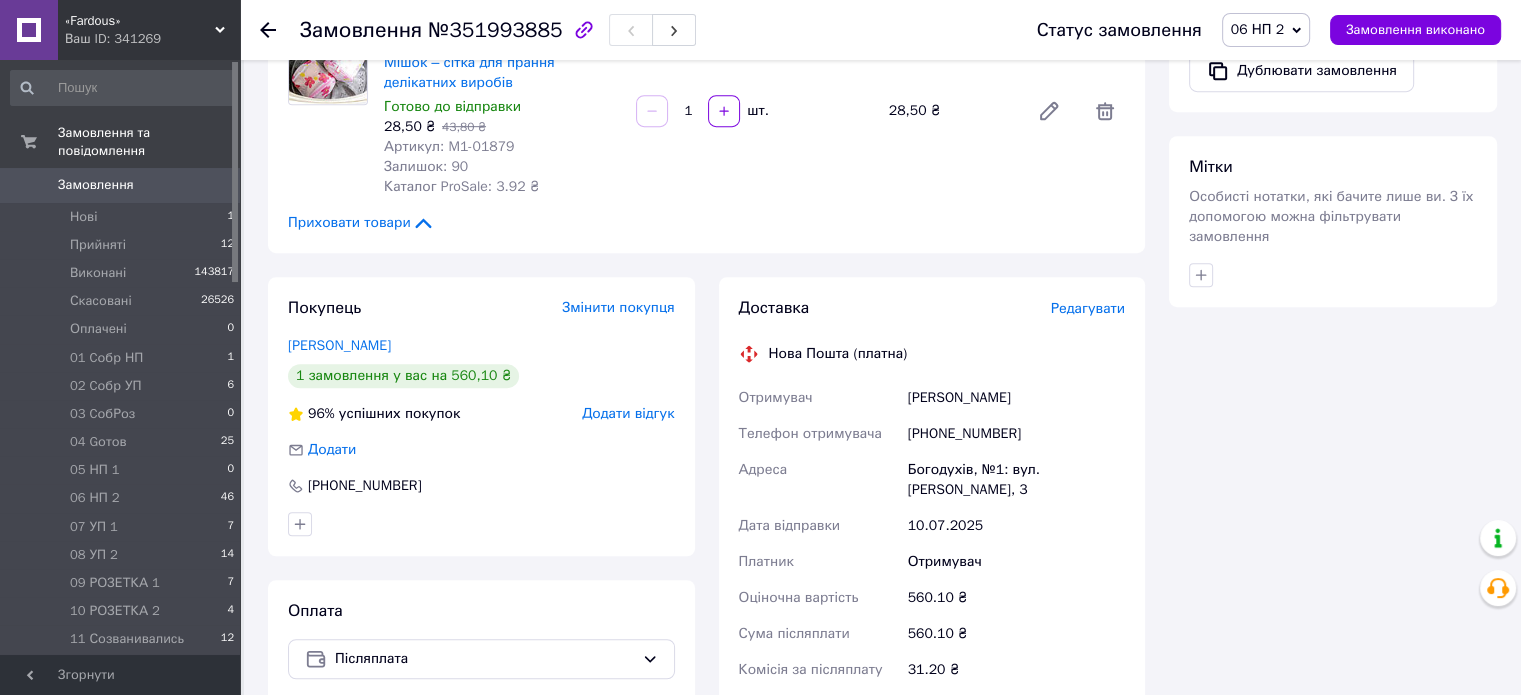 click on "12 Сообщ об ОПЛ 4" at bounding box center (123, 668) 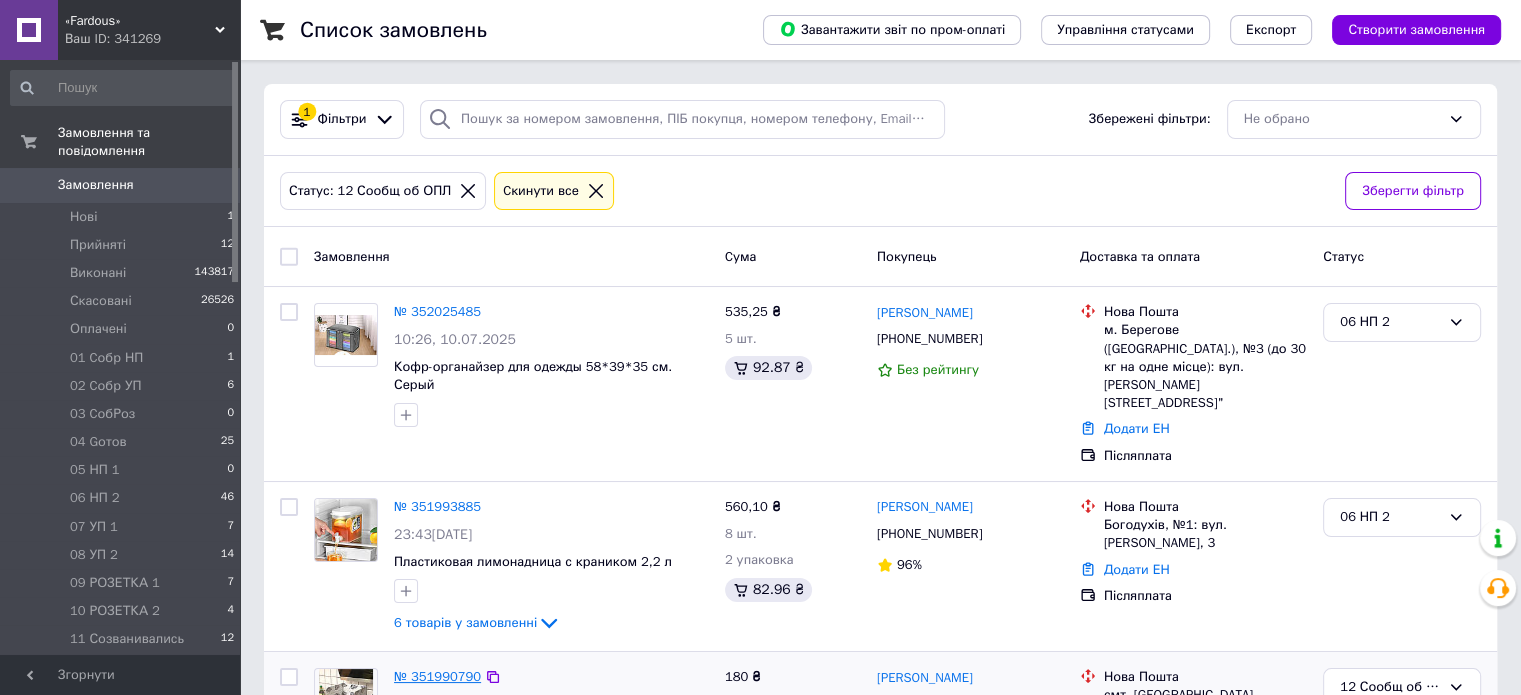 click on "№ 351990790" at bounding box center (437, 676) 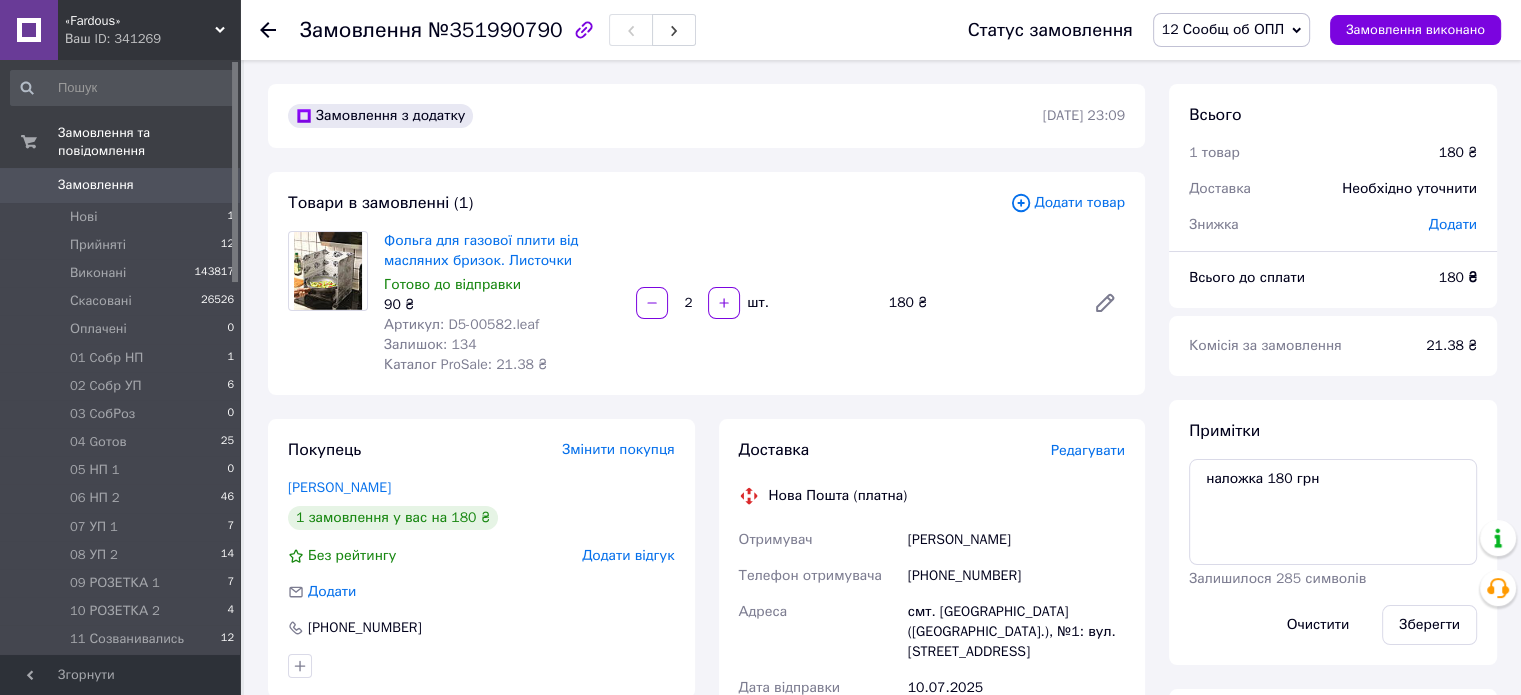 click on "12 Сообщ об ОПЛ" at bounding box center (1223, 29) 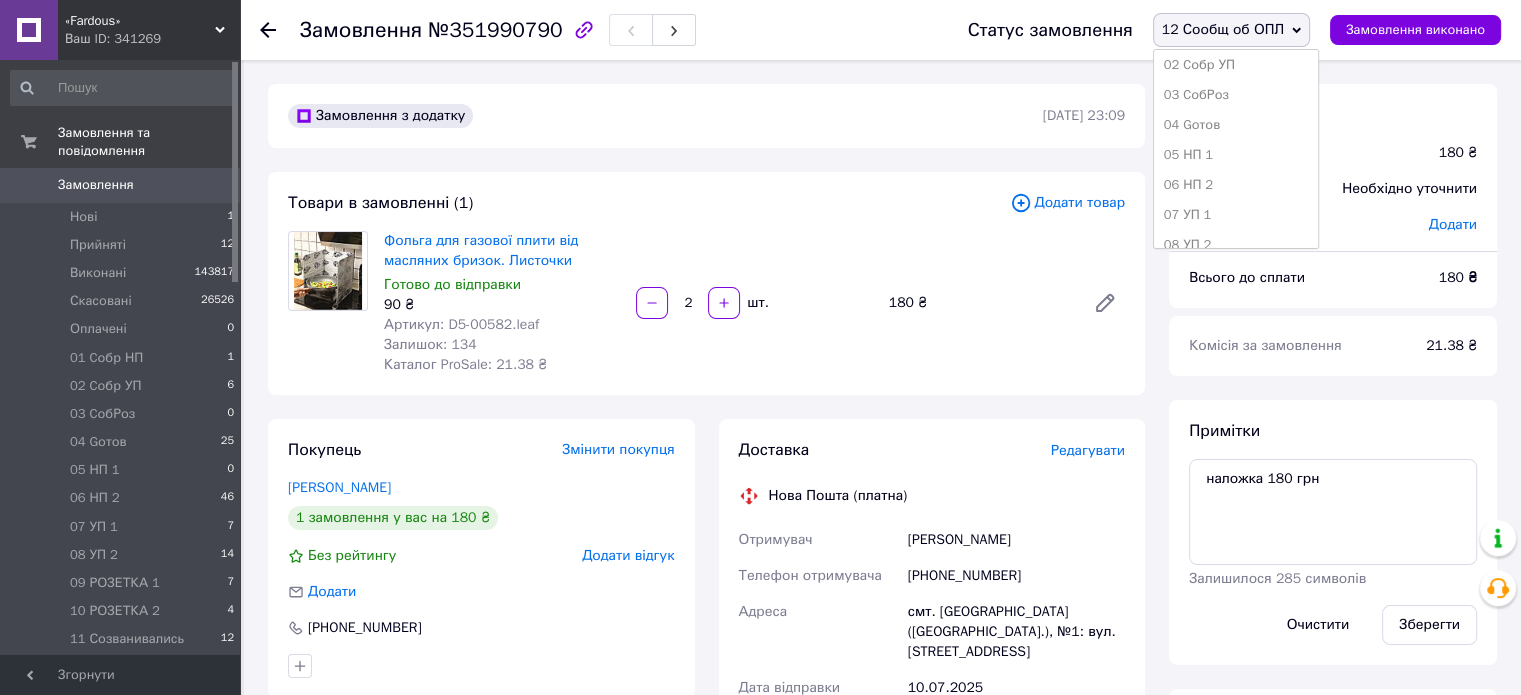 scroll, scrollTop: 173, scrollLeft: 0, axis: vertical 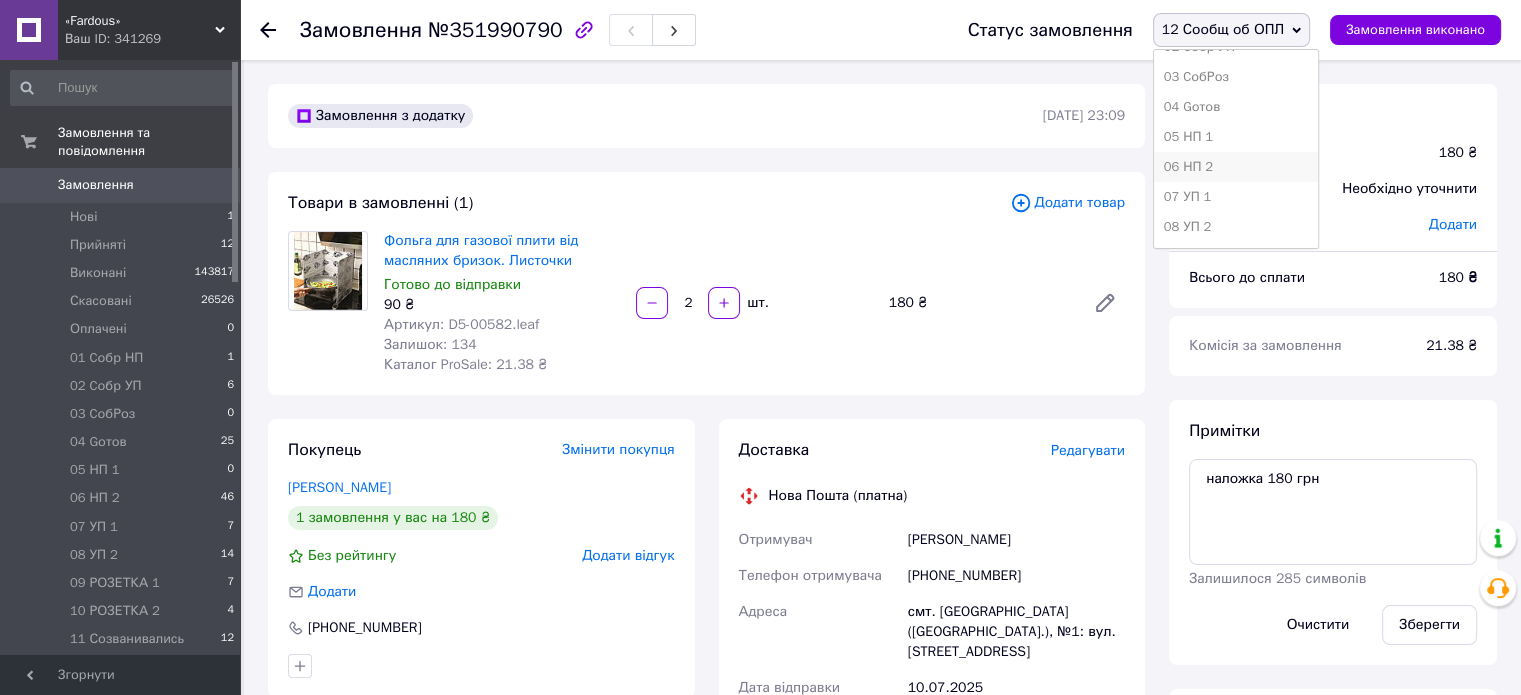 click on "06 НП 2" at bounding box center [1236, 167] 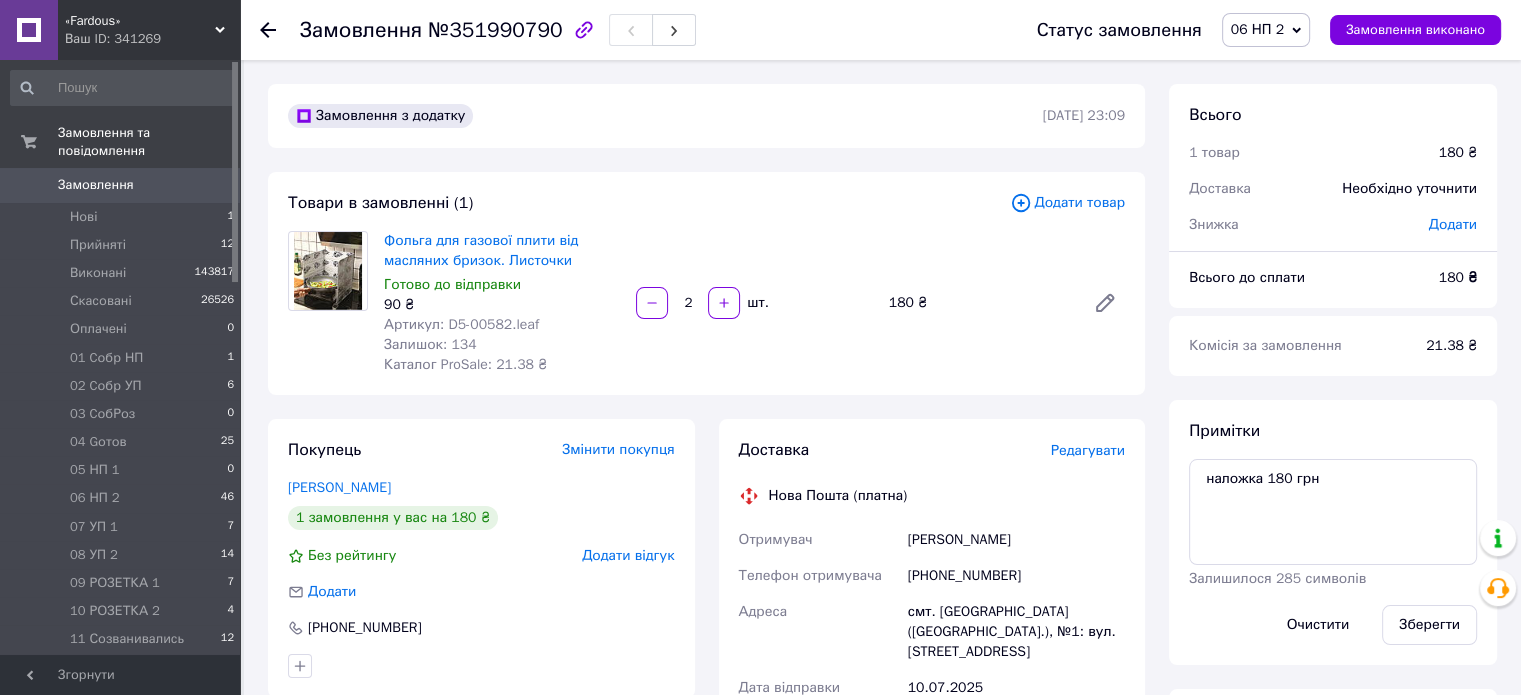 click on "12 Сообщ об ОПЛ 4" at bounding box center (123, 668) 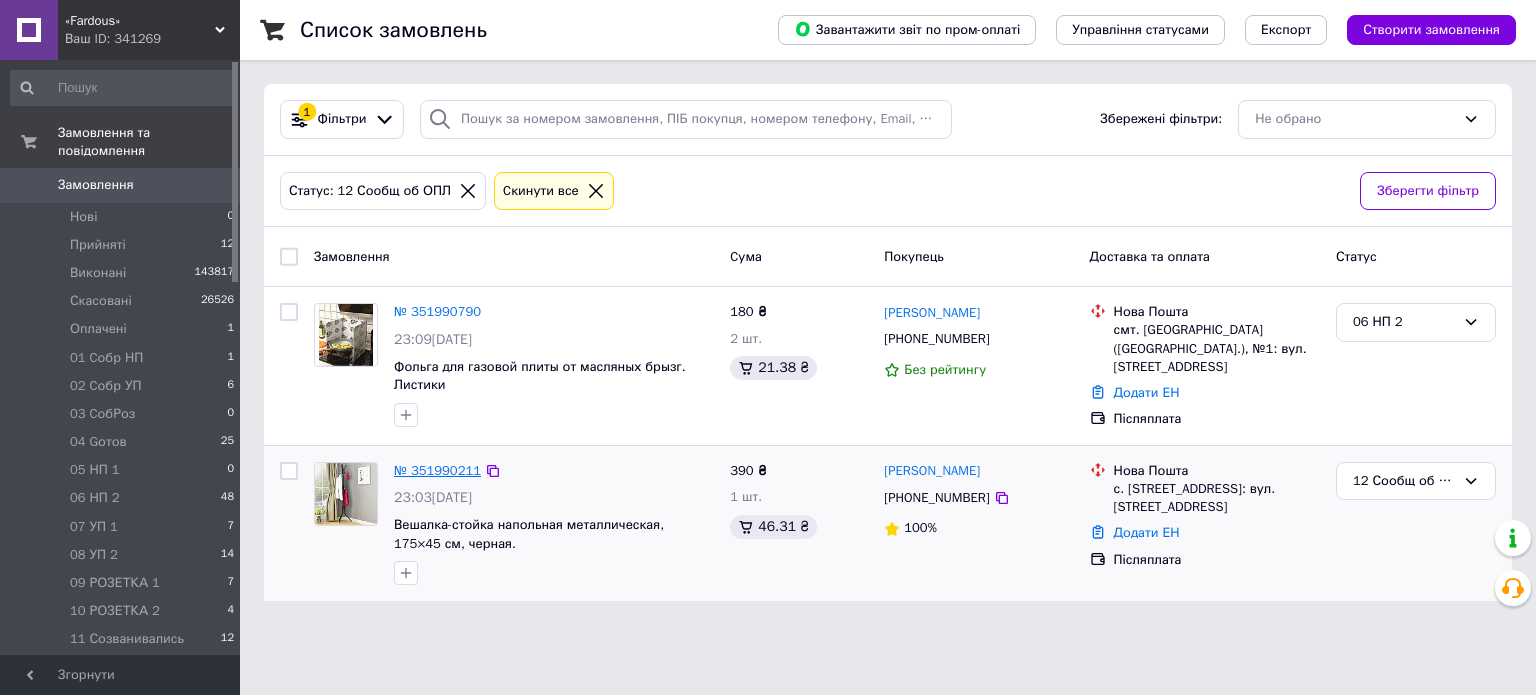 click on "№ 351990211" at bounding box center [437, 470] 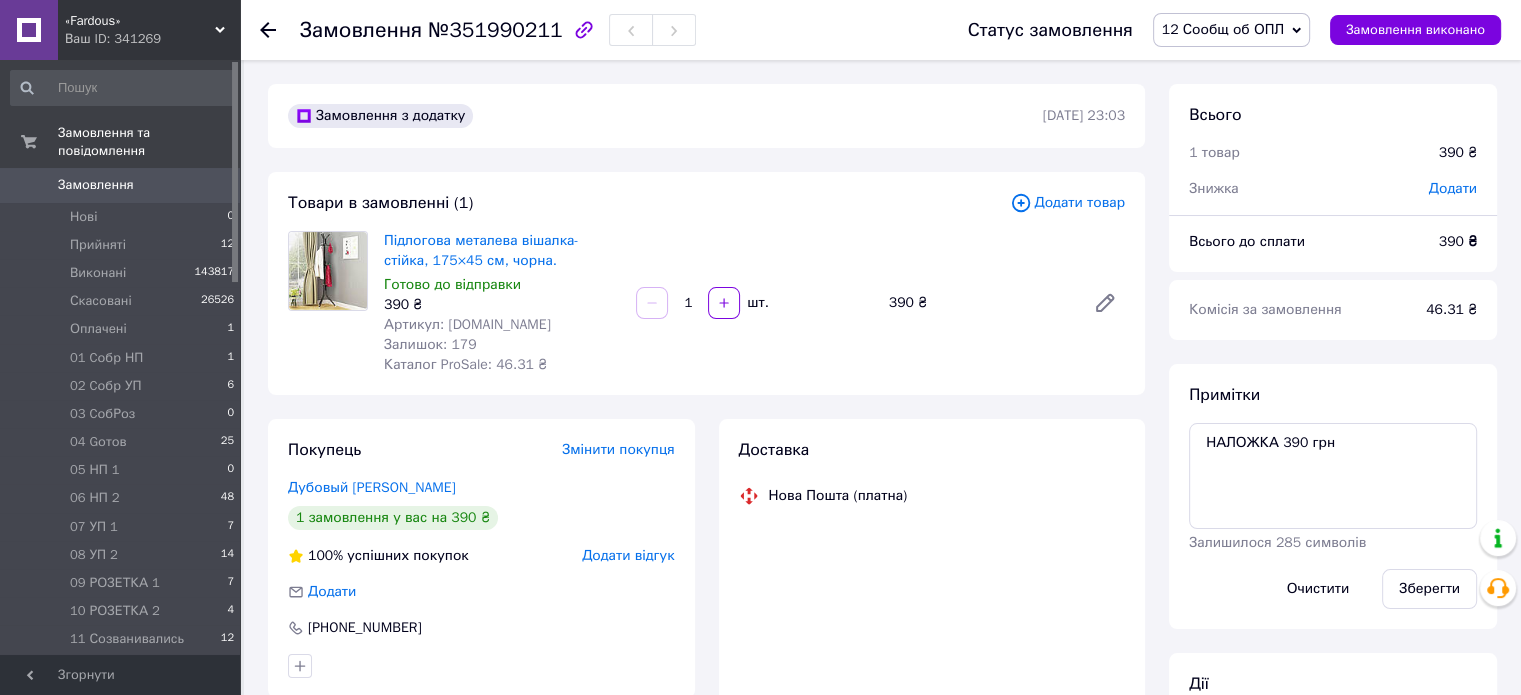 click on "12 Сообщ об ОПЛ" at bounding box center [1231, 30] 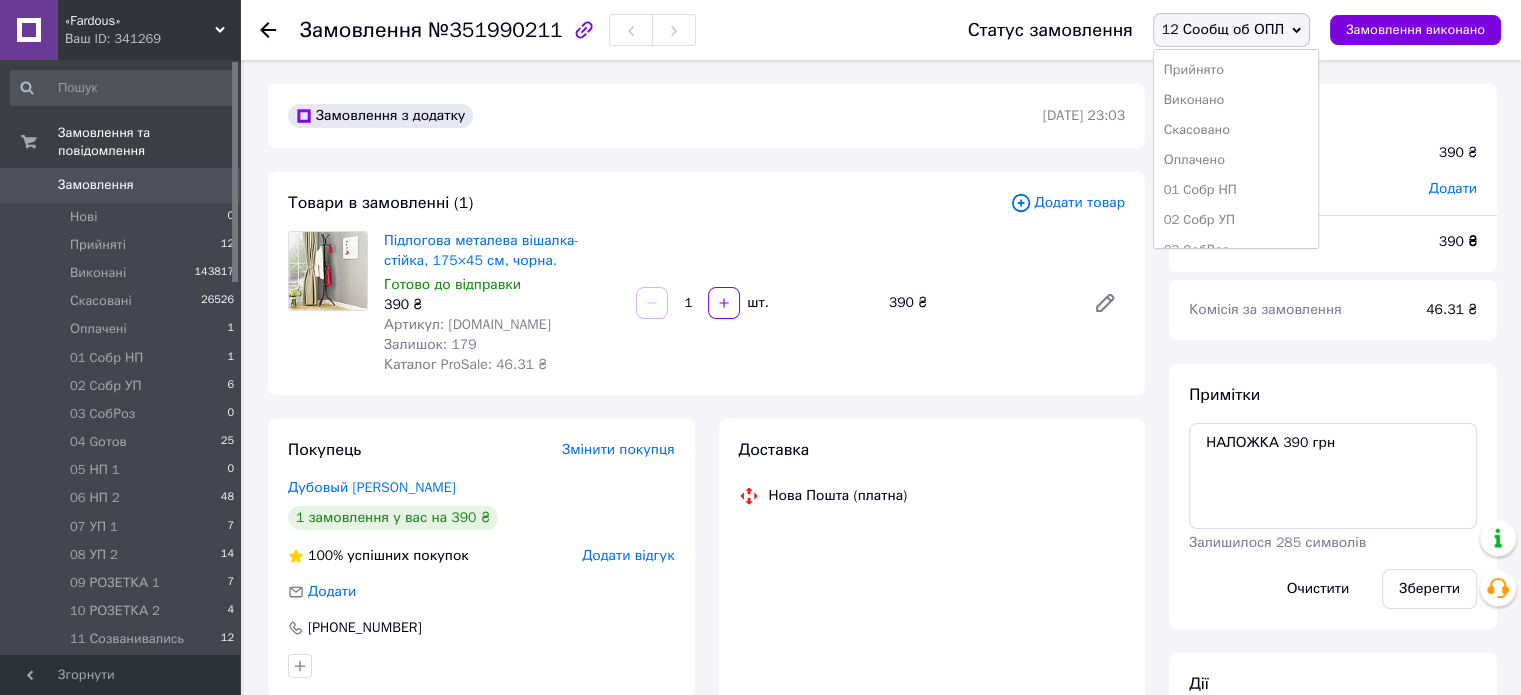 scroll, scrollTop: 173, scrollLeft: 0, axis: vertical 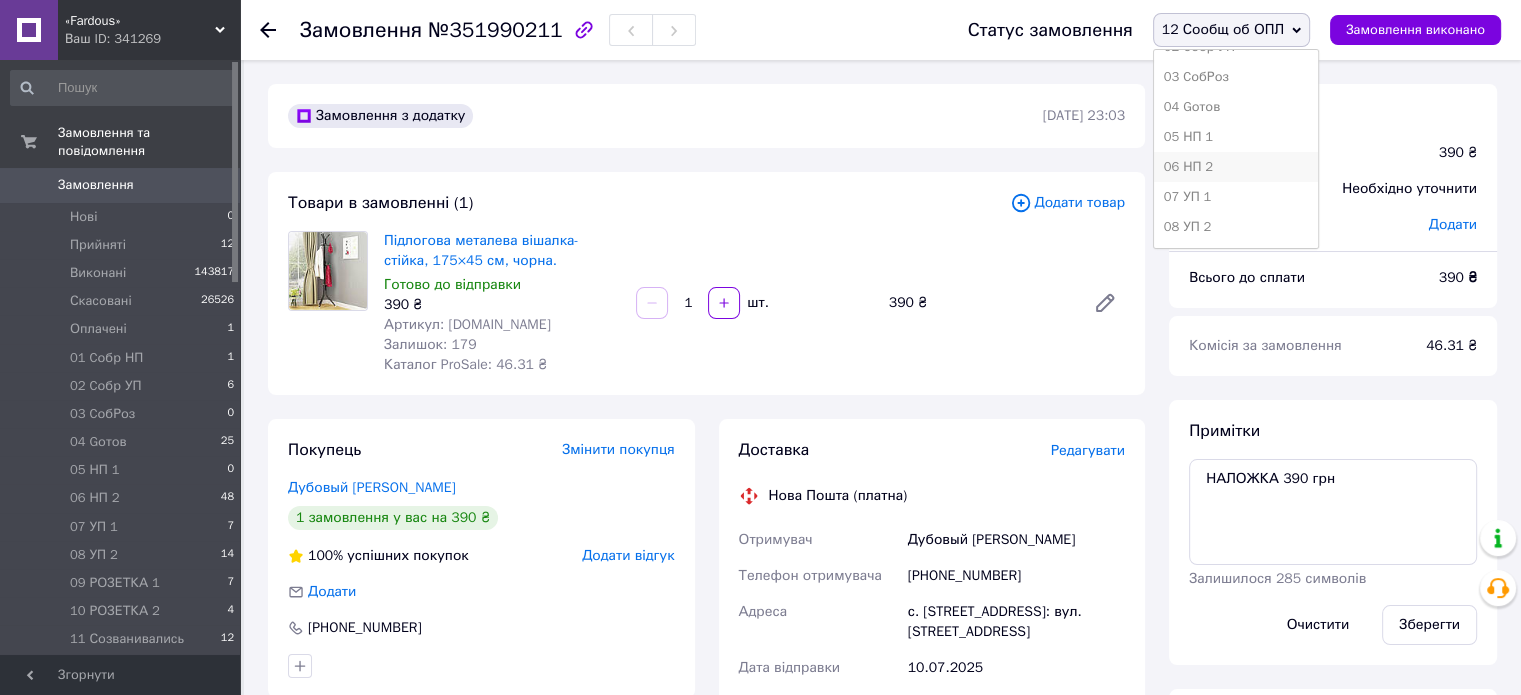 click on "06 НП 2" at bounding box center (1236, 167) 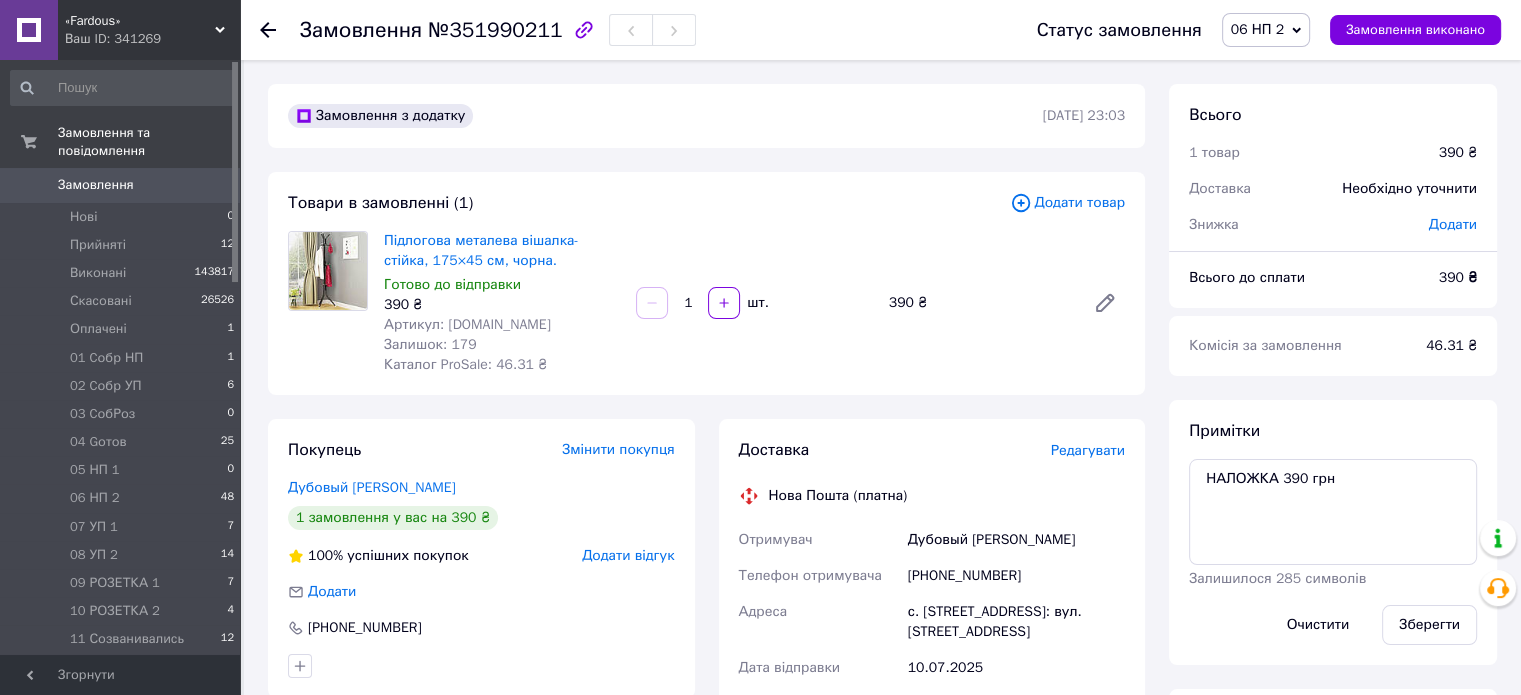 click on "12 Сообщ об ОПЛ 2" at bounding box center (123, 668) 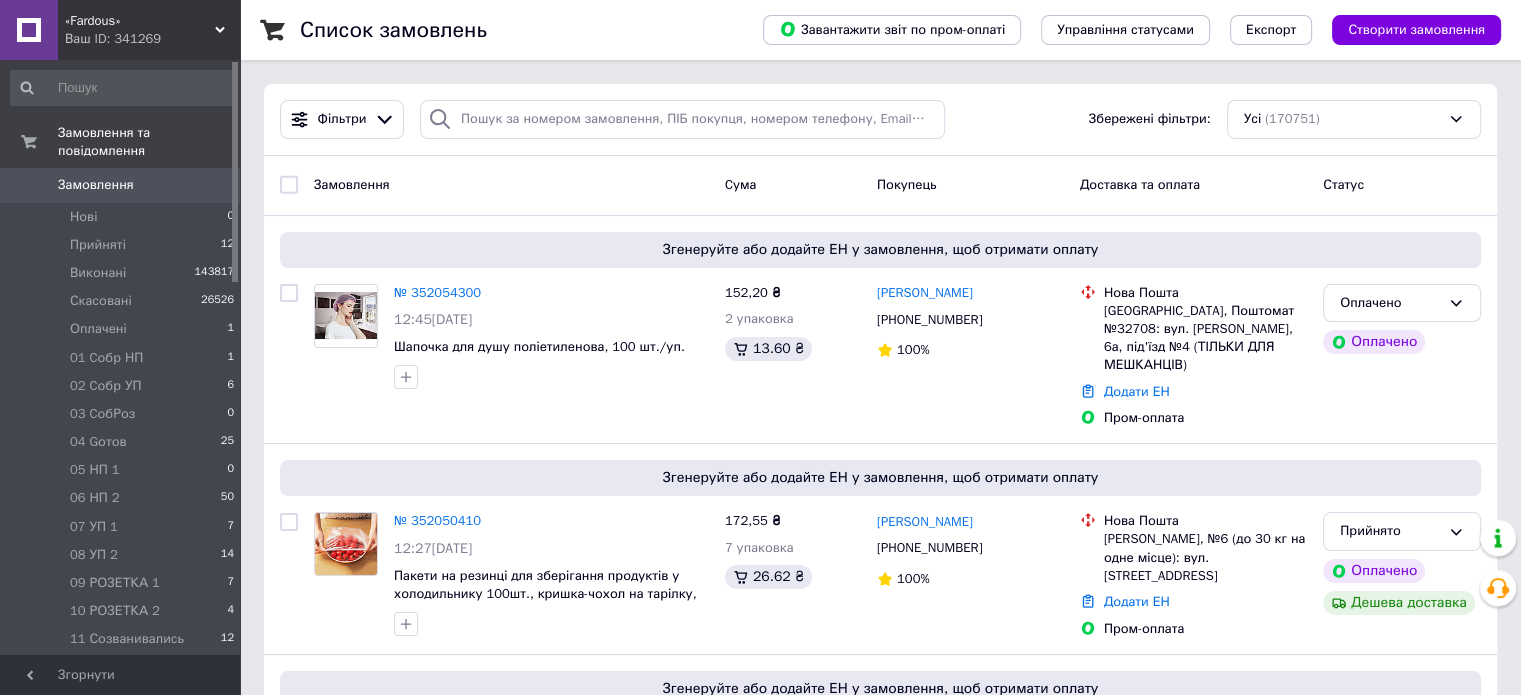 click on "12 Сообщ об ОПЛ 0" at bounding box center [123, 668] 